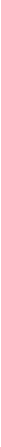 scroll, scrollTop: 0, scrollLeft: 0, axis: both 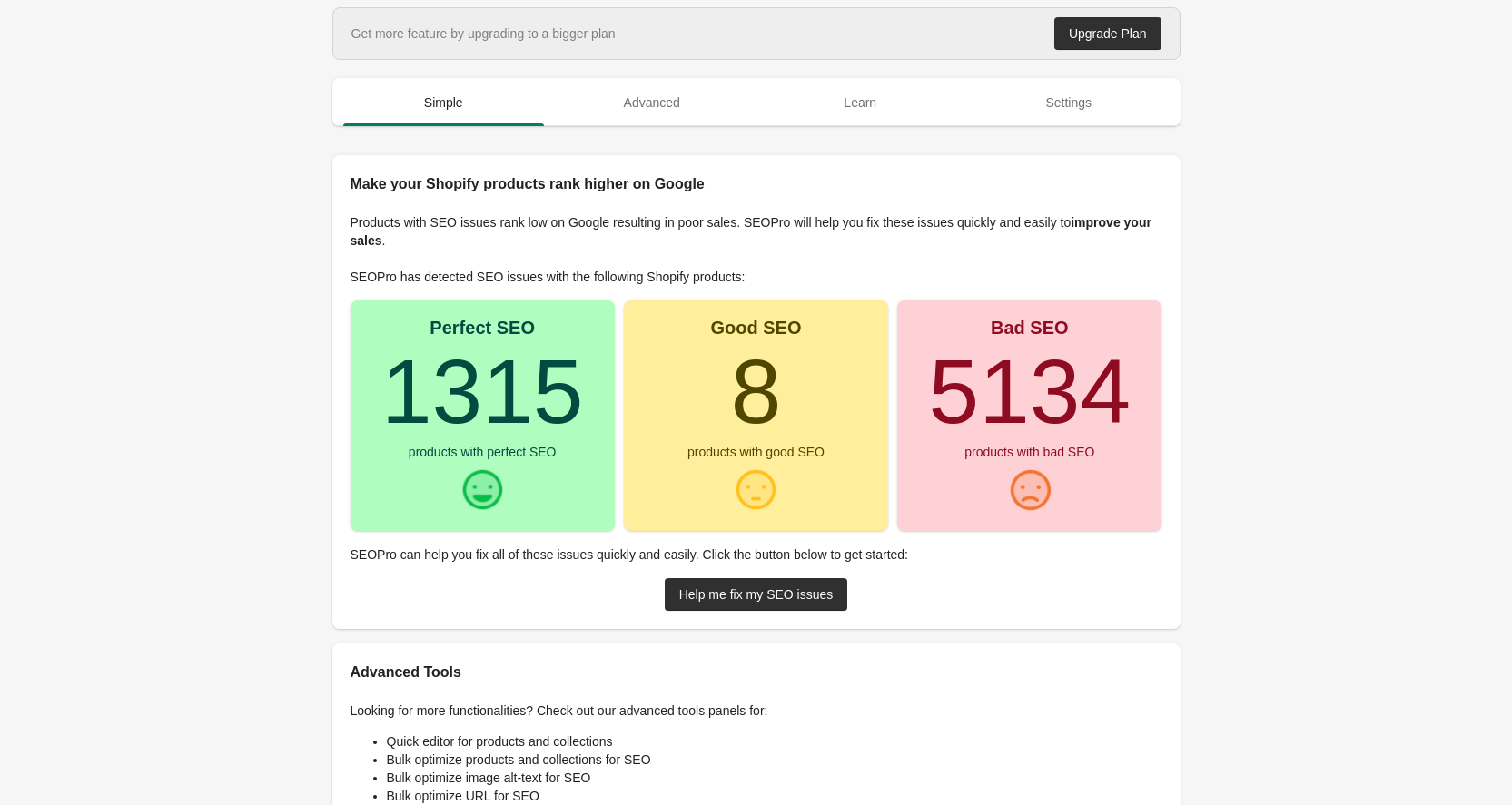 drag, startPoint x: 400, startPoint y: 403, endPoint x: 580, endPoint y: 404, distance: 180.00278 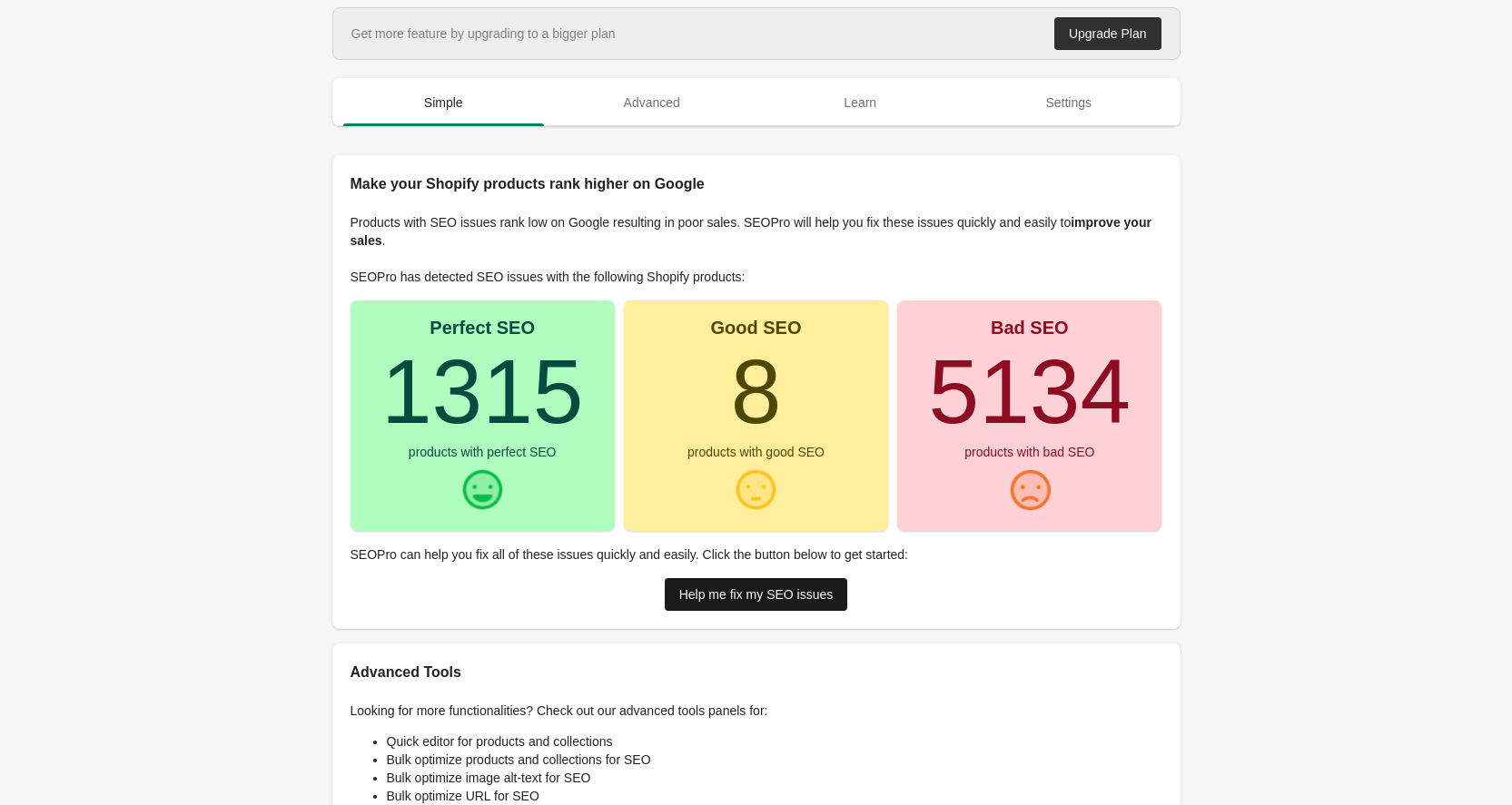 click on "Help me fix my SEO issues" at bounding box center (756, 594) 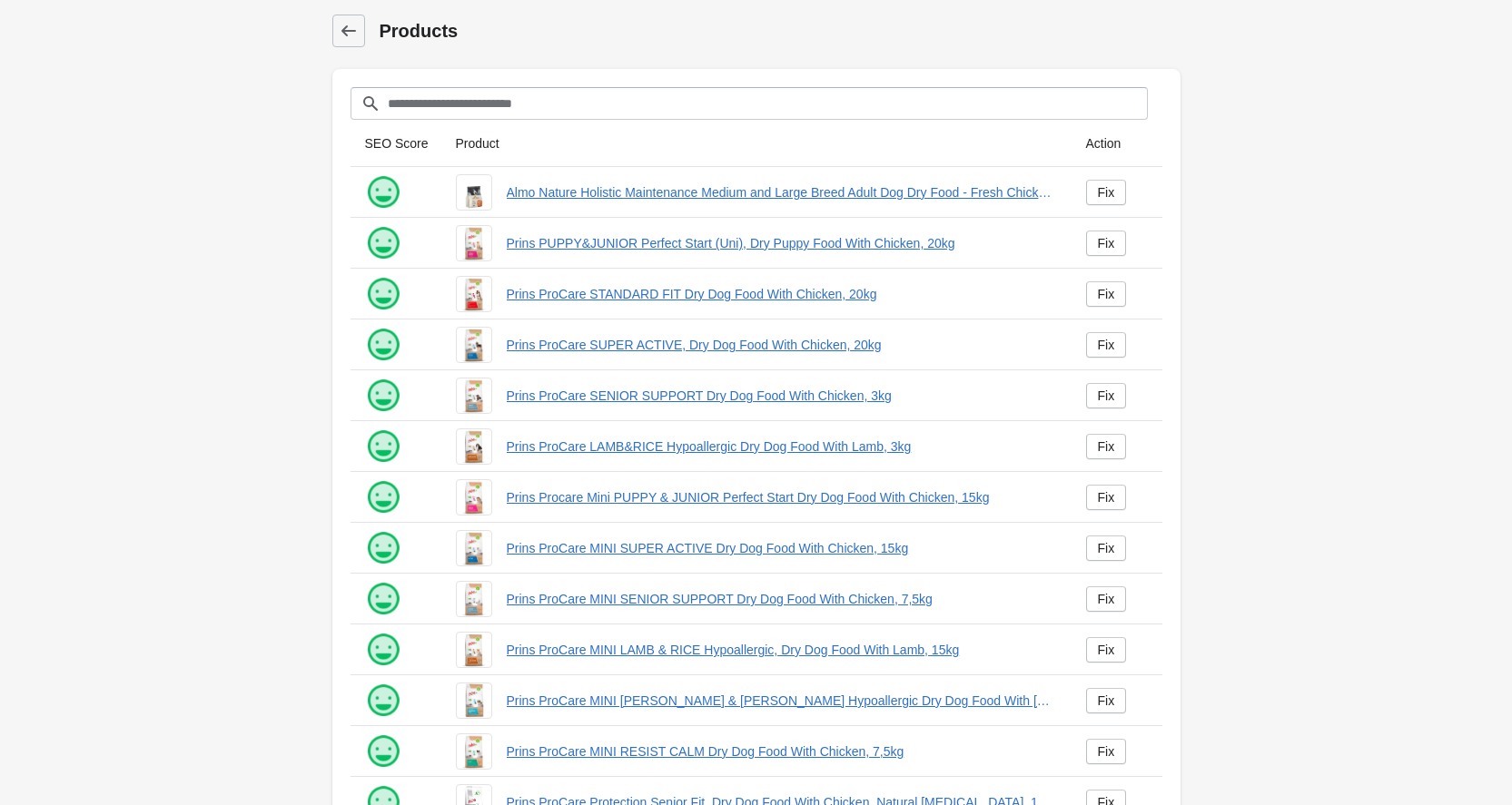 click on "Product" at bounding box center (756, 143) 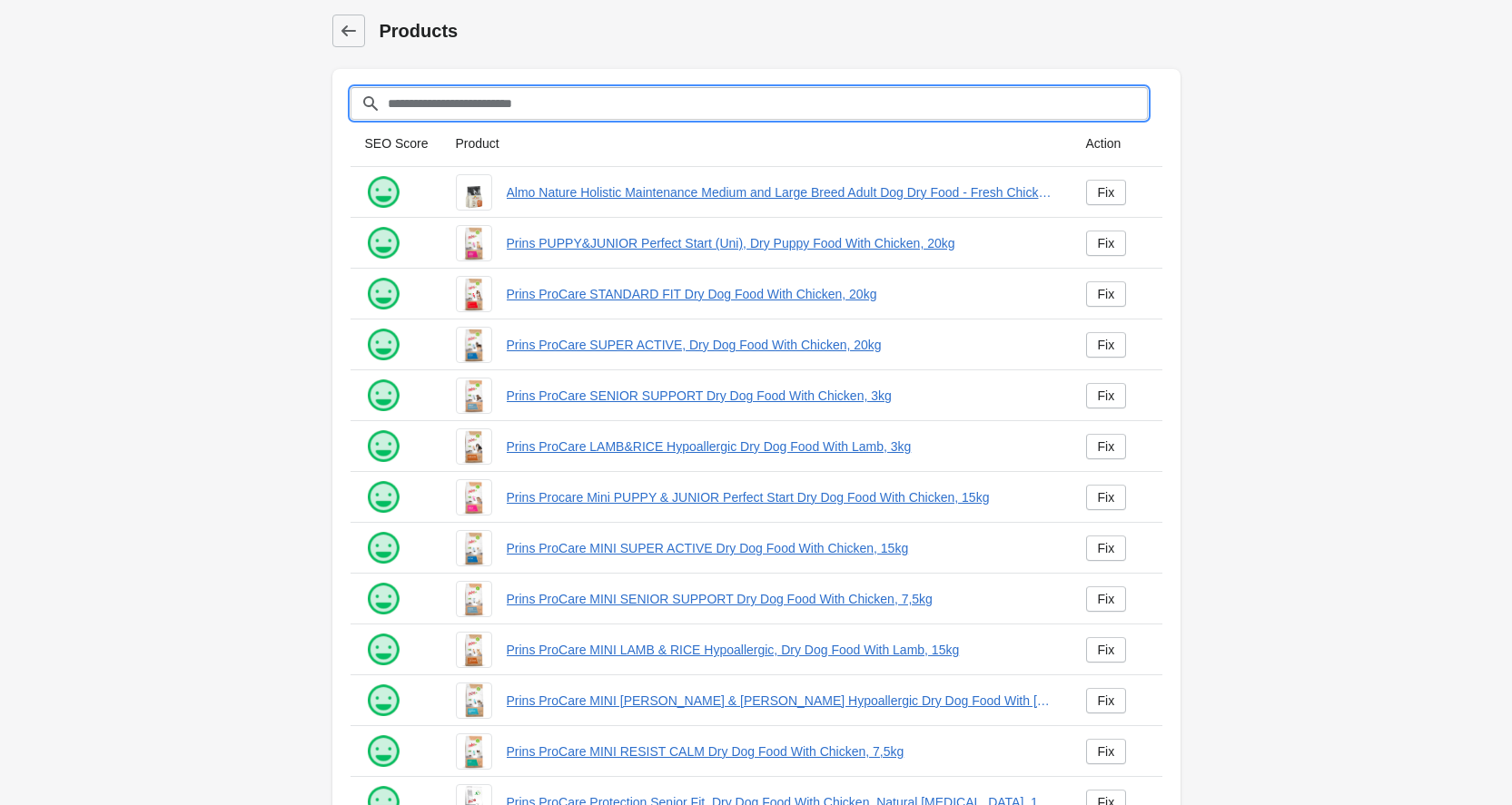 click on "Filter[title]" at bounding box center [767, 103] 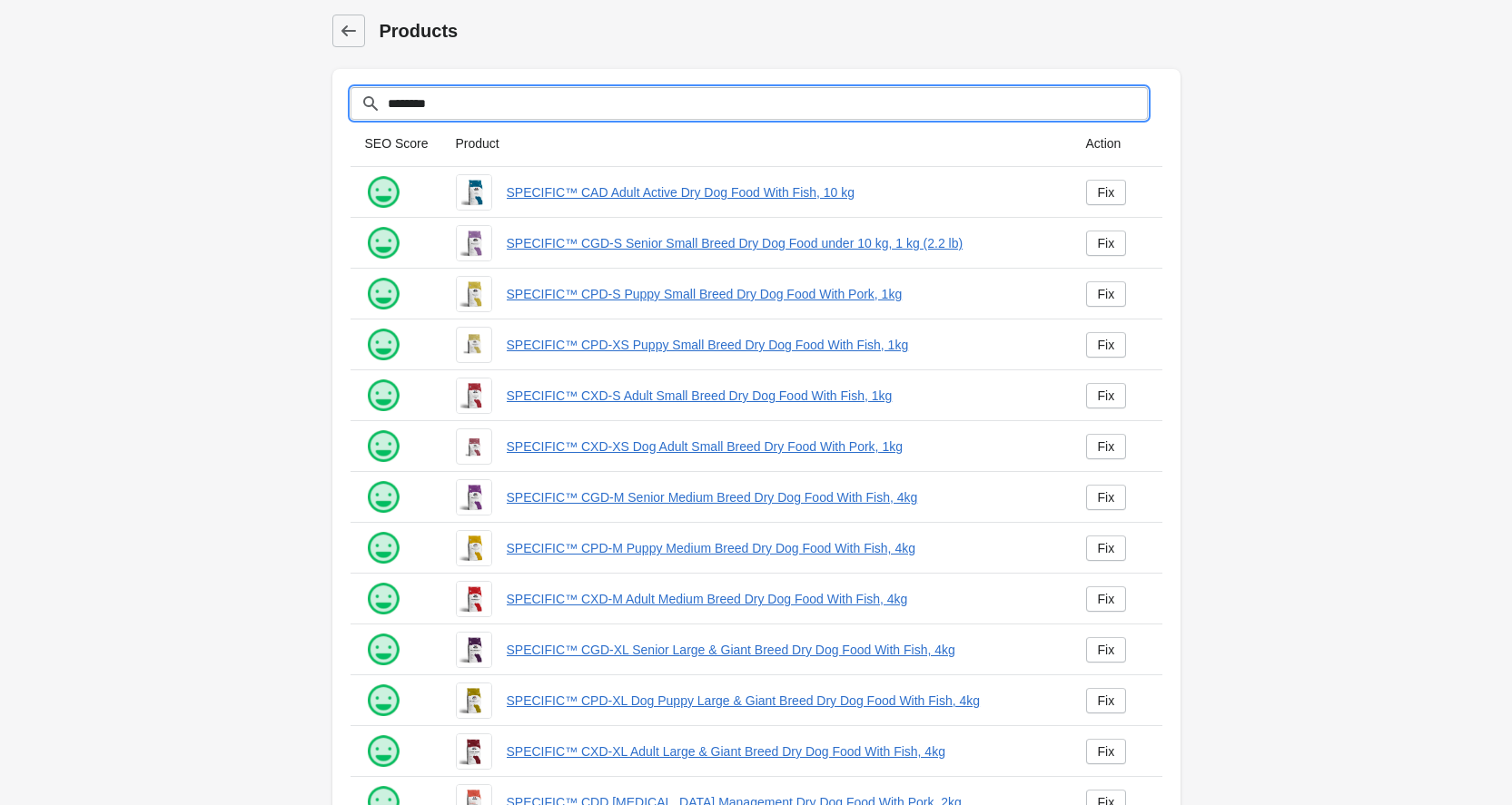 scroll, scrollTop: 197, scrollLeft: 0, axis: vertical 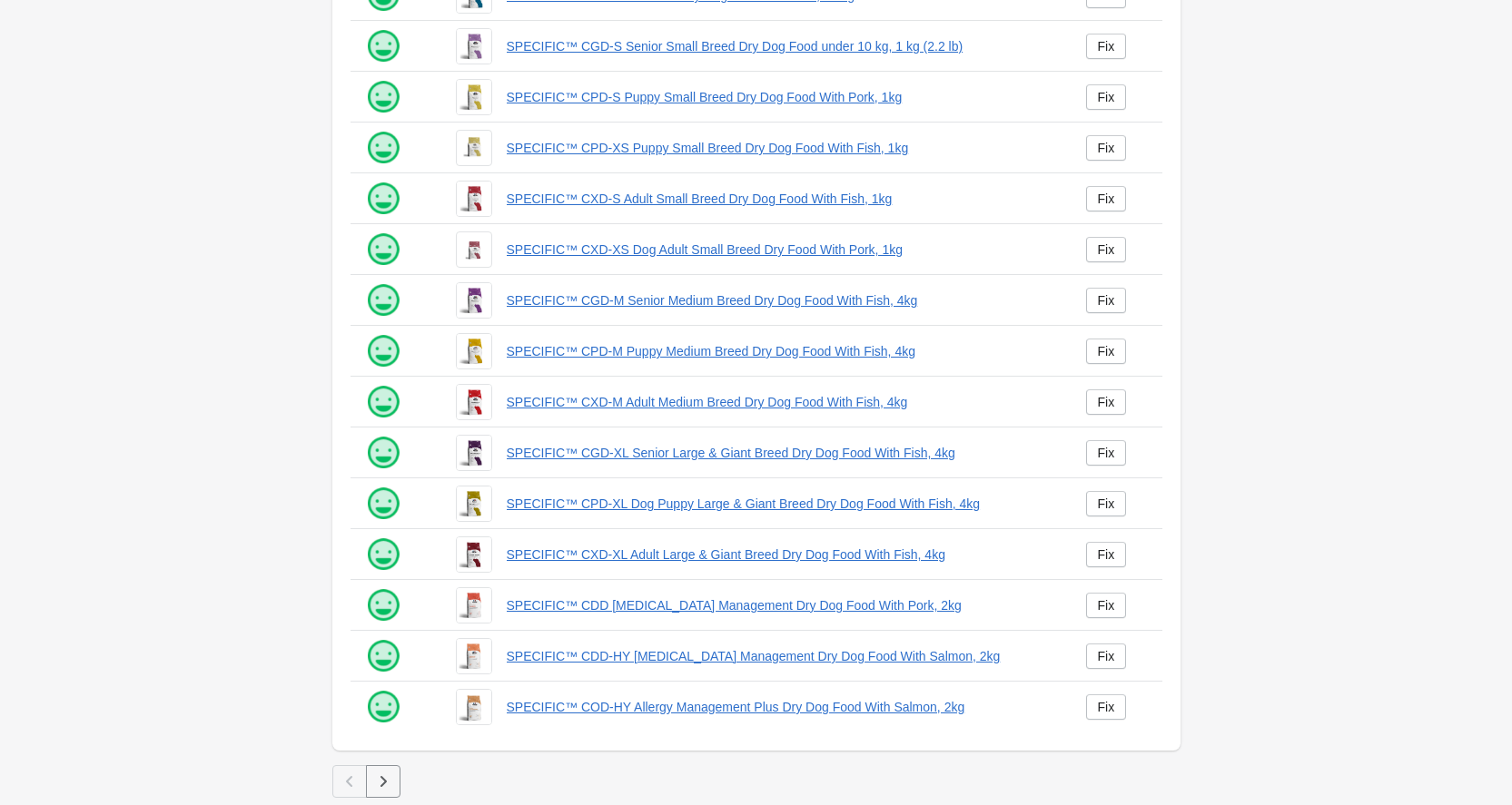 type on "********" 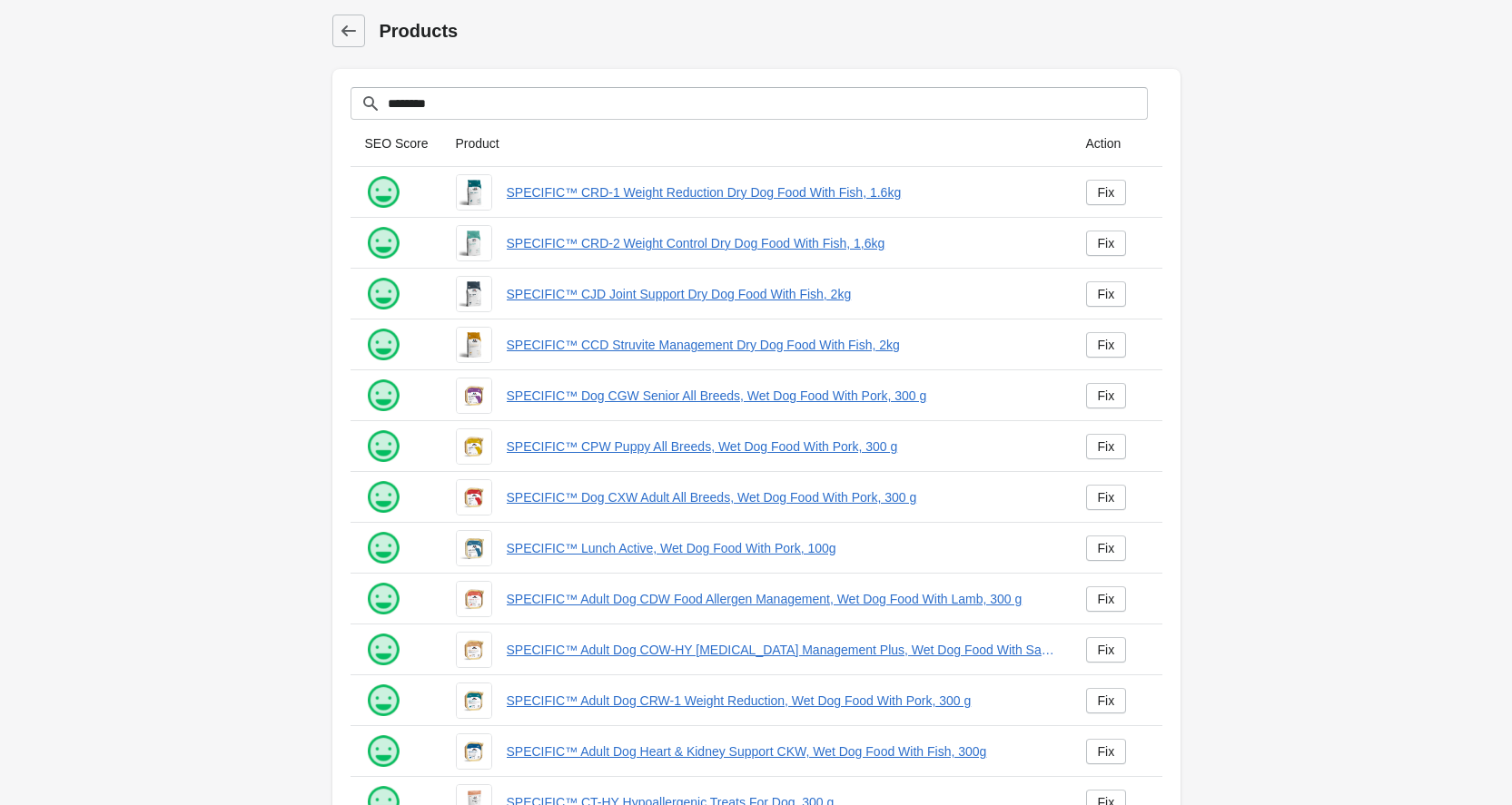 scroll, scrollTop: 197, scrollLeft: 0, axis: vertical 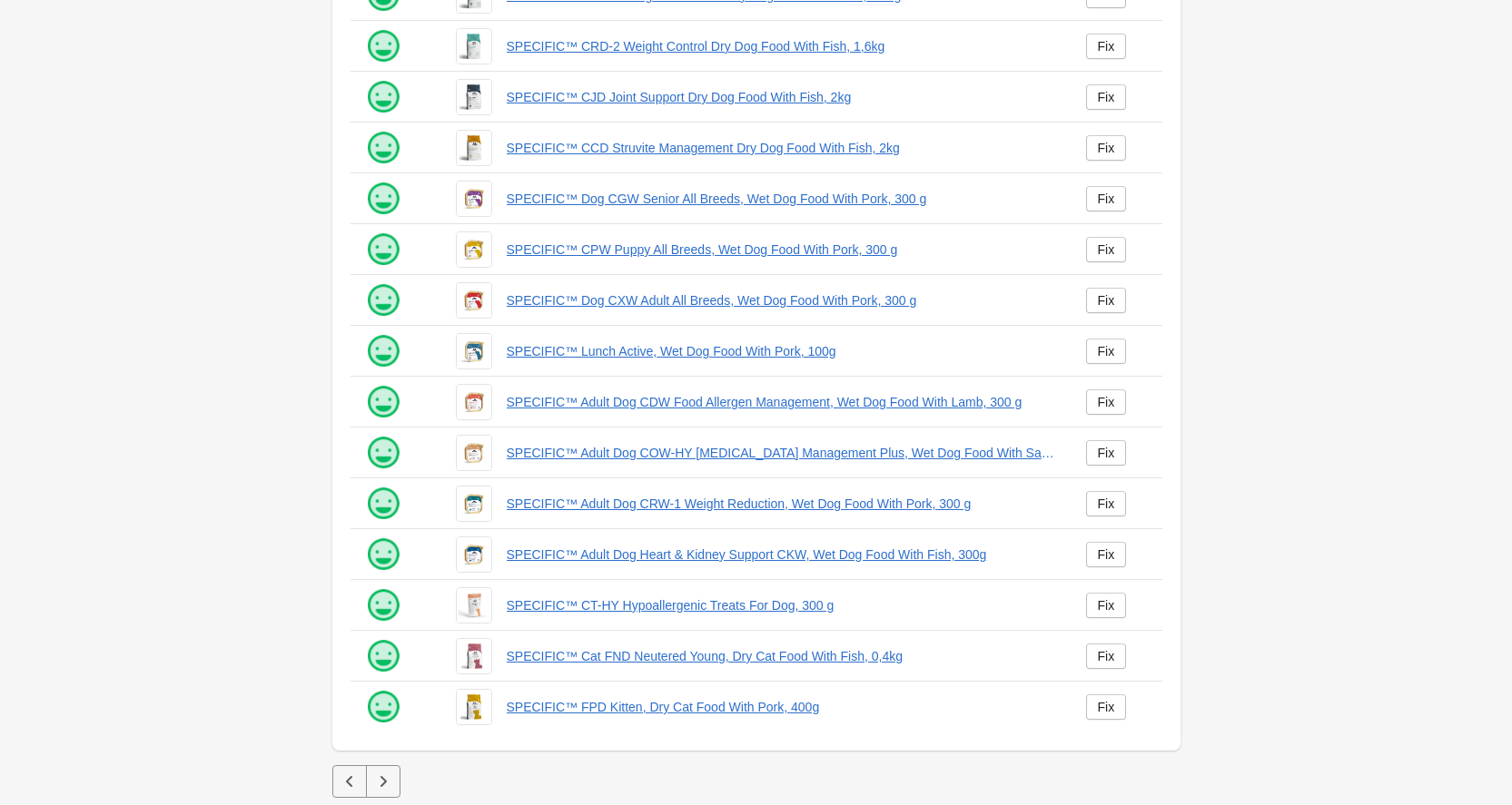 click on "Products
Filter[title]
********
SEO Score
Product
Action" at bounding box center (756, 304) 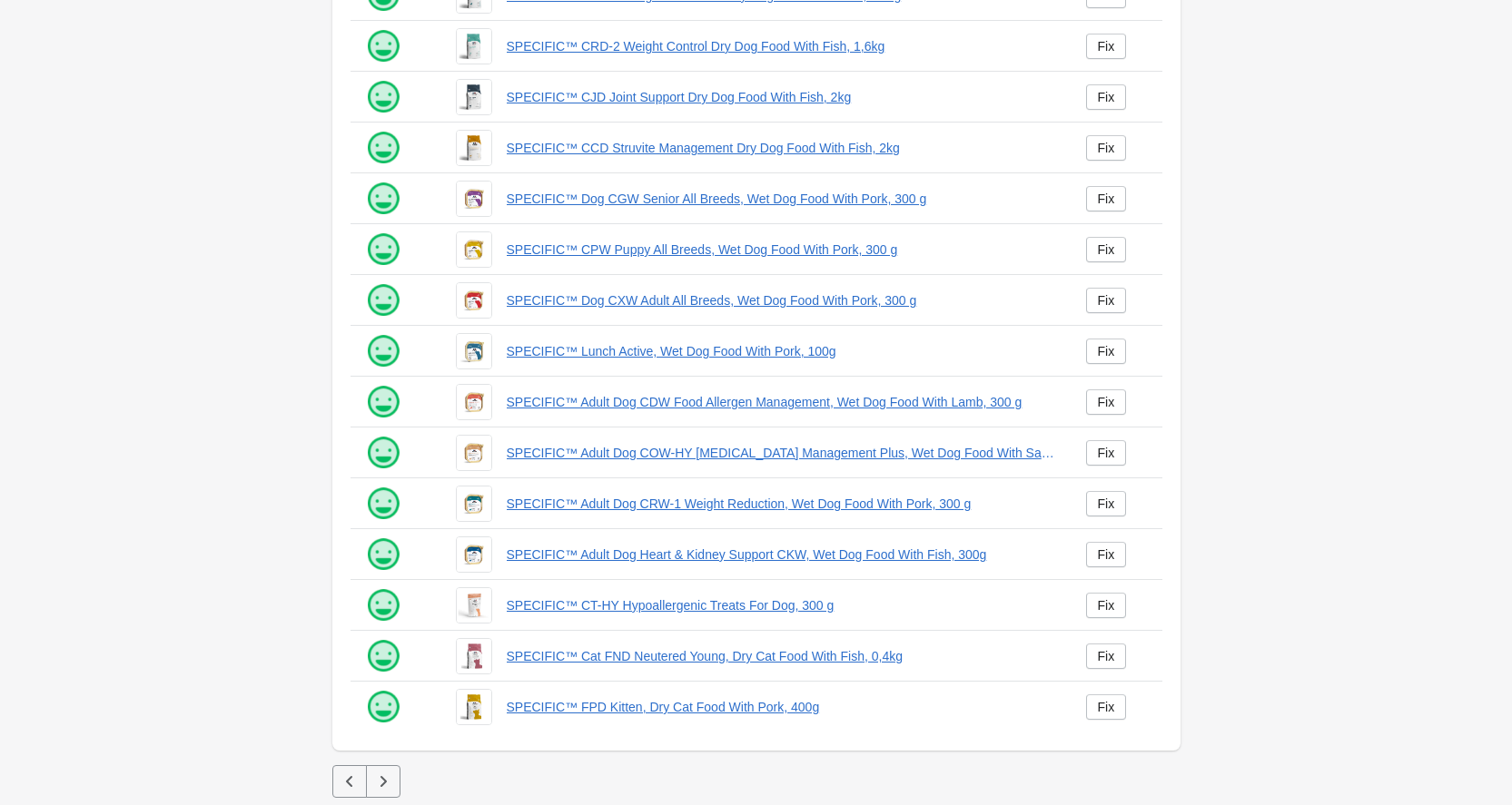 click at bounding box center [383, 781] 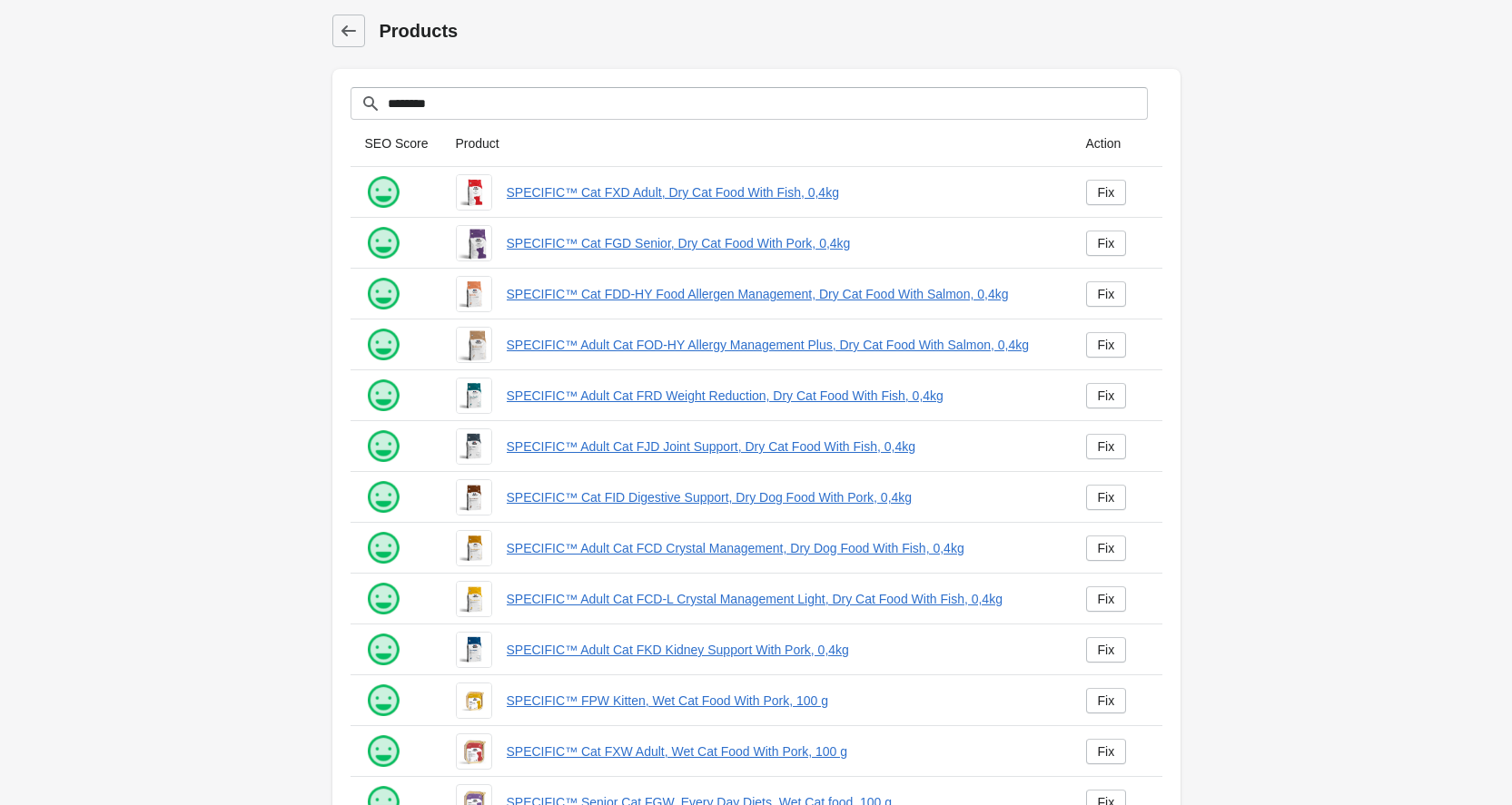 scroll, scrollTop: 197, scrollLeft: 0, axis: vertical 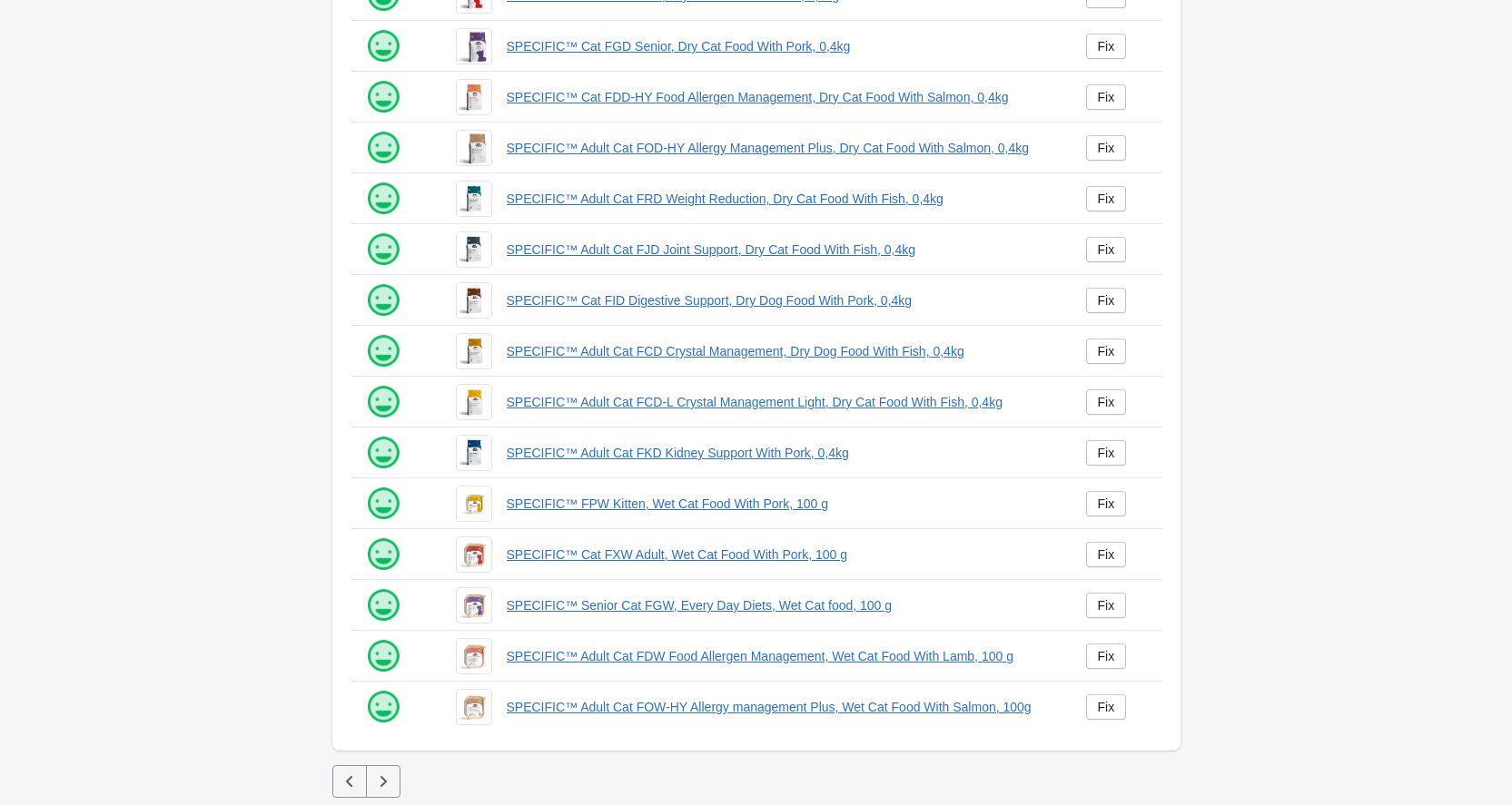 click 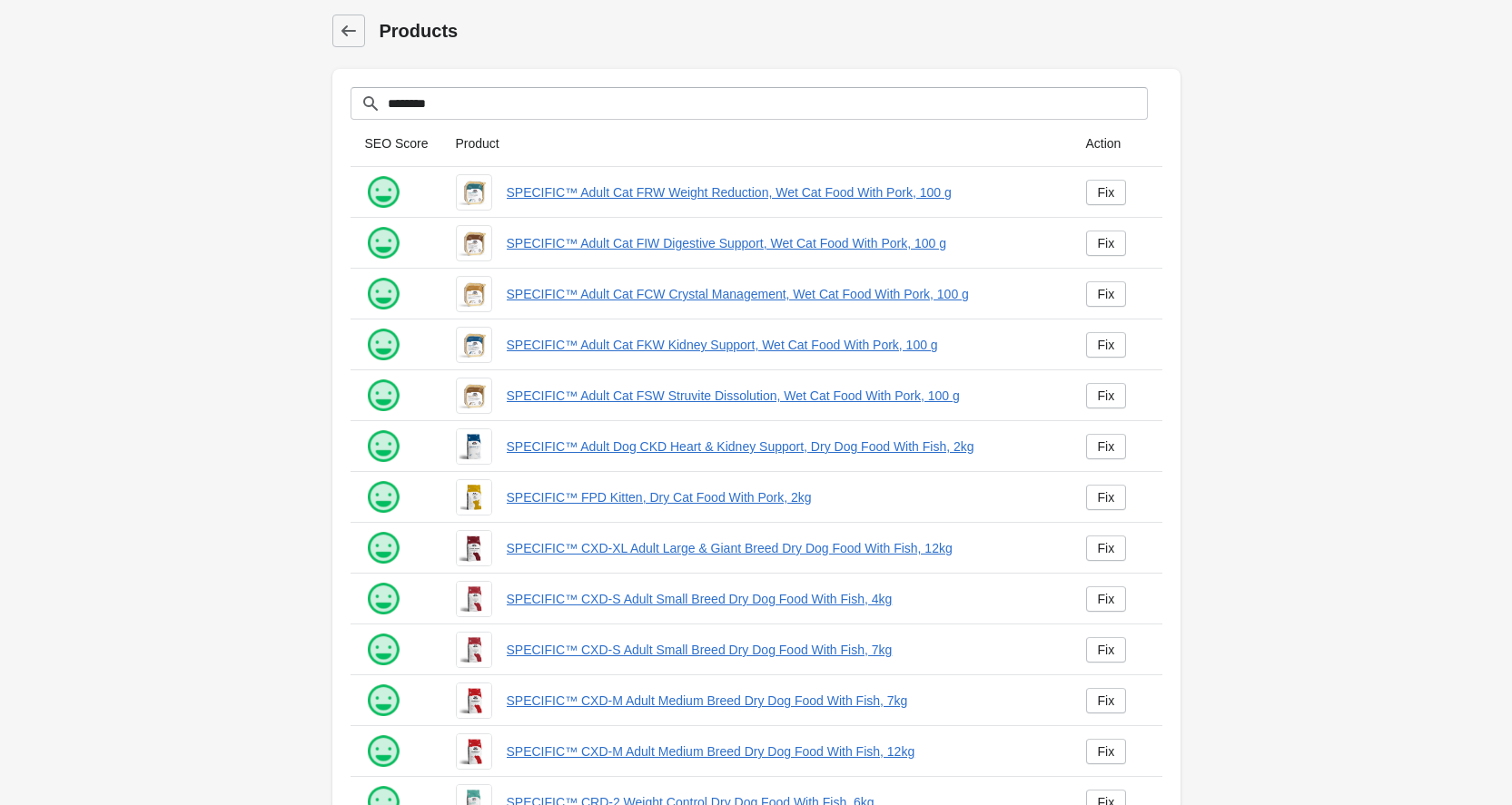 scroll, scrollTop: 197, scrollLeft: 0, axis: vertical 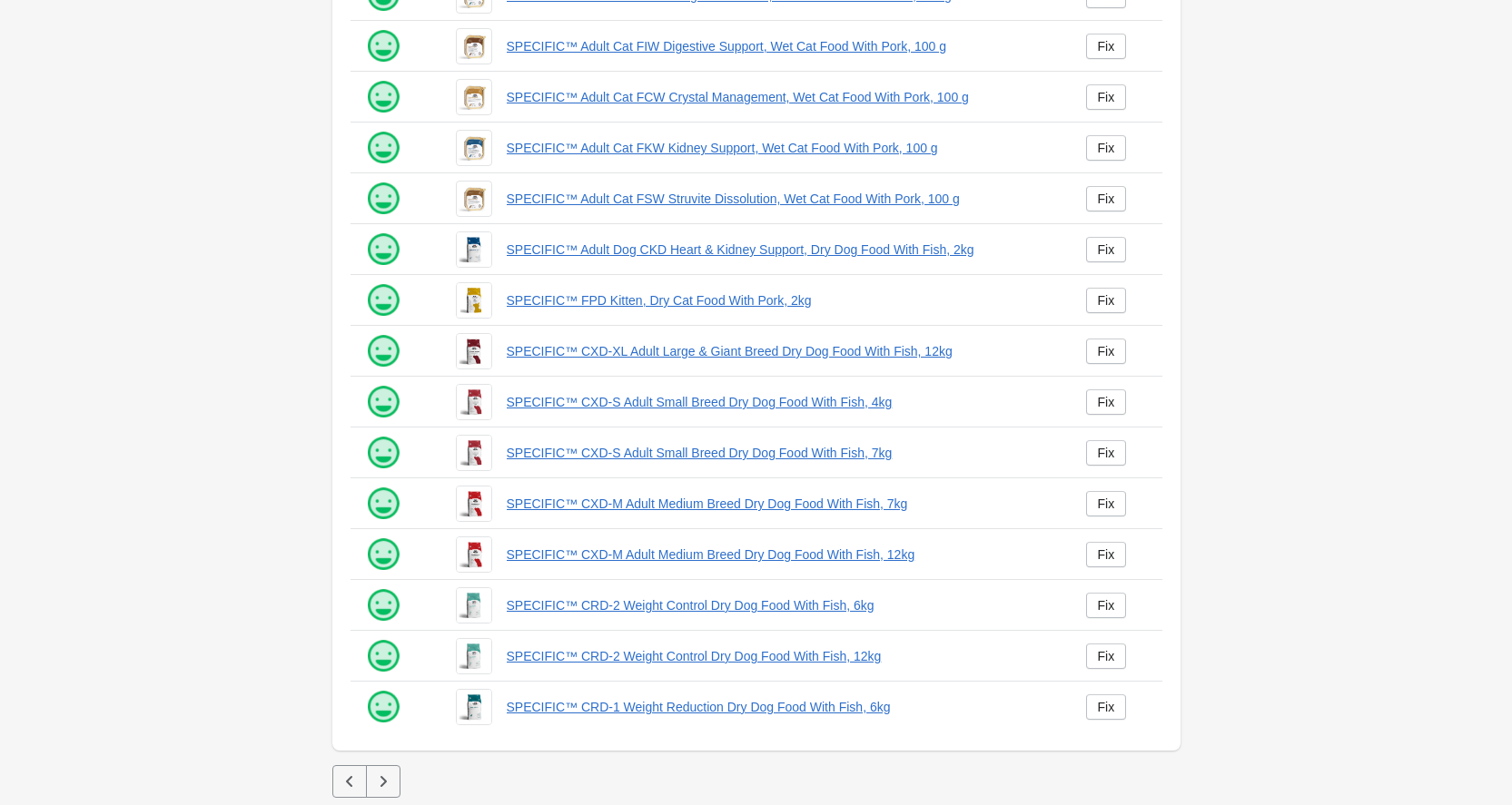 click at bounding box center [383, 781] 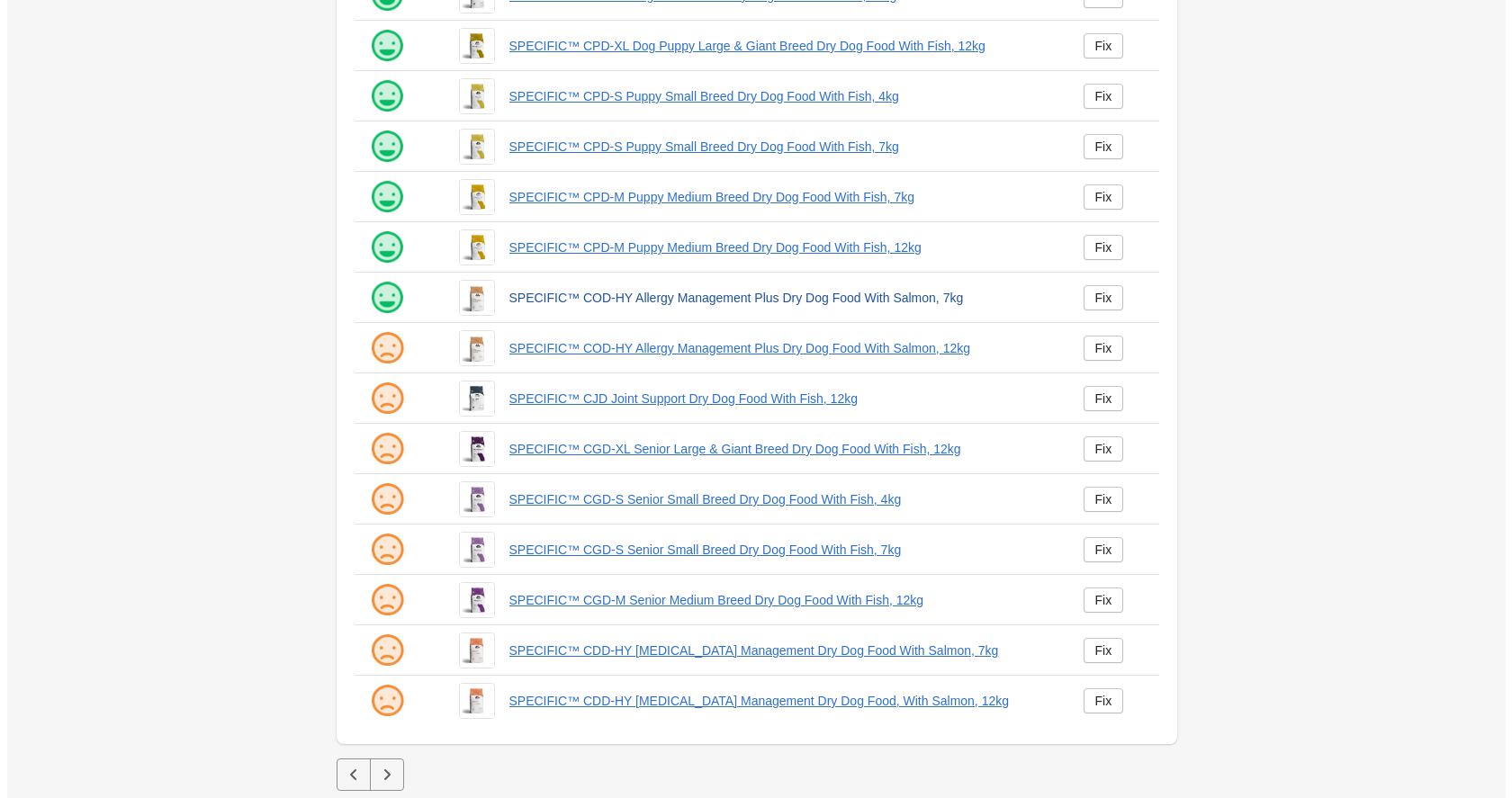 scroll, scrollTop: 0, scrollLeft: 0, axis: both 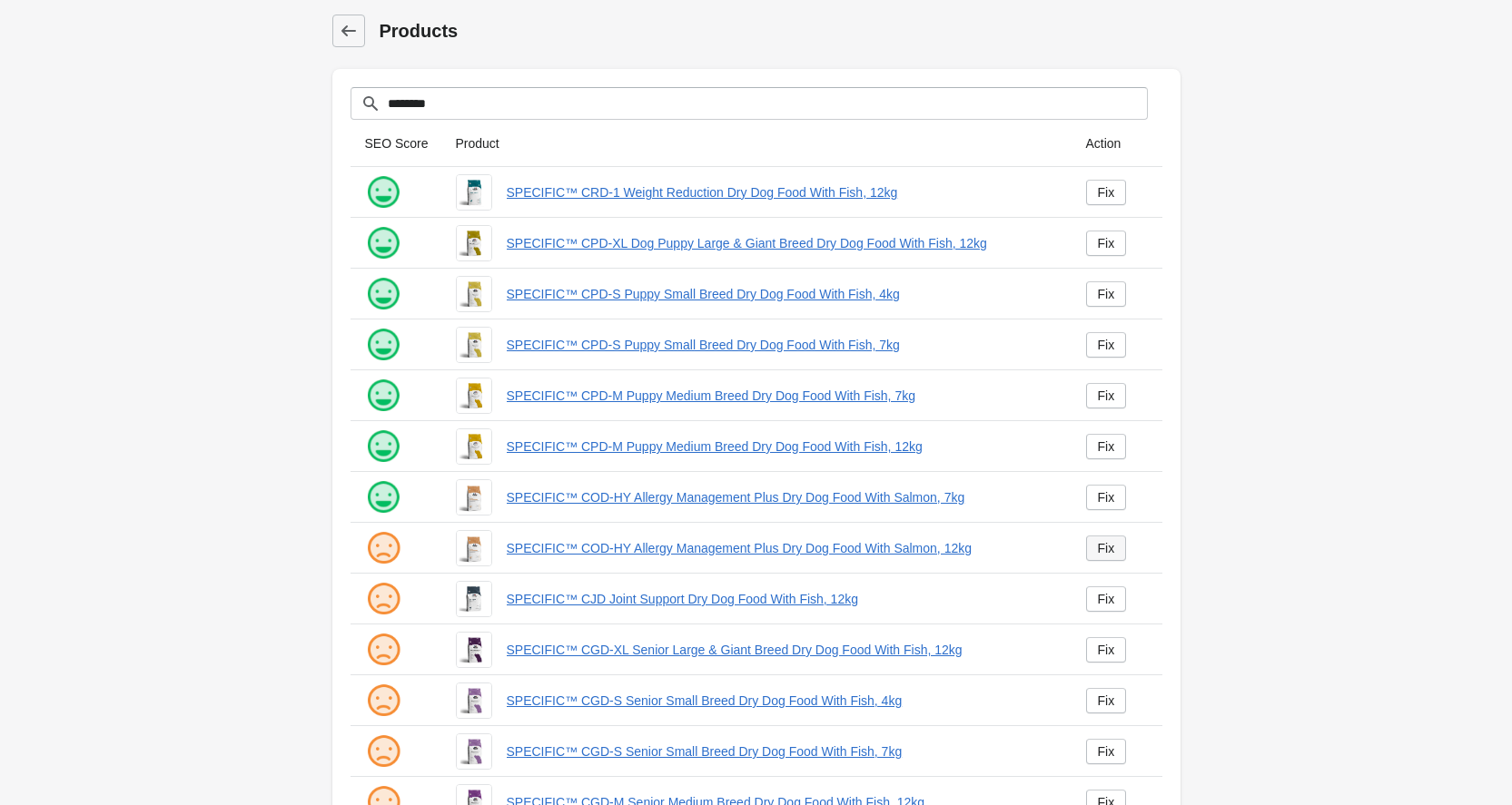 click on "Fix" at bounding box center (1106, 548) 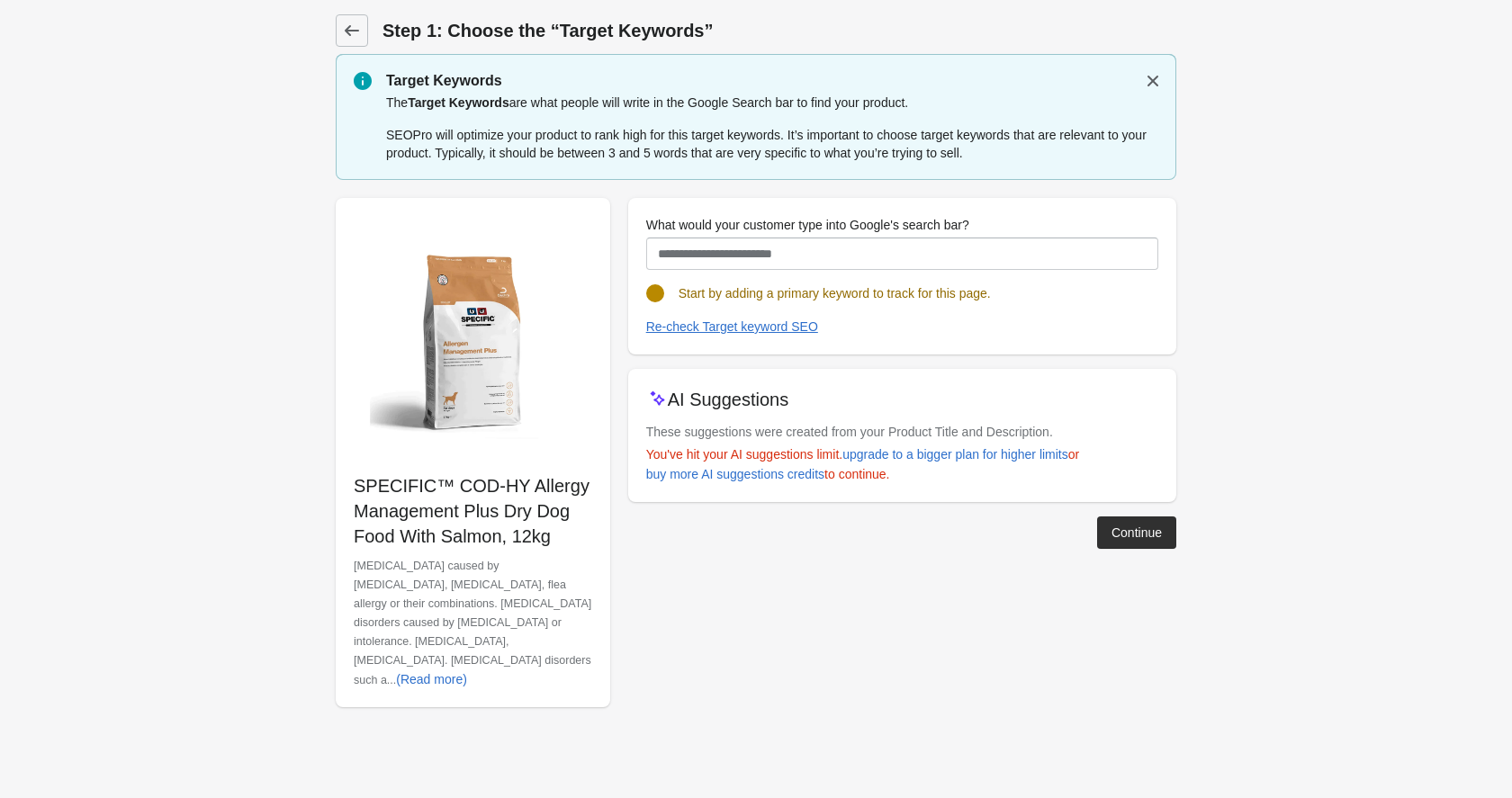 scroll, scrollTop: 0, scrollLeft: 0, axis: both 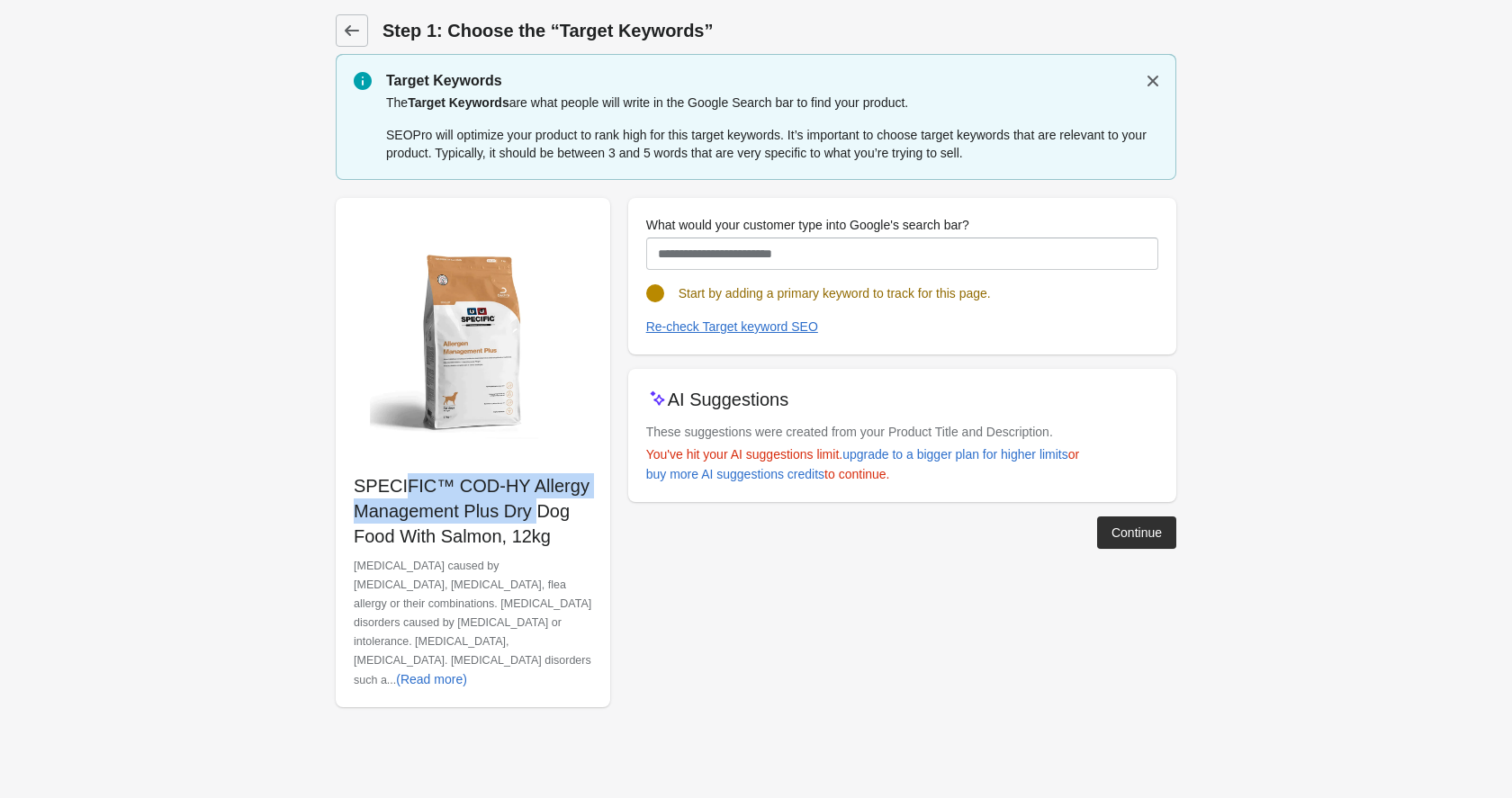 drag, startPoint x: 494, startPoint y: 511, endPoint x: 340, endPoint y: 490, distance: 155.42522 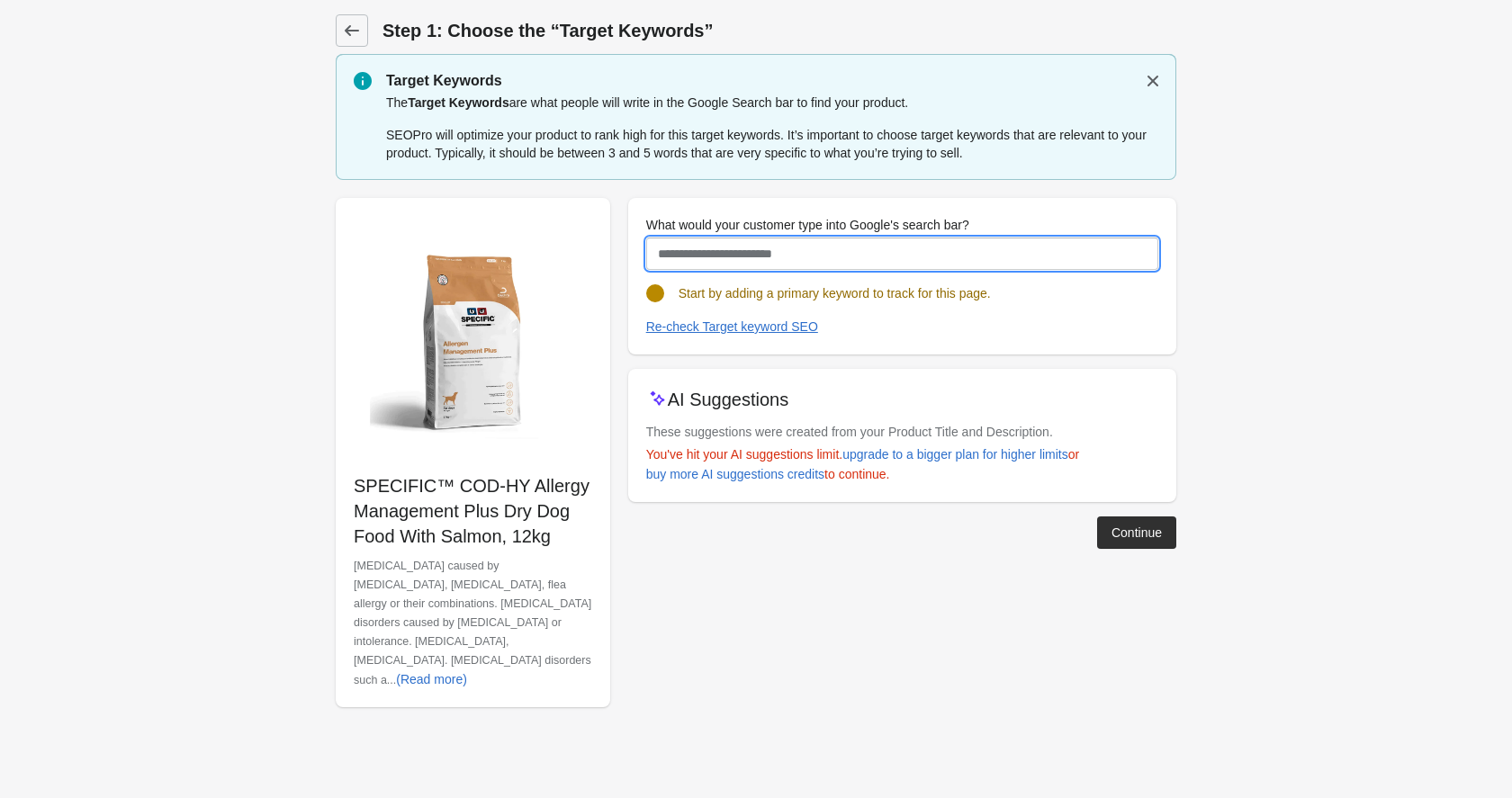 click on "What would your customer type into Google's search bar?" at bounding box center [902, 254] 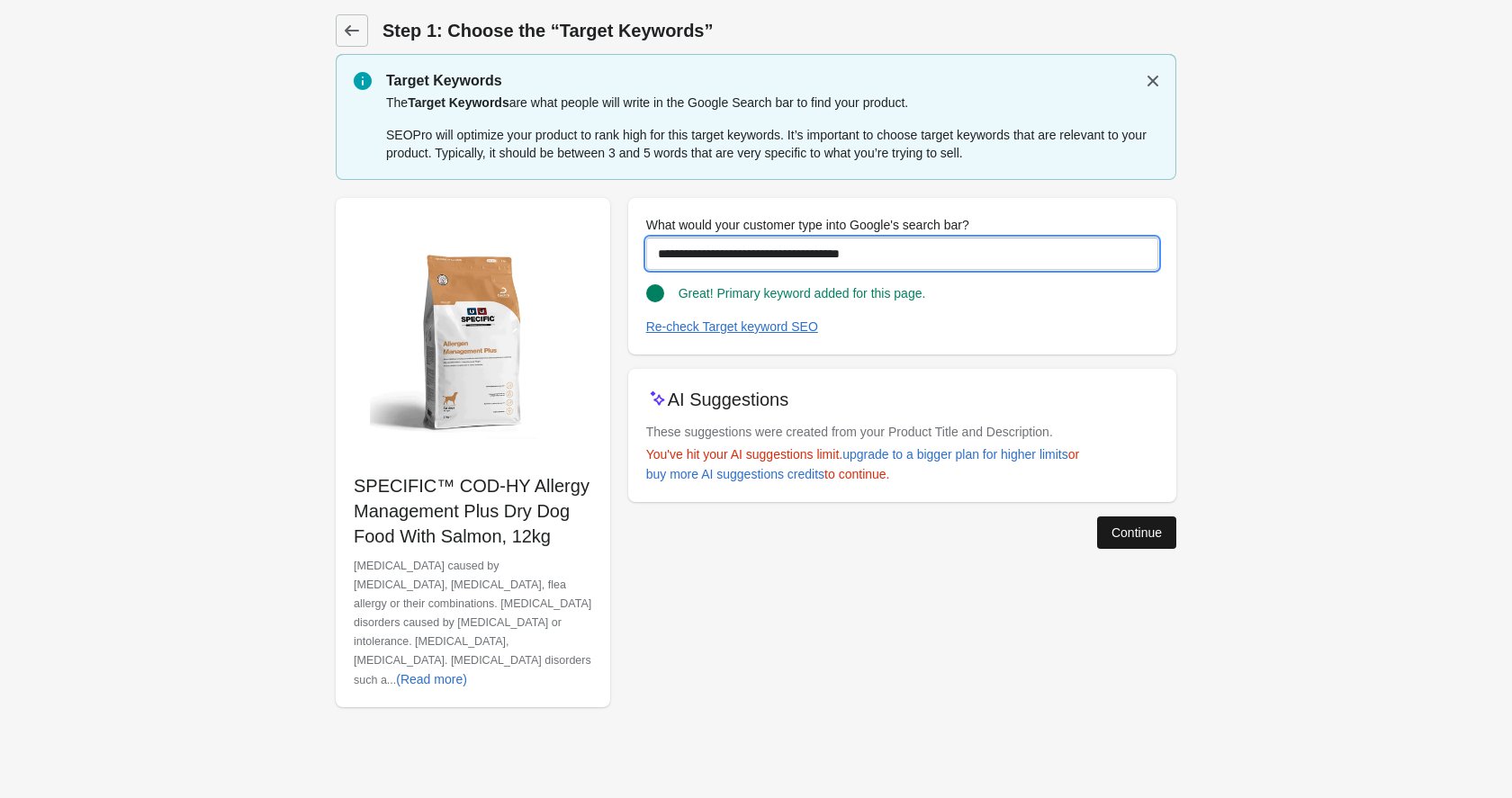 type on "**********" 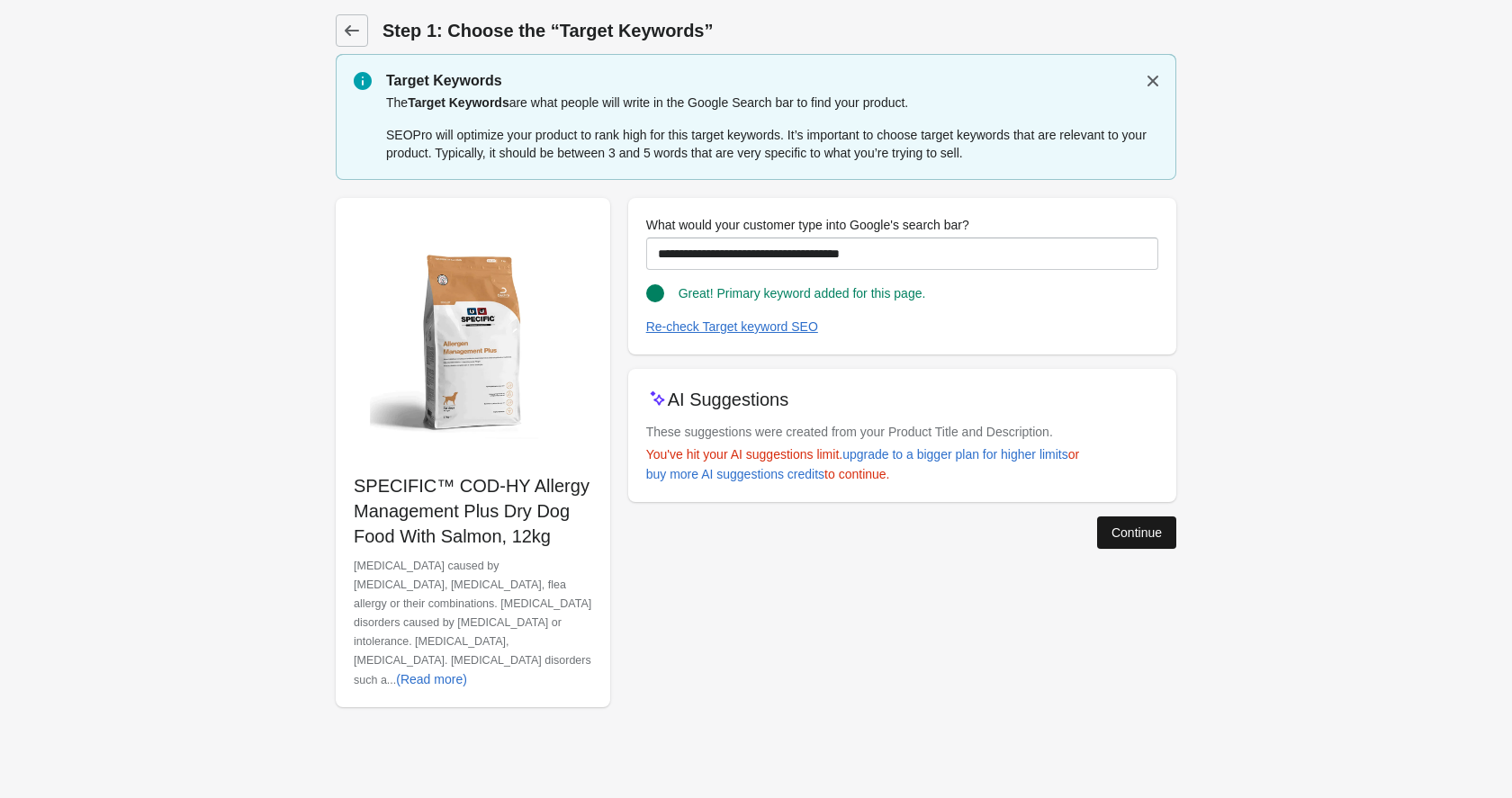 click on "Continue" at bounding box center (1137, 533) 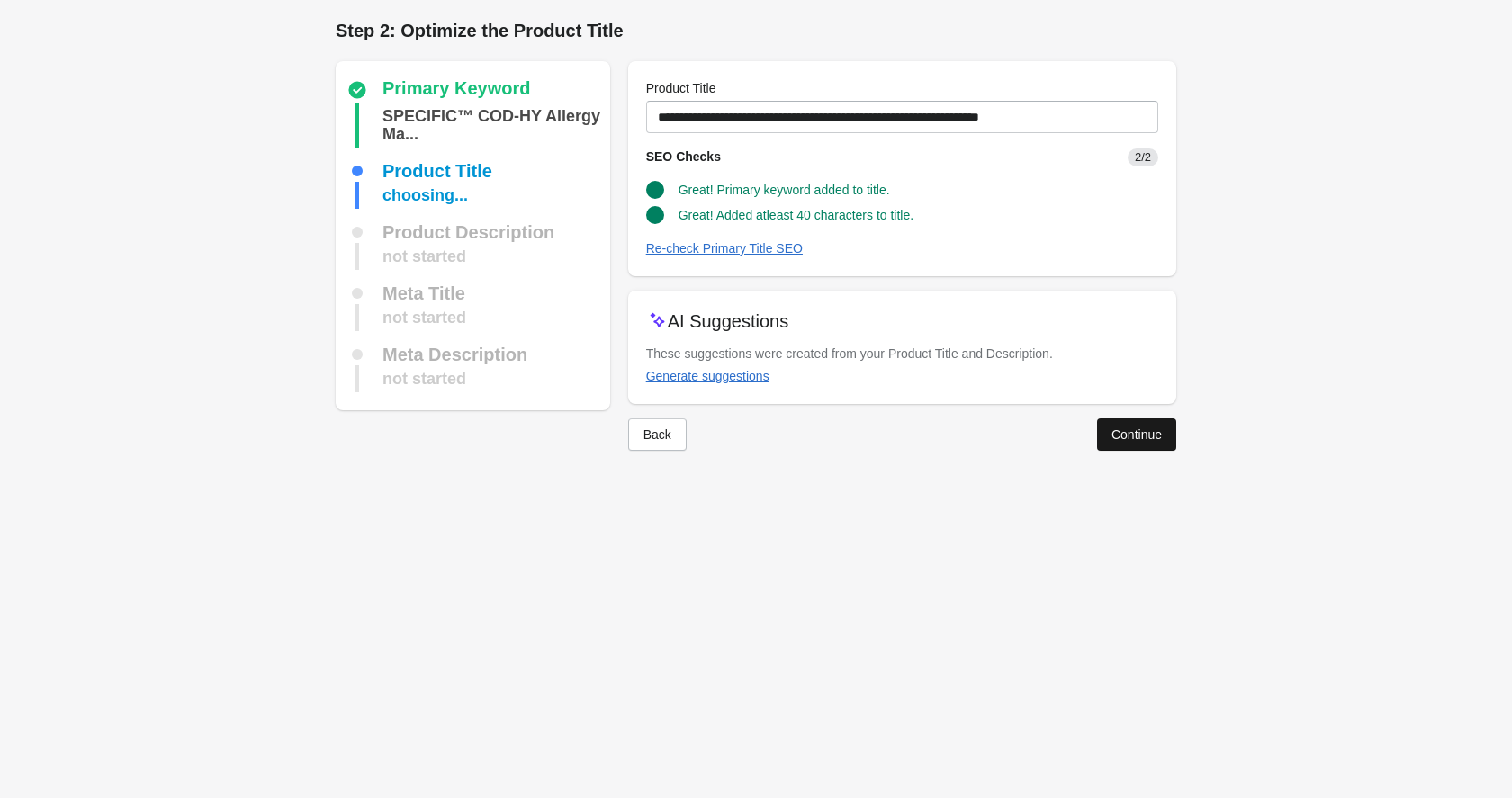 click on "Continue" at bounding box center (1137, 435) 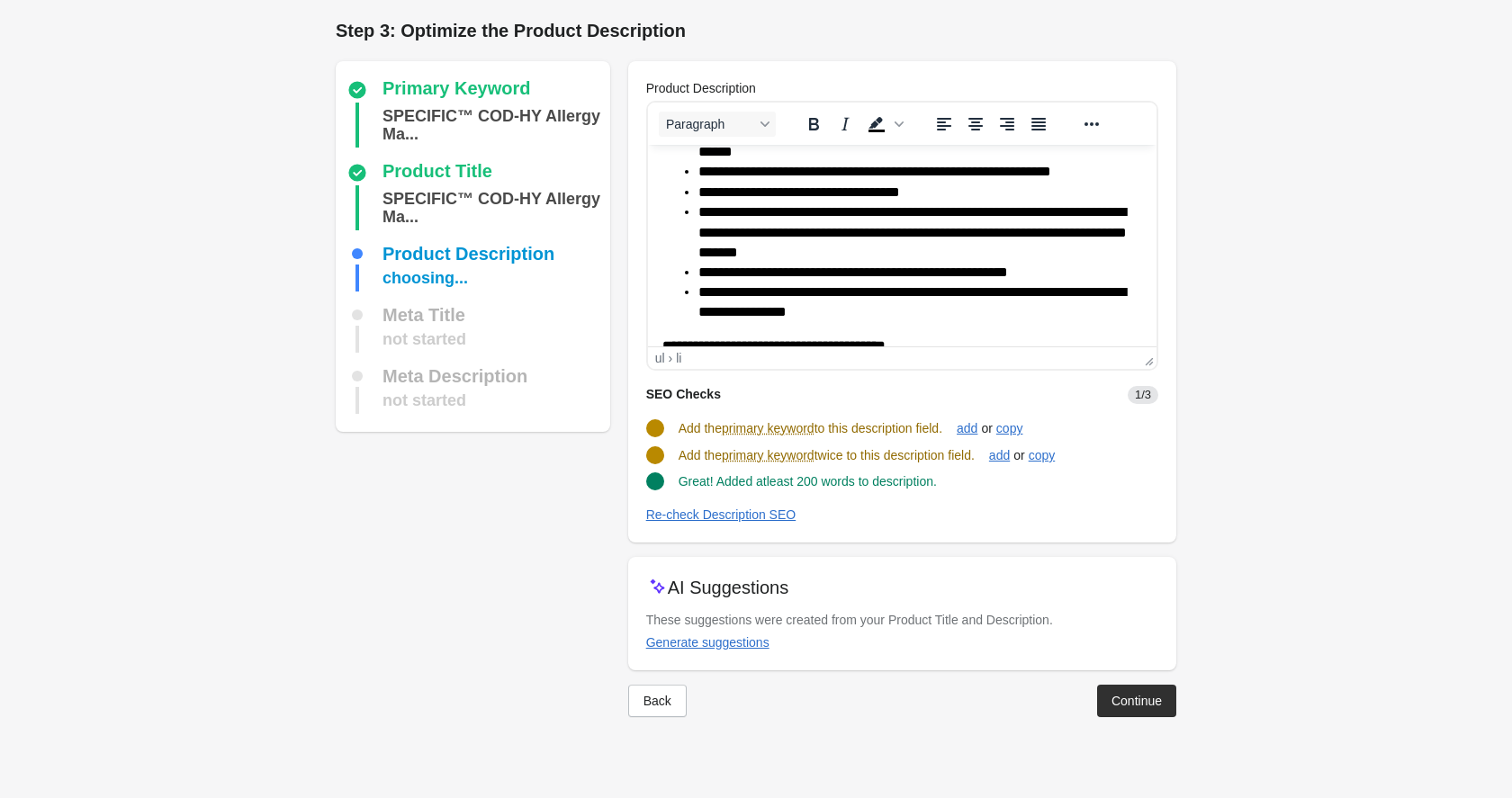 scroll, scrollTop: 44, scrollLeft: 0, axis: vertical 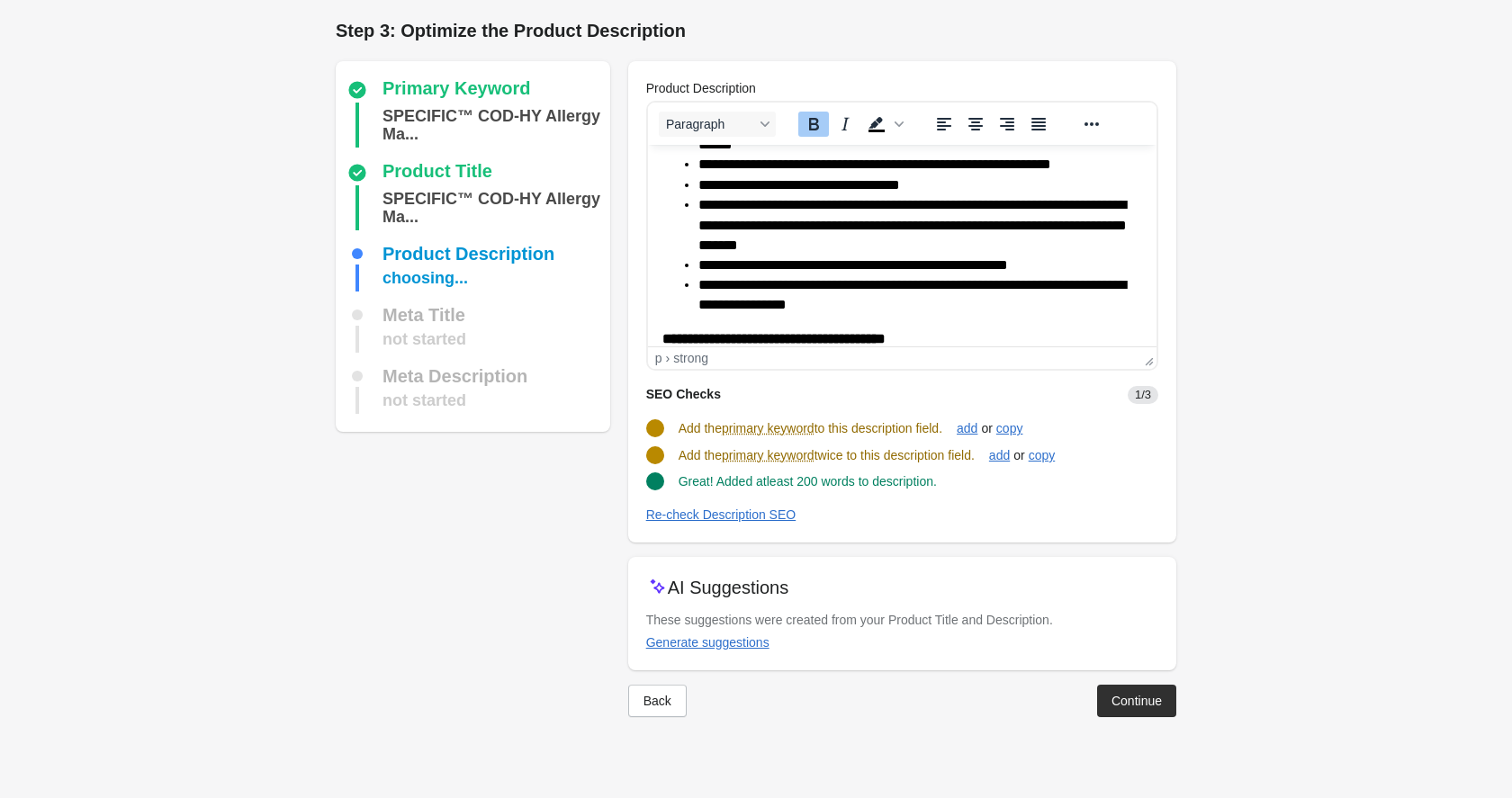 click on "**********" at bounding box center (895, 458) 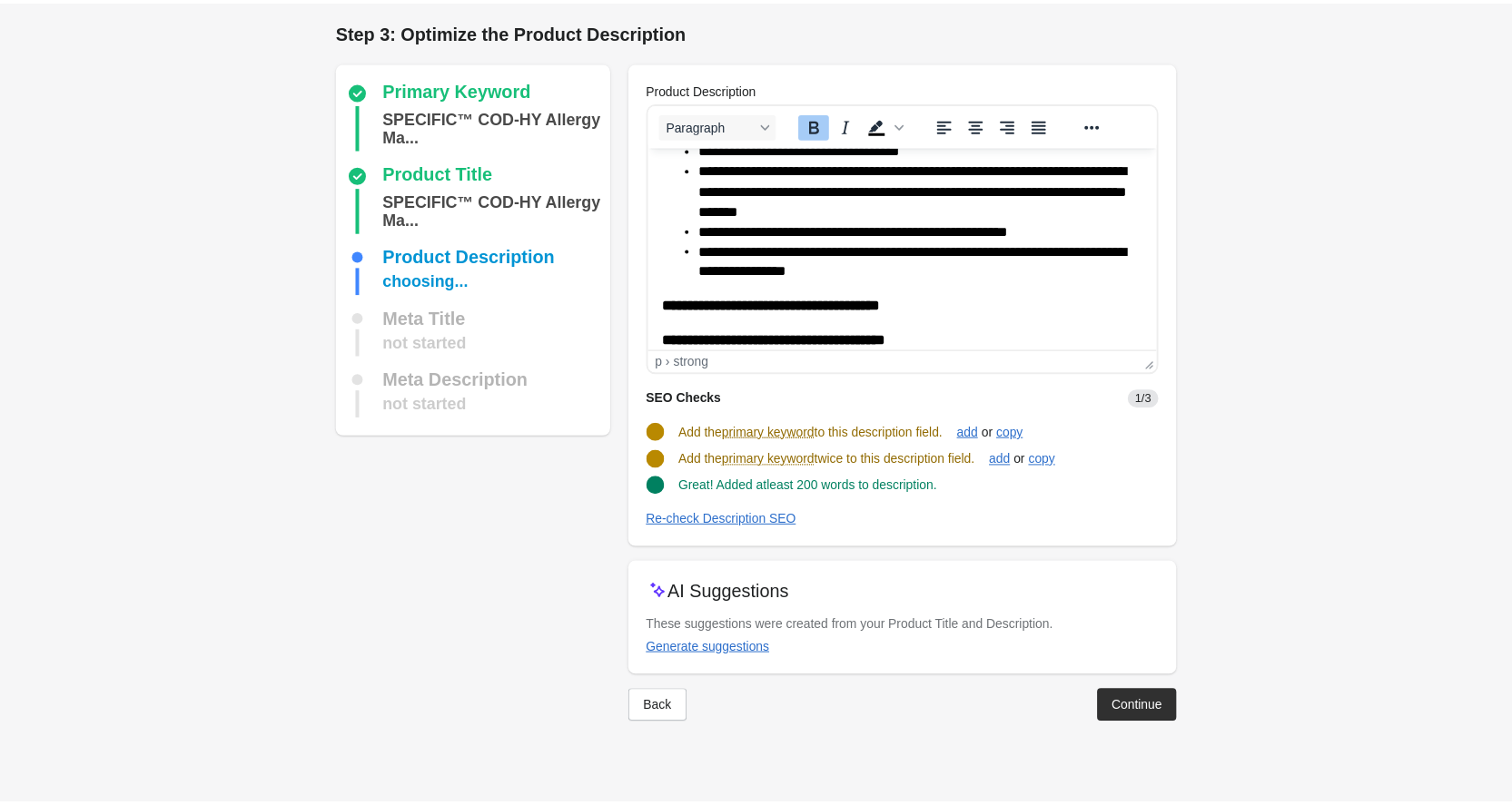 scroll, scrollTop: 1897, scrollLeft: 0, axis: vertical 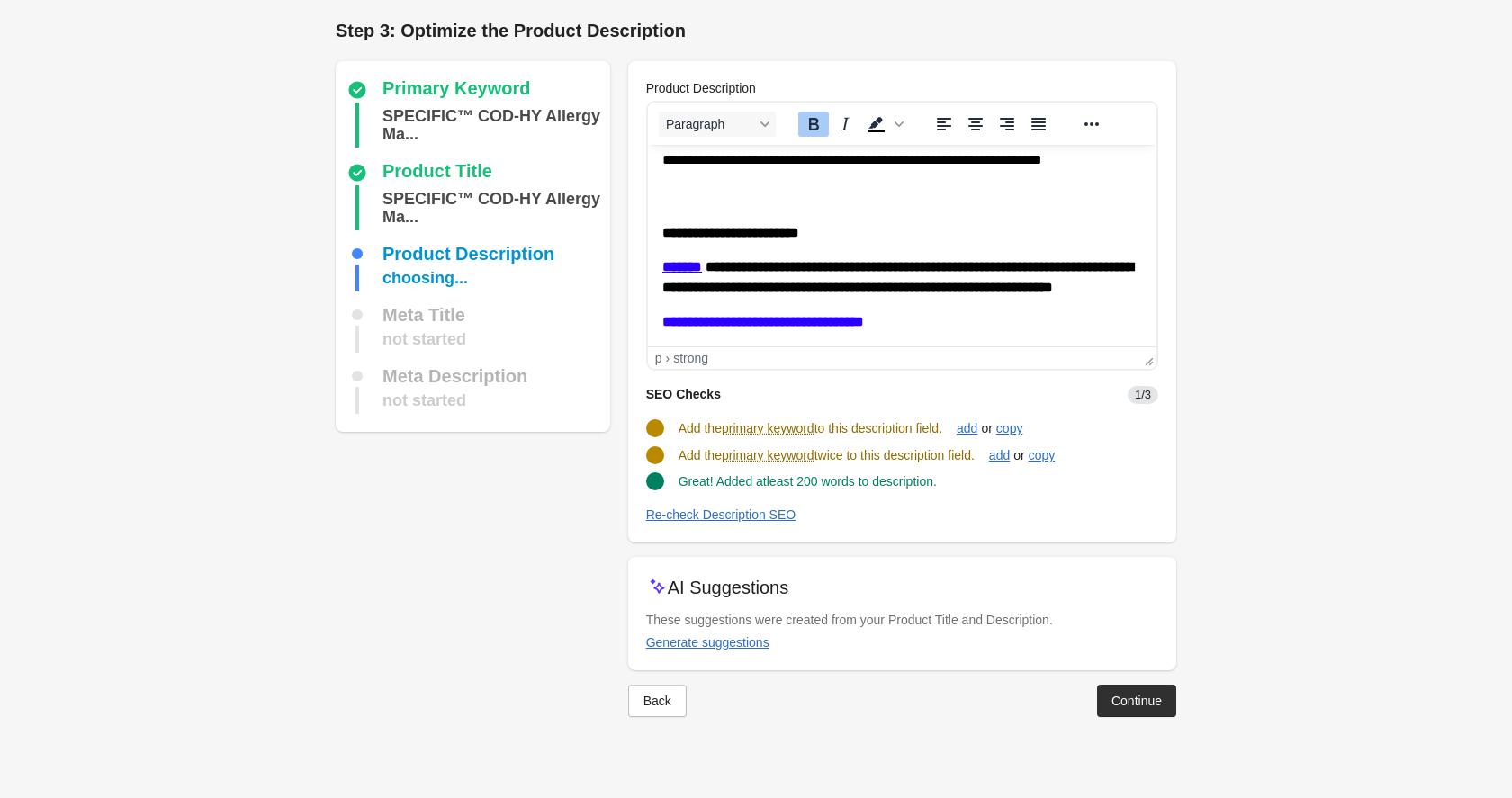 click on "**********" at bounding box center [895, 139] 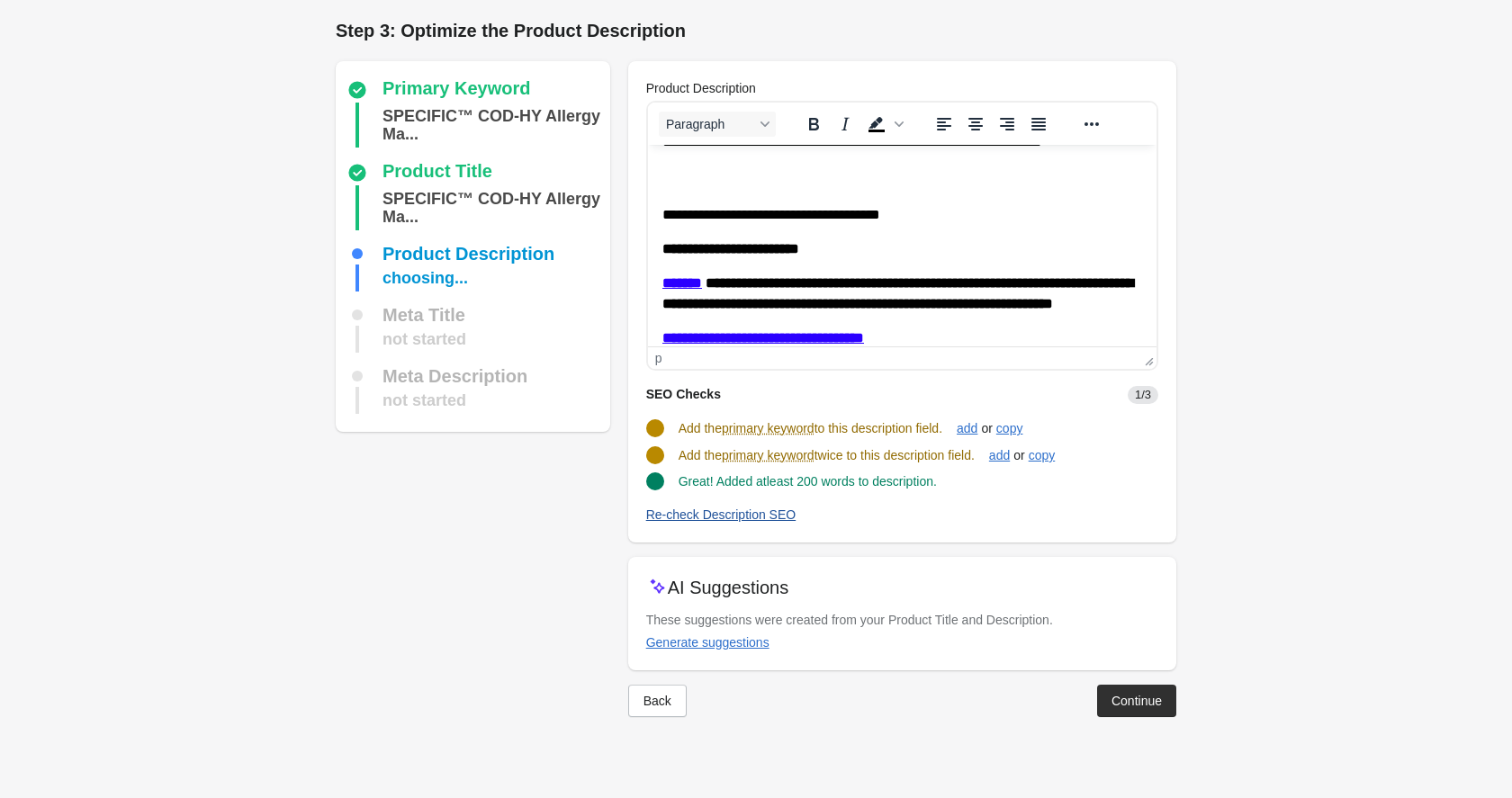 click on "Re-check Description SEO" at bounding box center (721, 515) 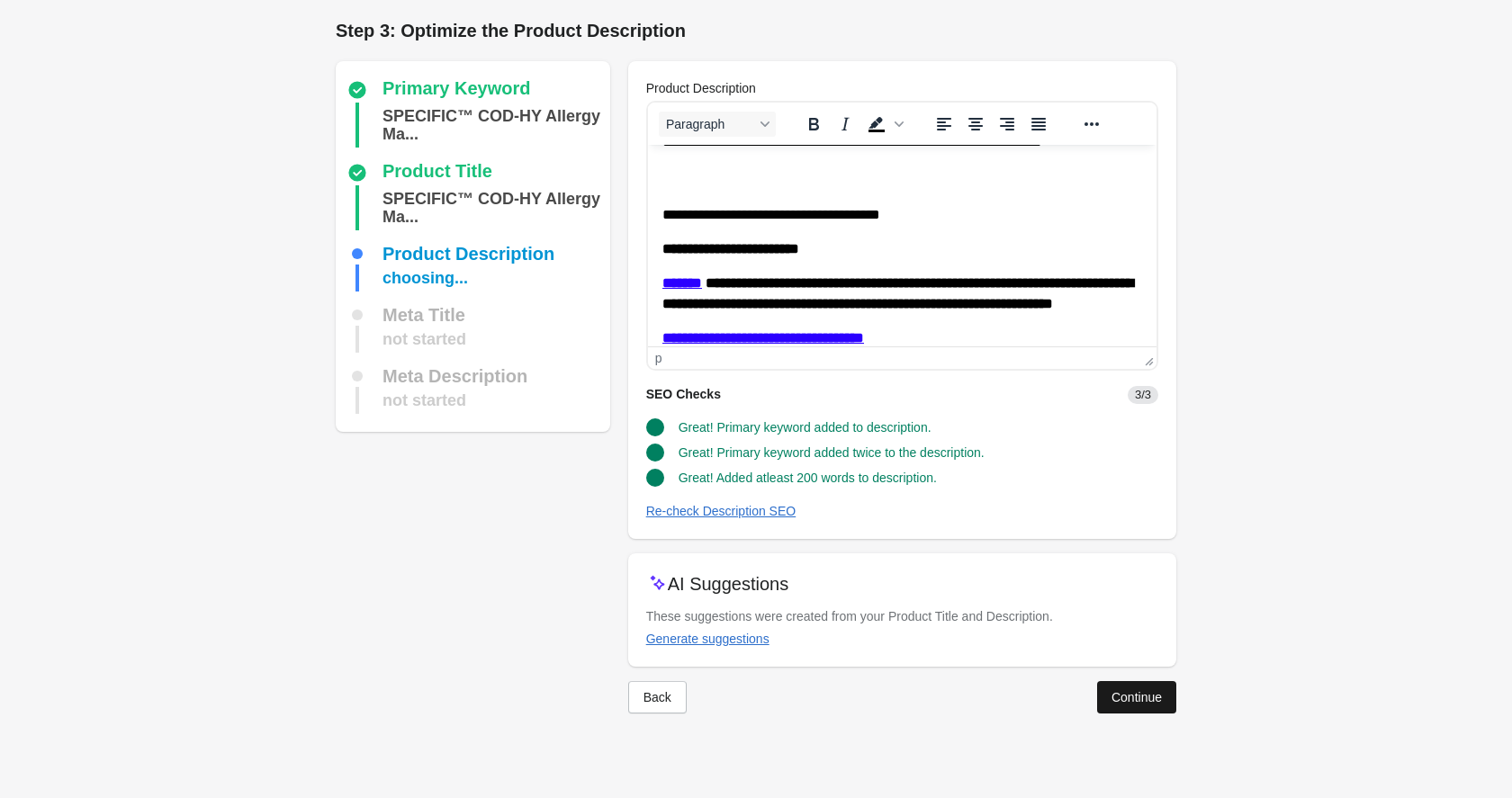 click on "Continue" at bounding box center [1137, 697] 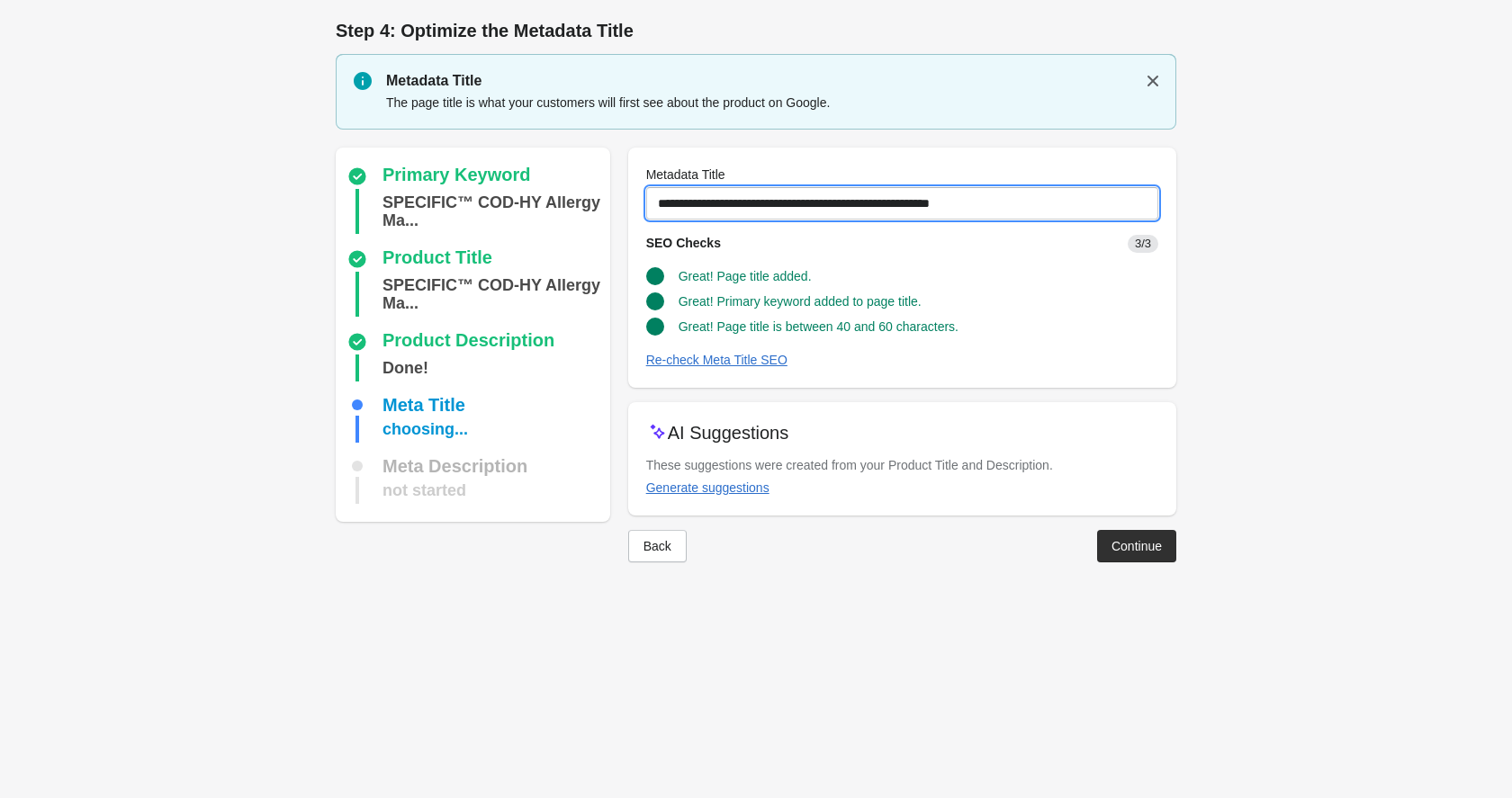 click on "**********" at bounding box center [902, 203] 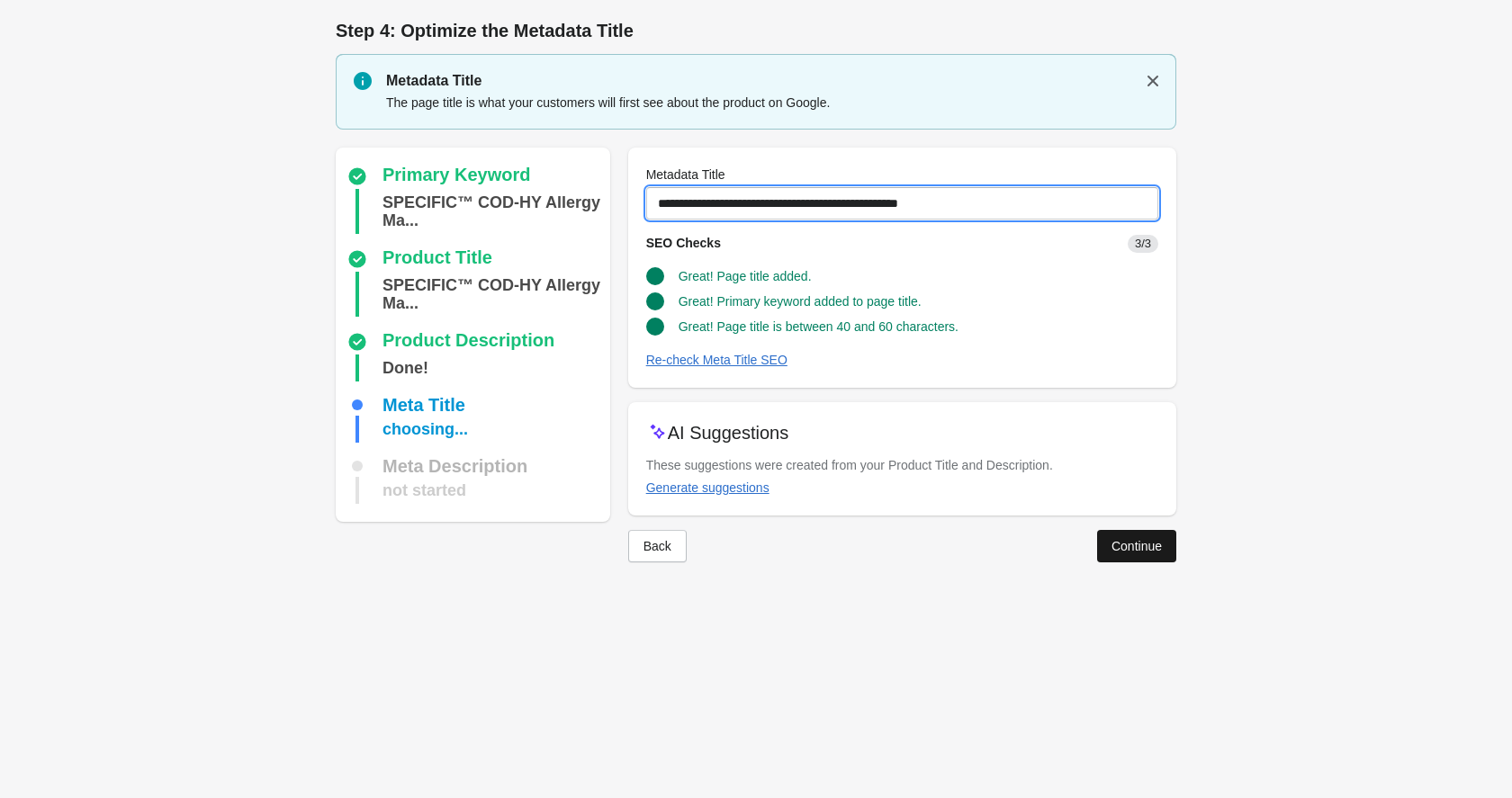 type on "**********" 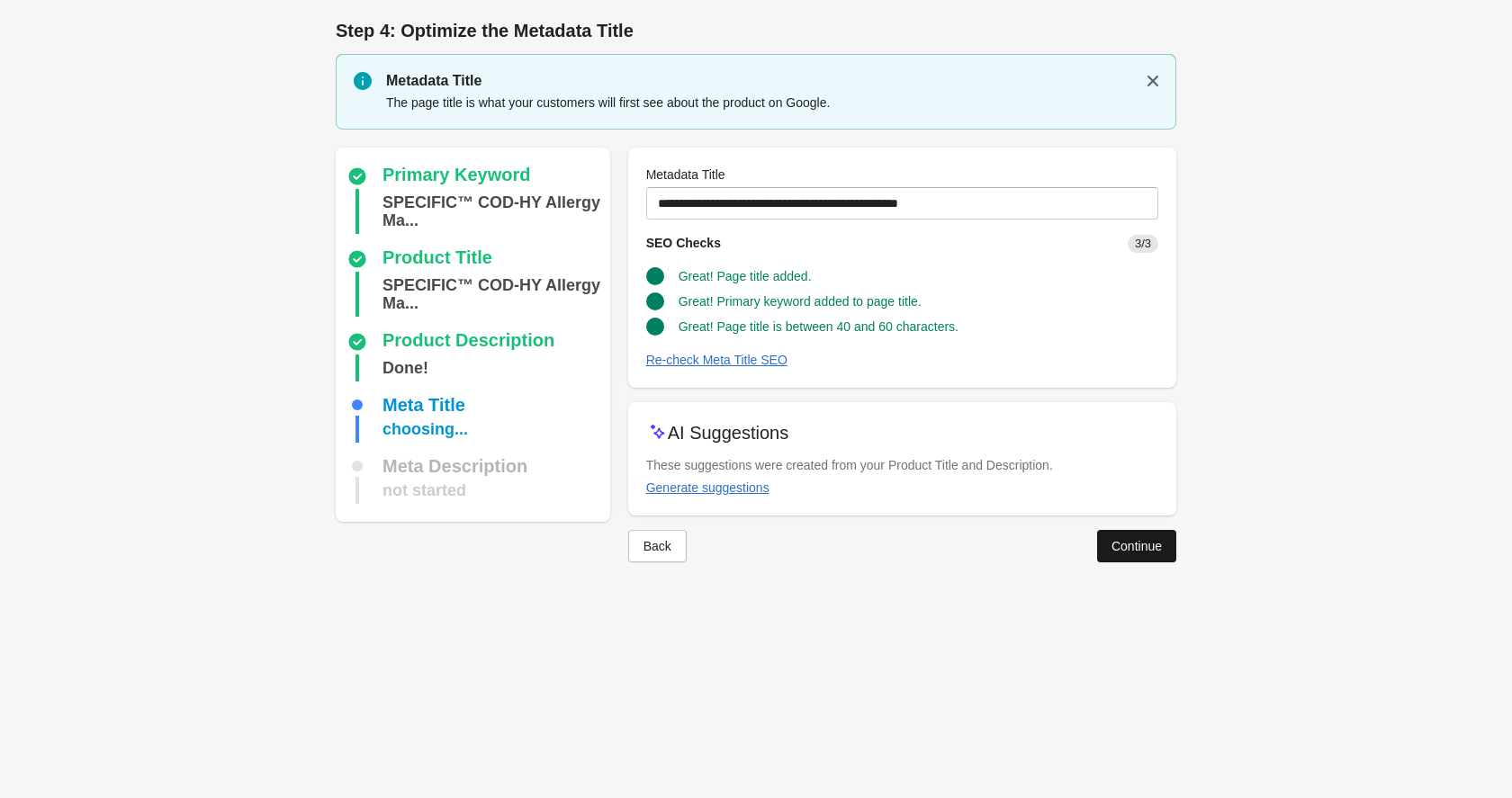 click on "Continue" at bounding box center (1137, 546) 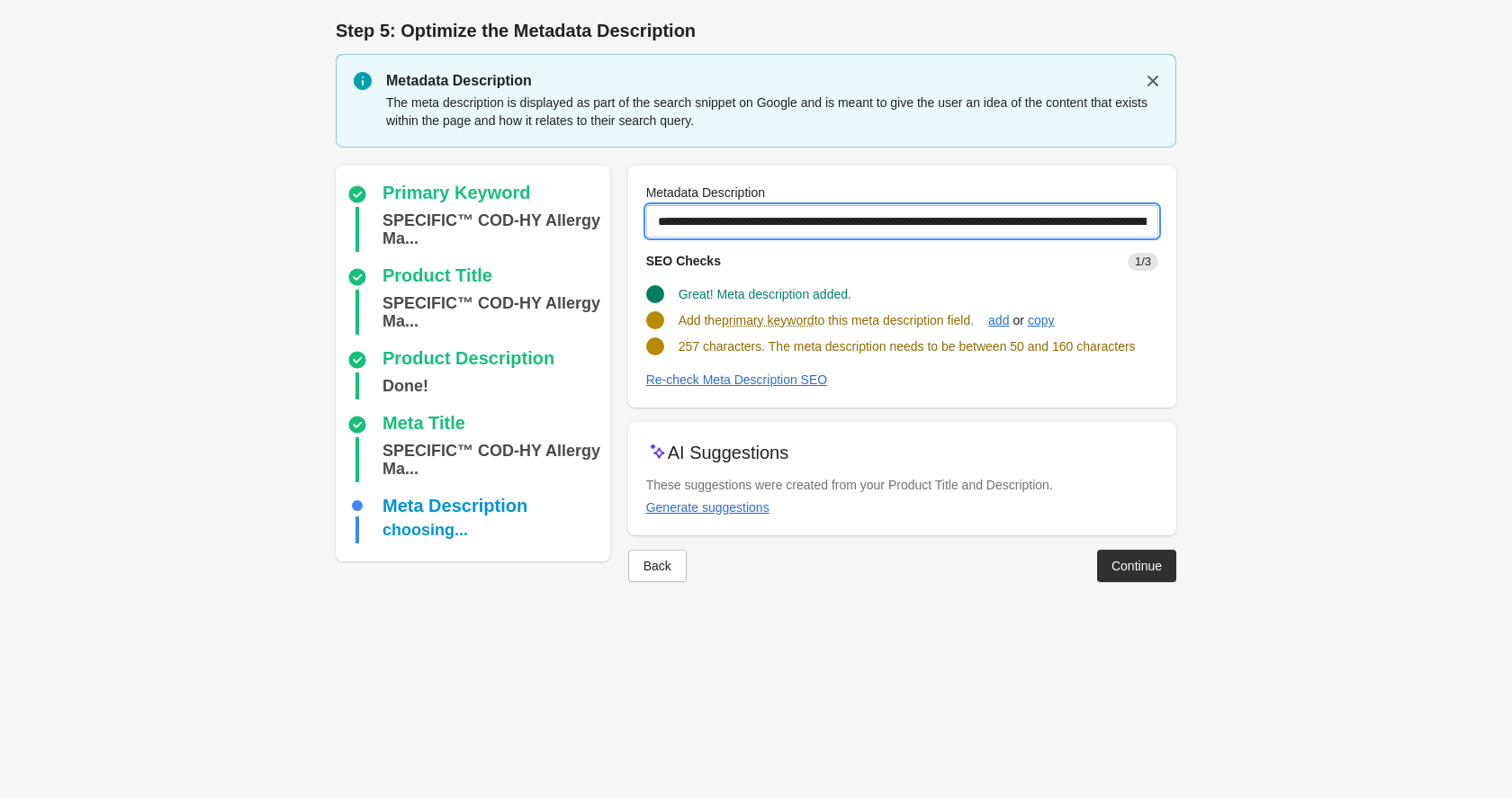 drag, startPoint x: 984, startPoint y: 214, endPoint x: 1131, endPoint y: 227, distance: 147.57371 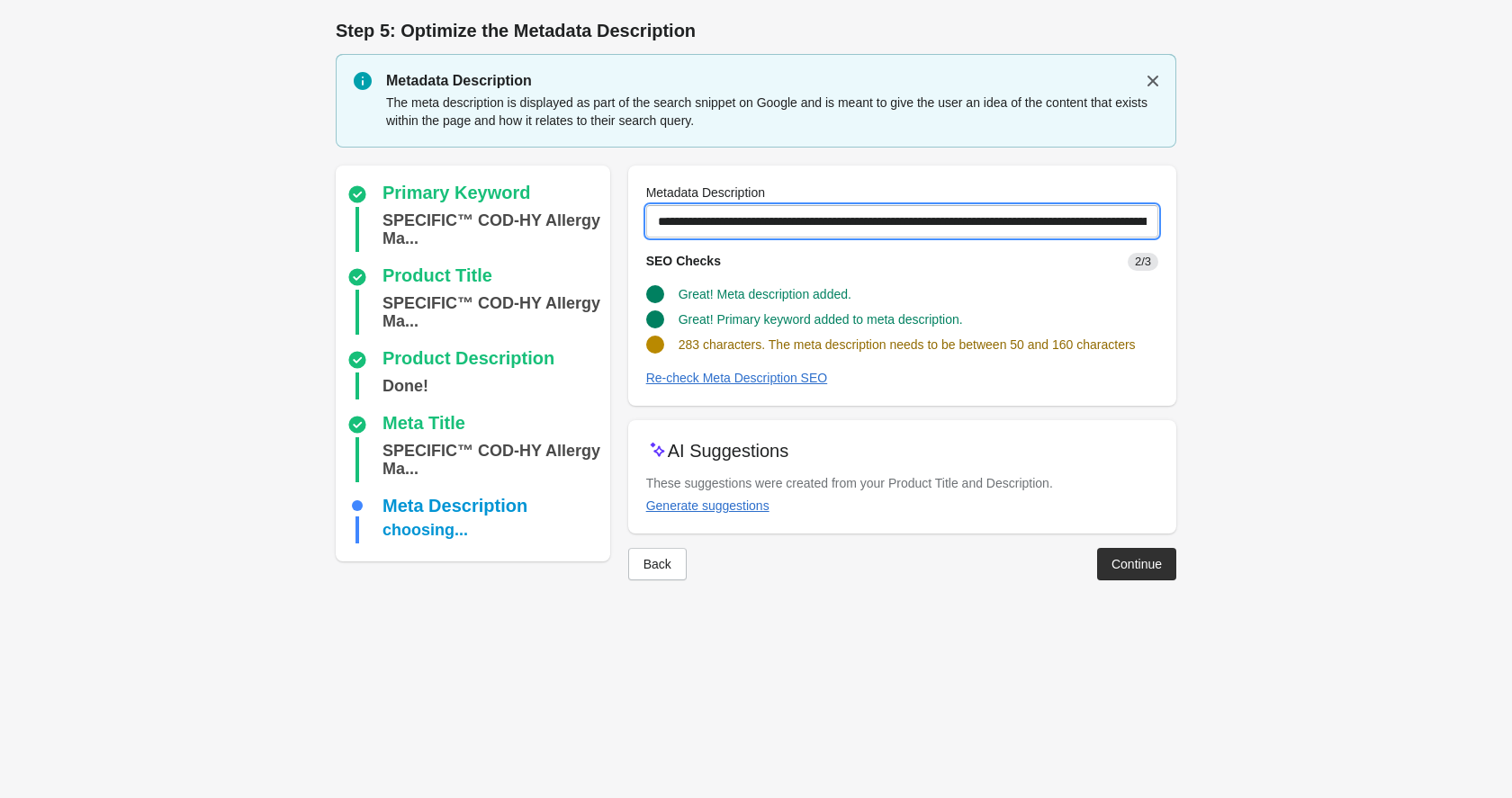 drag, startPoint x: 1063, startPoint y: 222, endPoint x: 1309, endPoint y: 229, distance: 246.0996 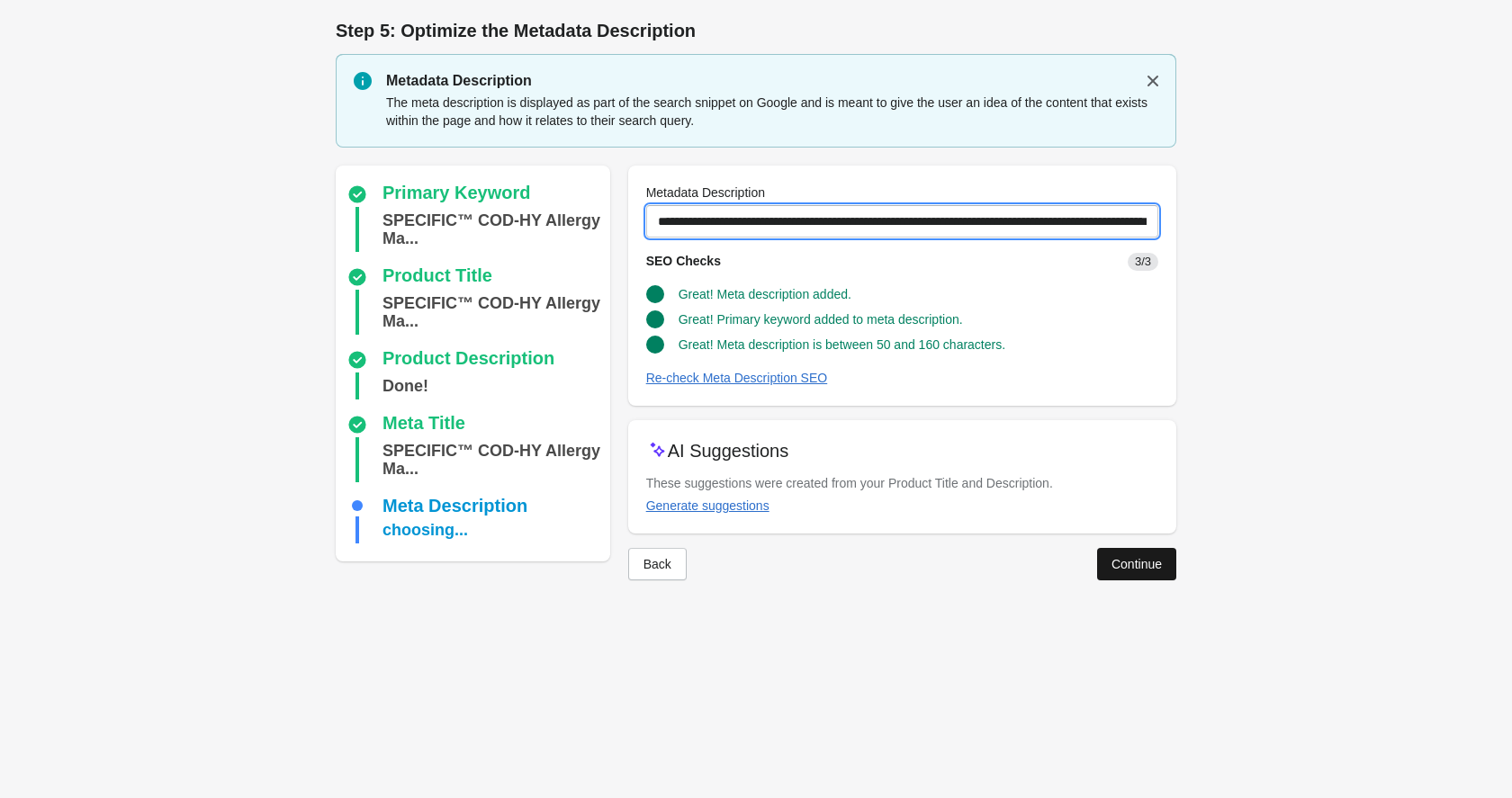 type on "**********" 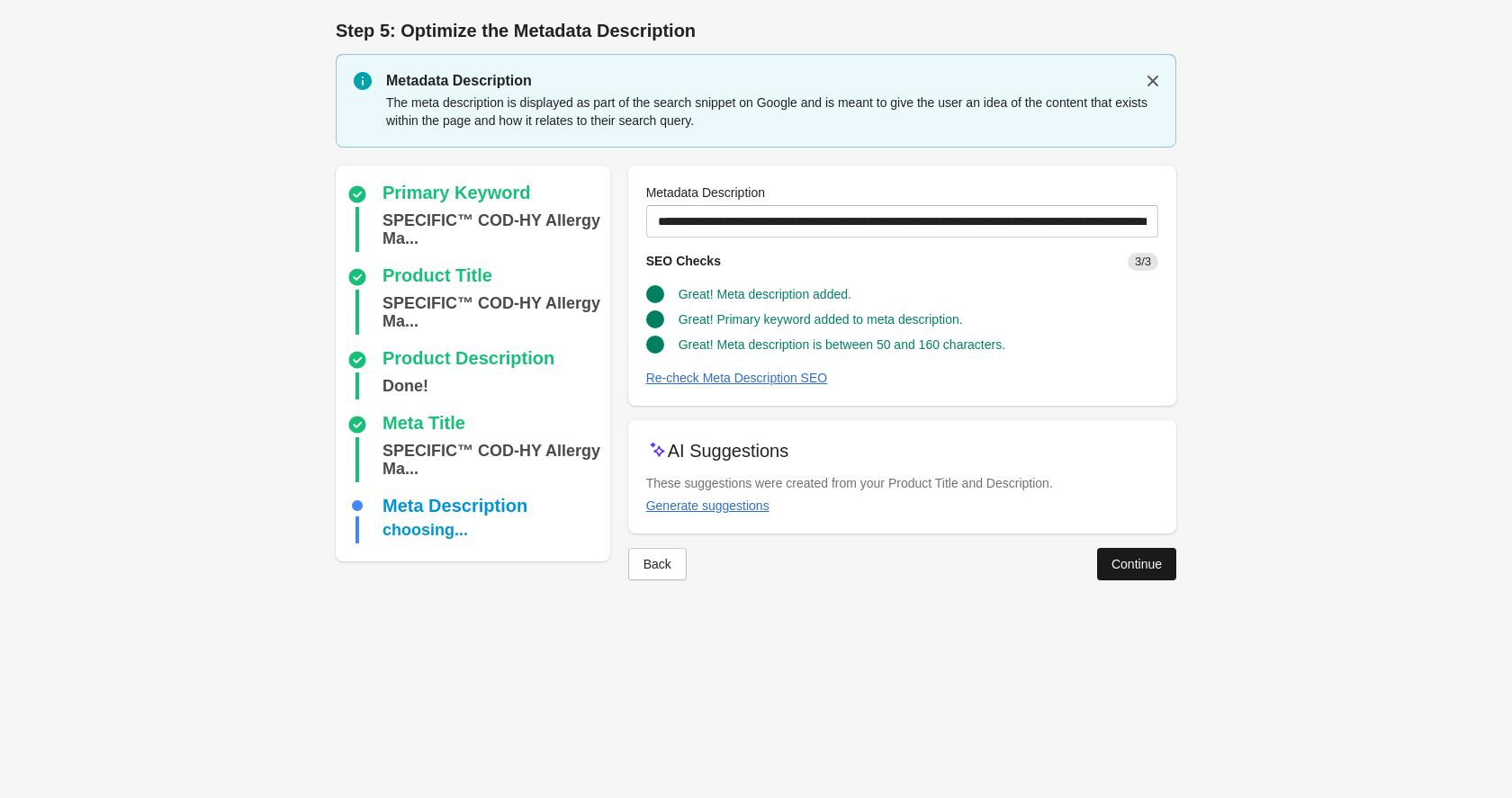 click on "Continue" at bounding box center (1137, 564) 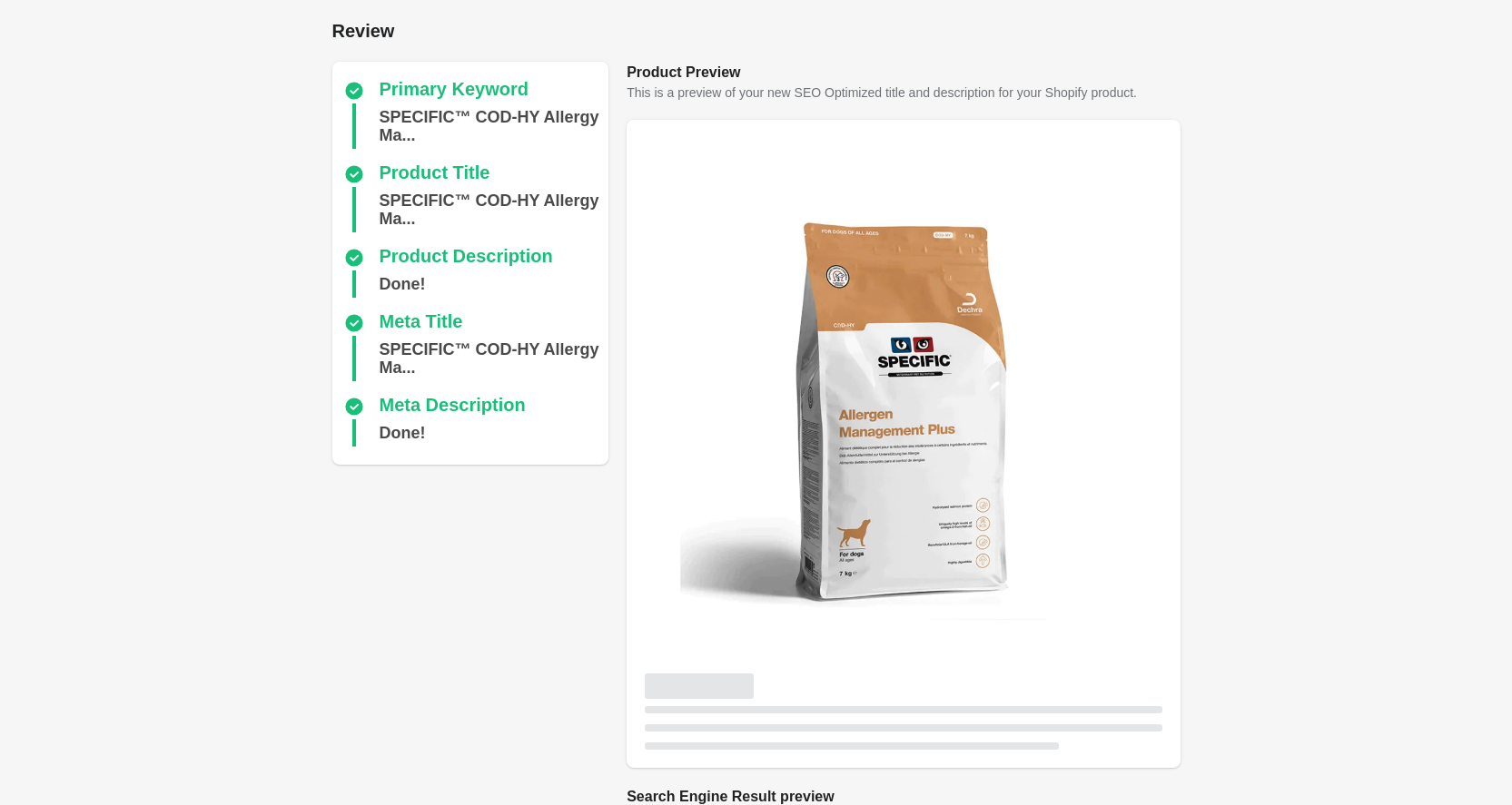 scroll, scrollTop: 418, scrollLeft: 0, axis: vertical 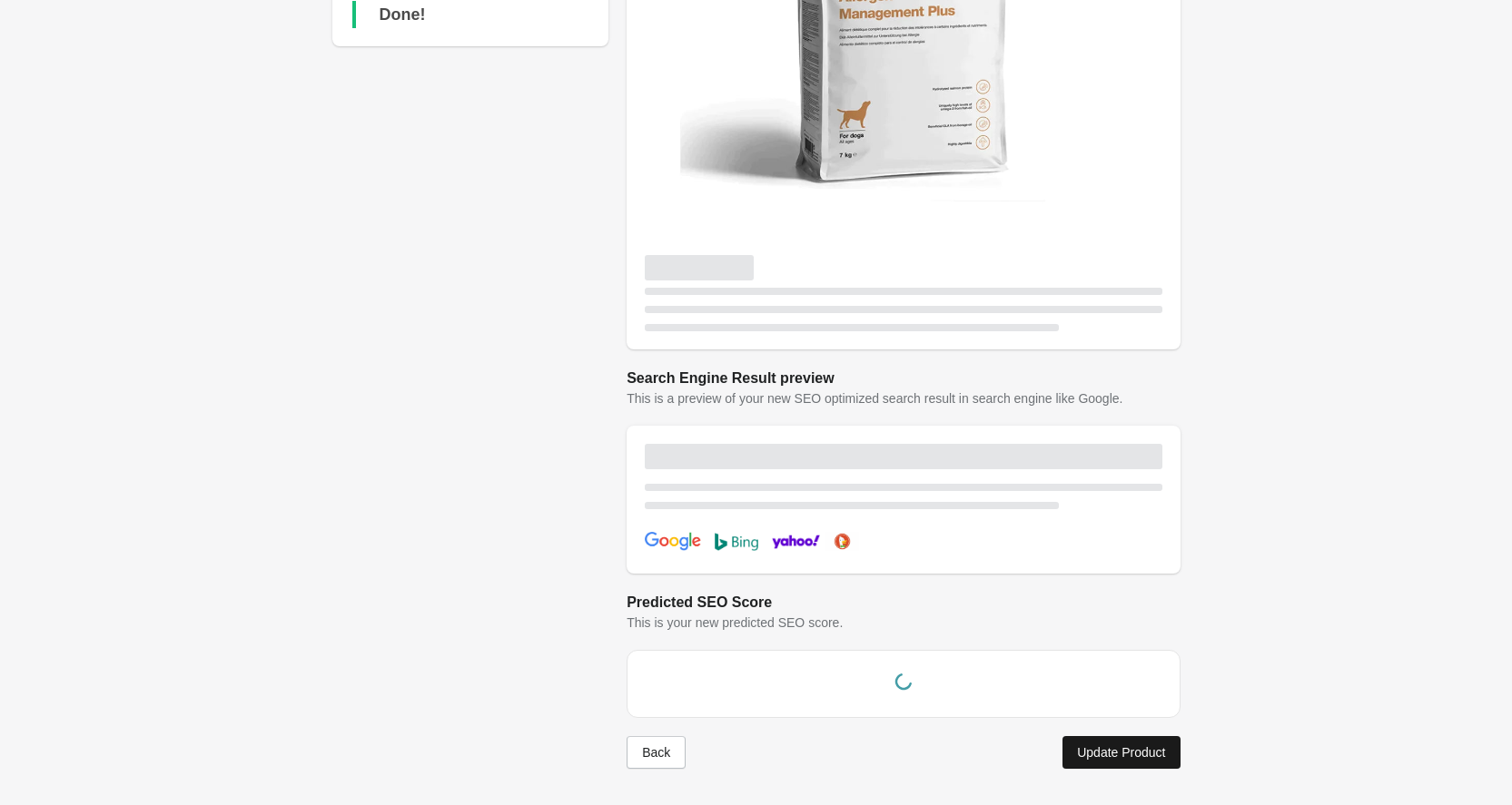 click on "Product Preview
This is a preview of your new SEO Optimized title and description for your Shopify product.
Search Engine Result preview
This is a preview of your new SEO optimized search result in search engine like Google.
Predicted SEO Score
This is your new predicted SEO score.
Back
Update Product" at bounding box center (903, 206) 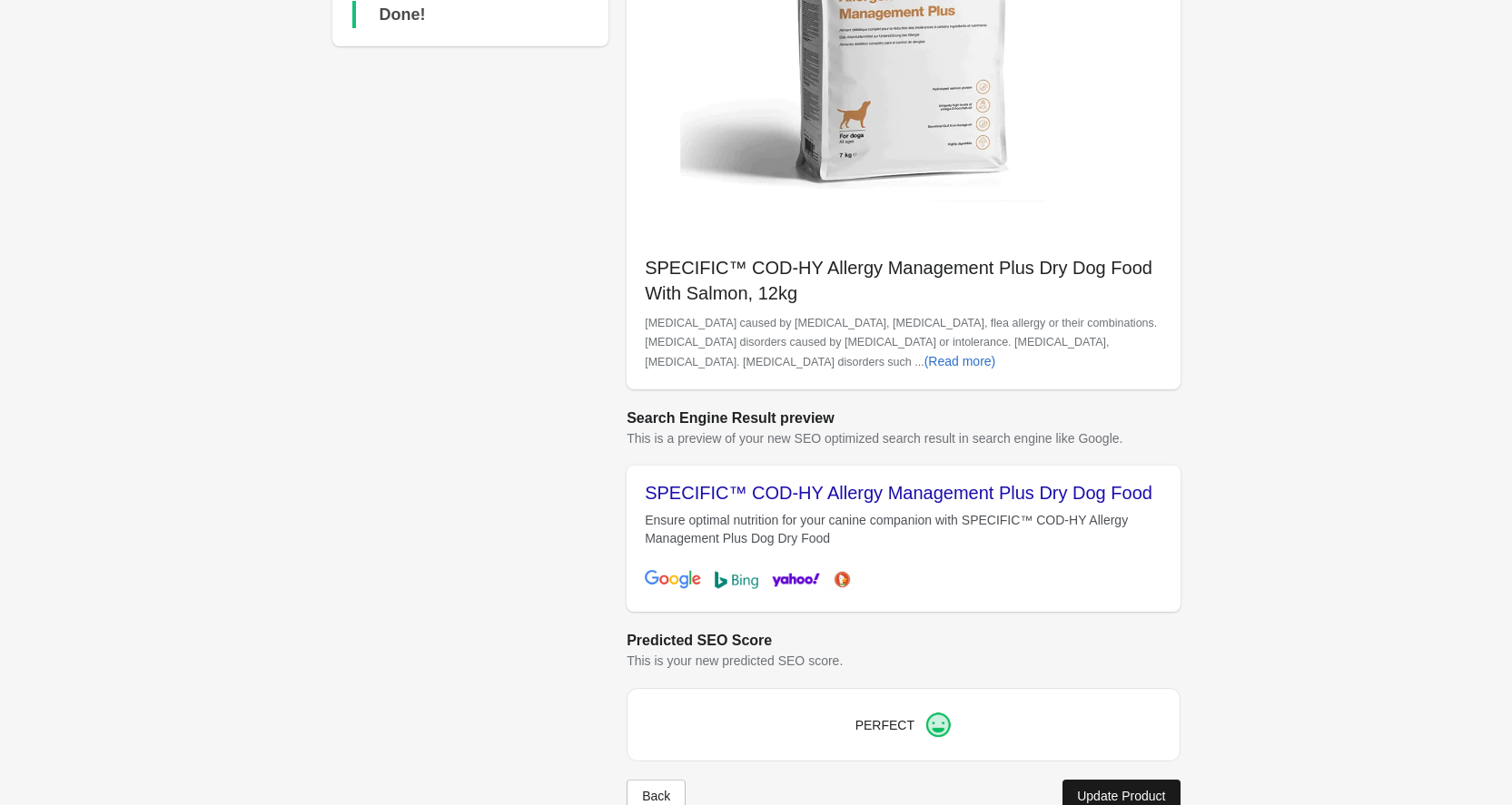 click on "Update Product" at bounding box center (1121, 796) 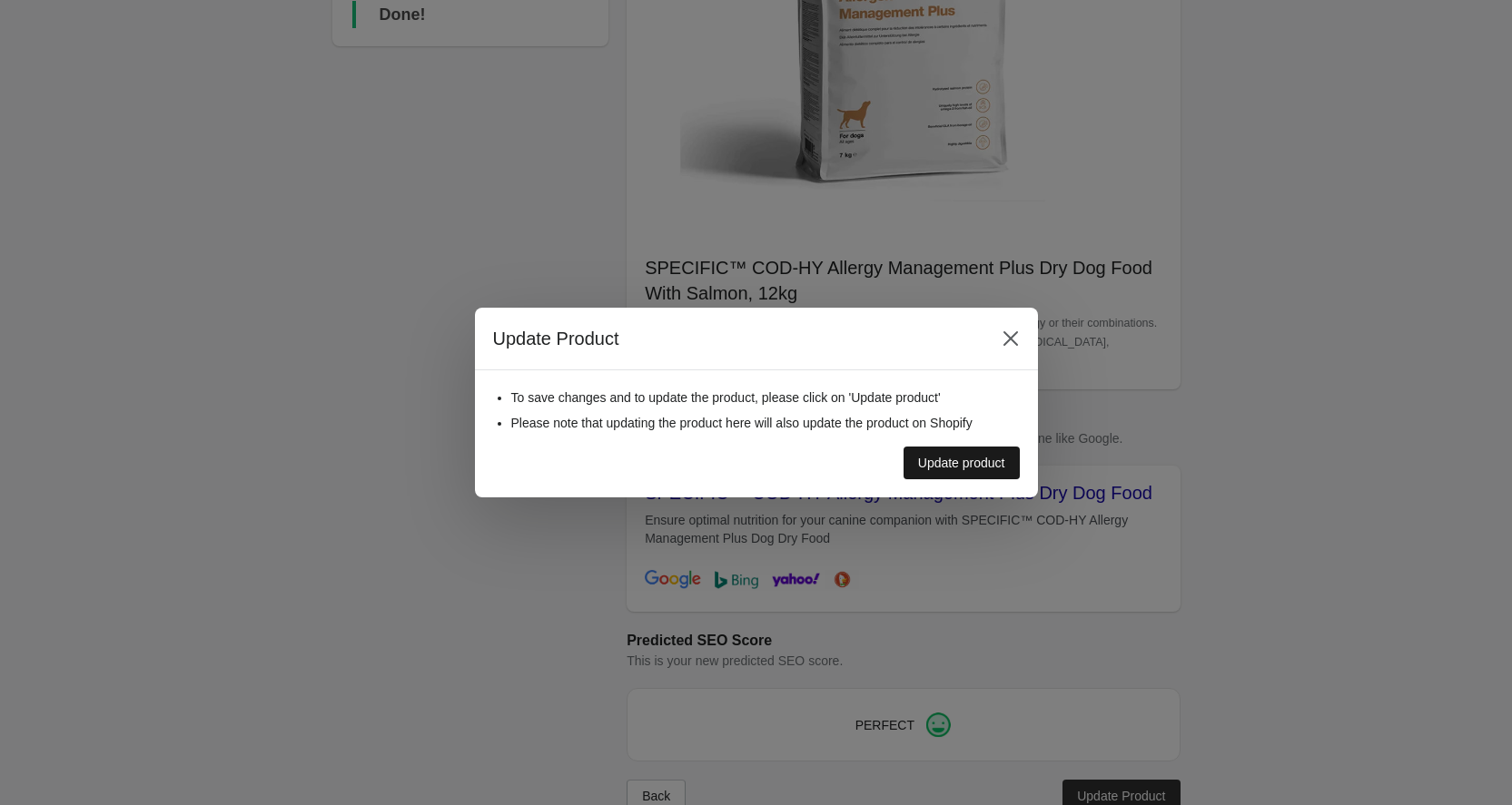 click on "Update product" at bounding box center (962, 463) 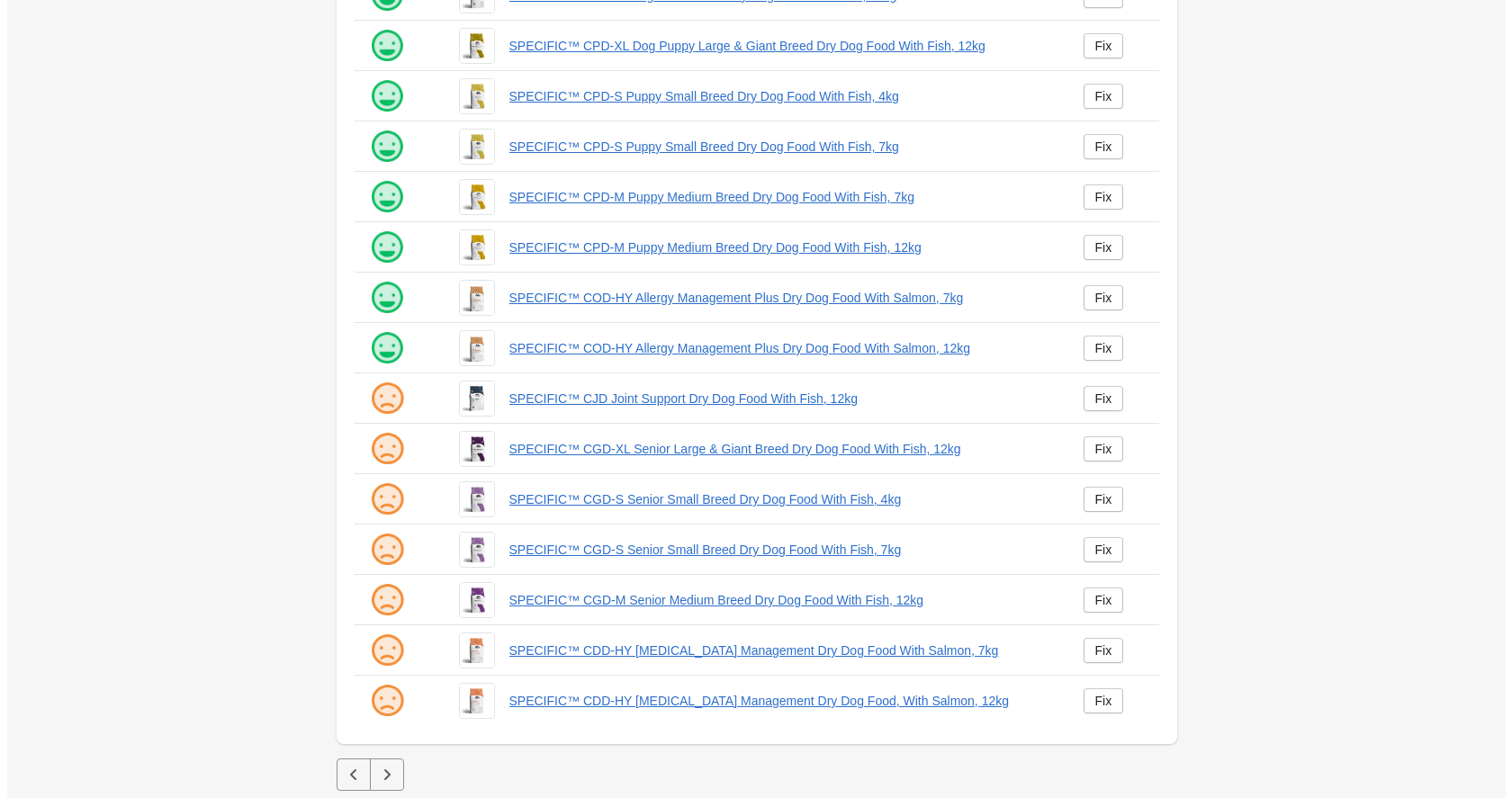 scroll, scrollTop: 0, scrollLeft: 0, axis: both 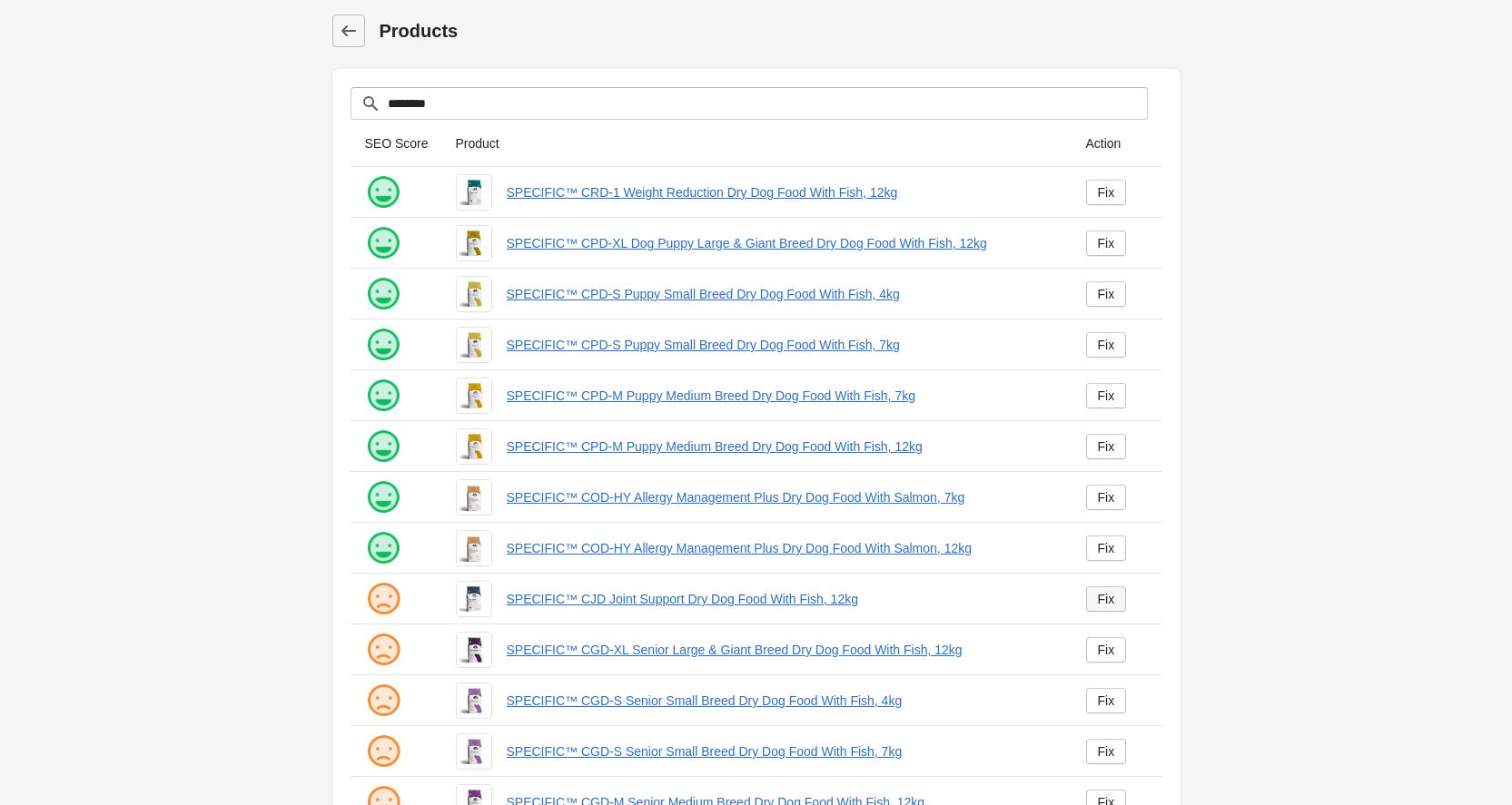 click on "Fix" at bounding box center [1106, 599] 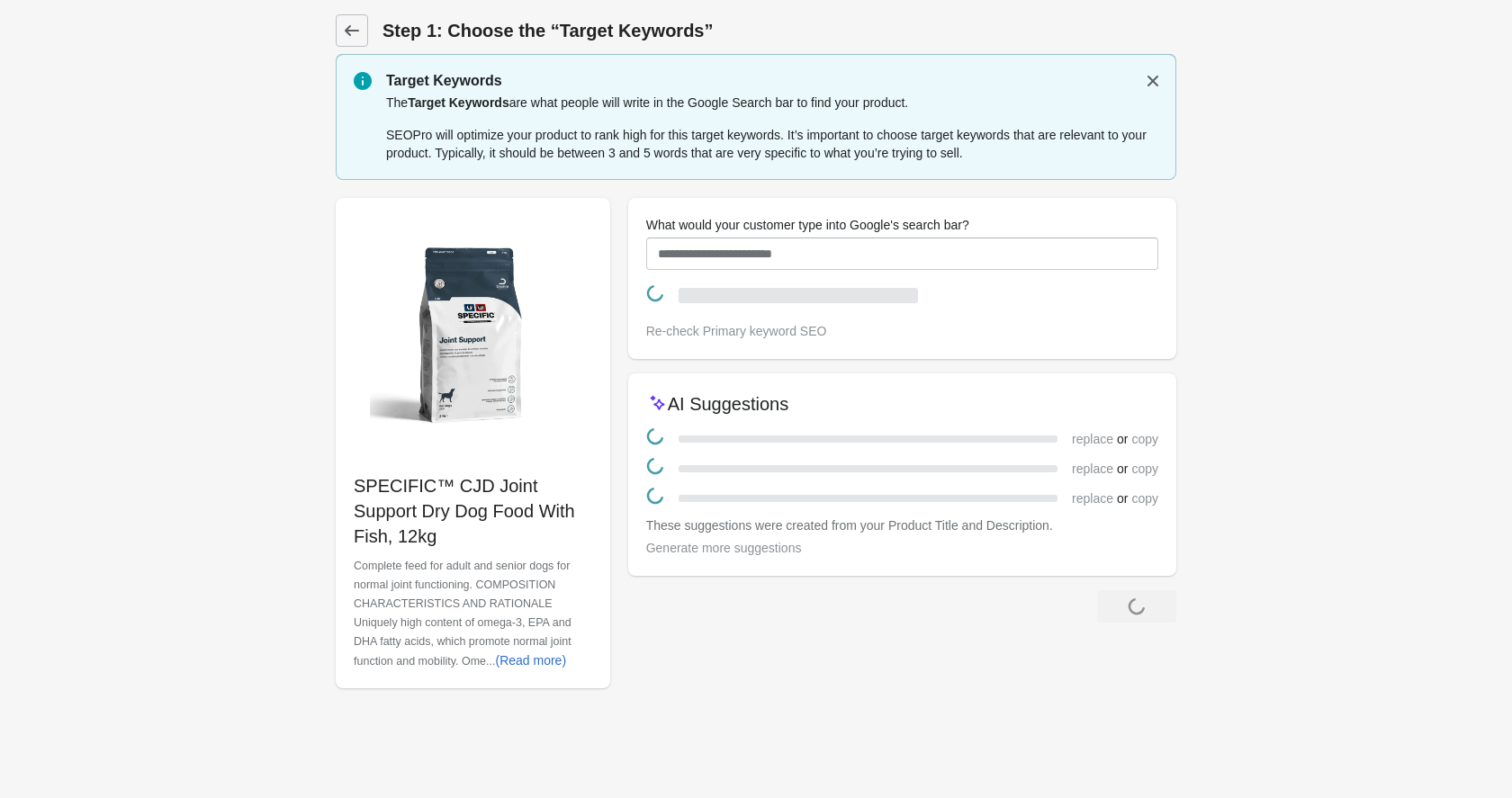 scroll, scrollTop: 0, scrollLeft: 0, axis: both 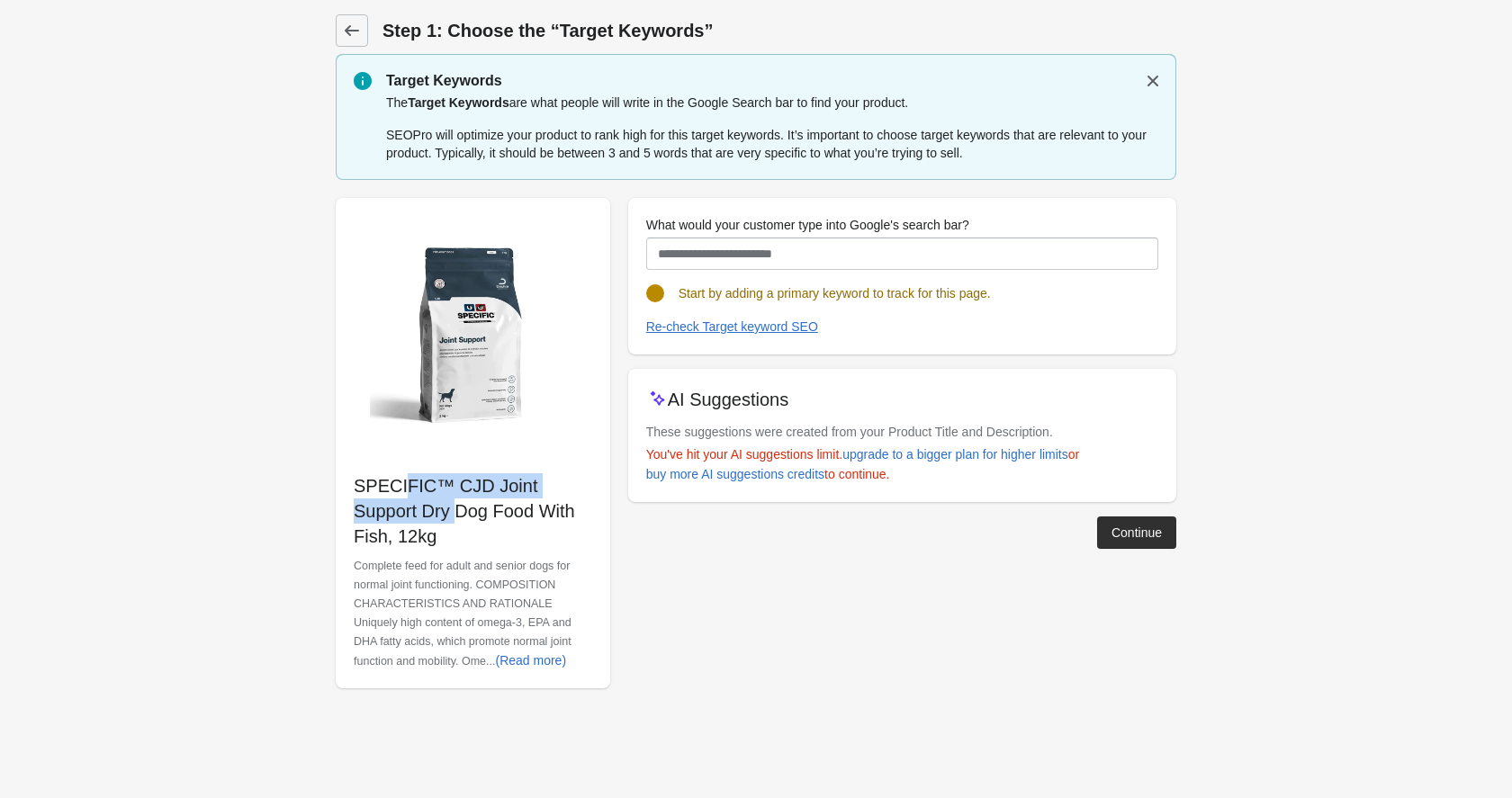 drag, startPoint x: 590, startPoint y: 482, endPoint x: 357, endPoint y: 480, distance: 233.00858 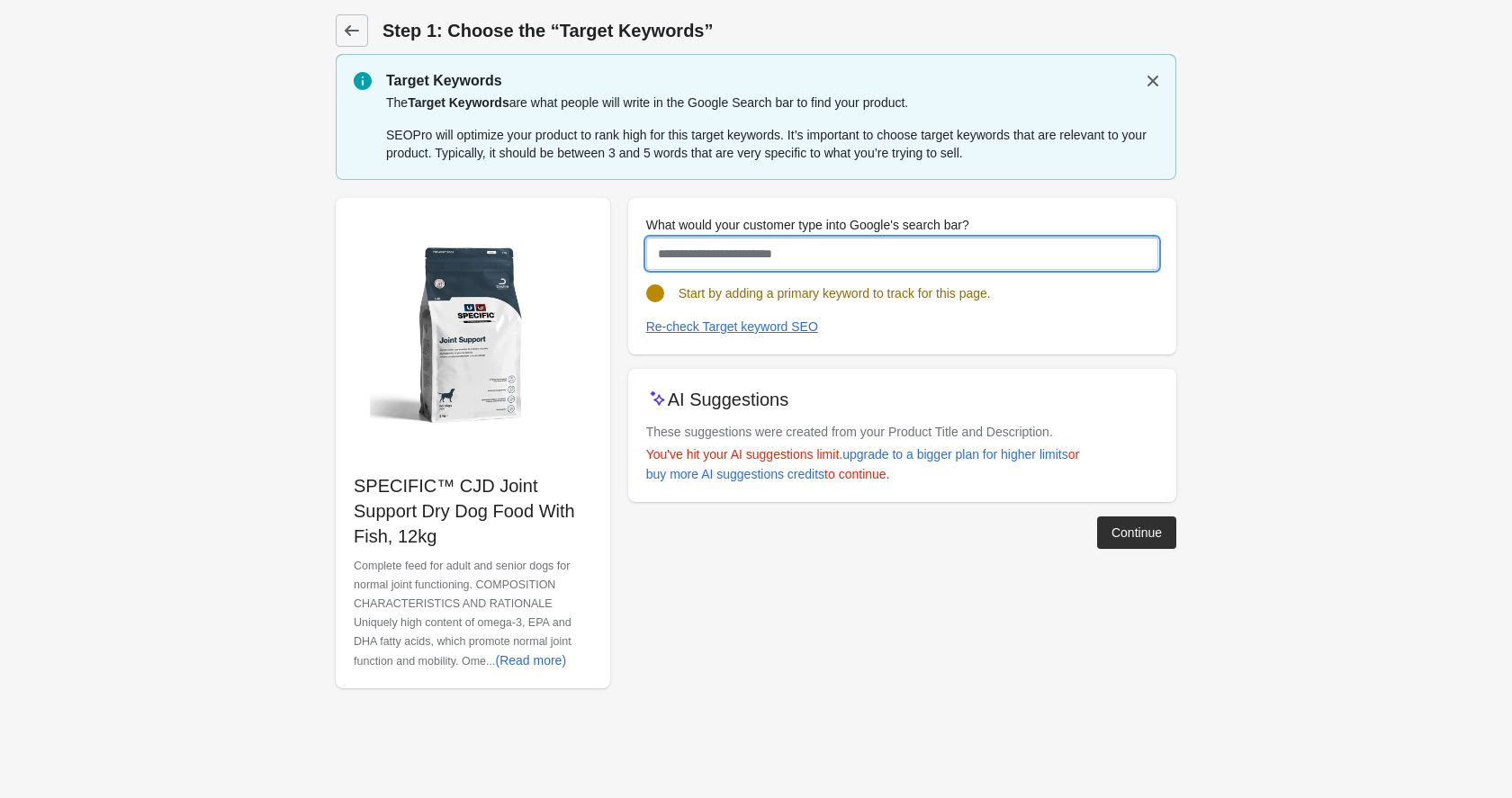 click on "What would your customer type into Google's search bar?" at bounding box center (902, 254) 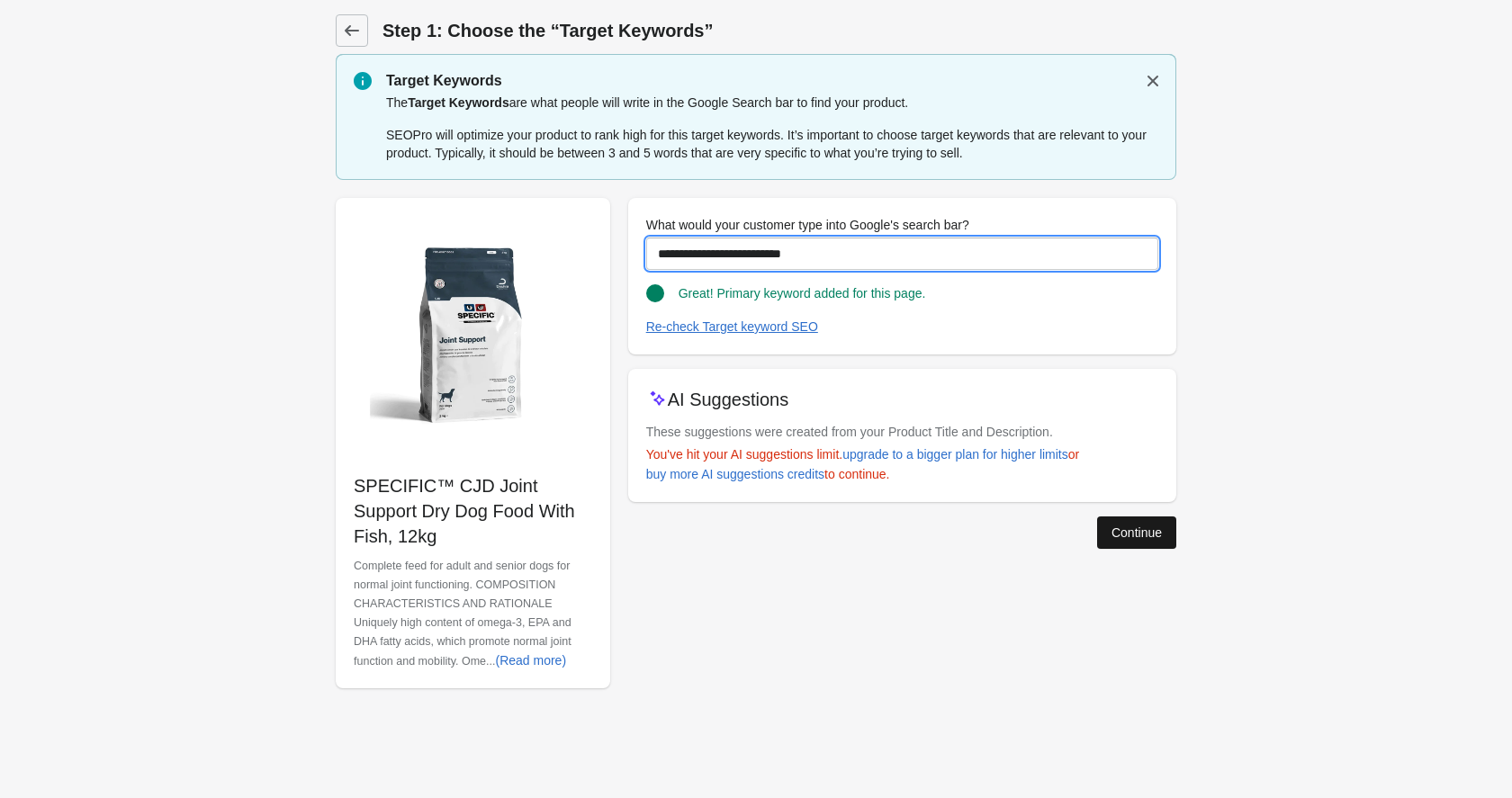 type on "**********" 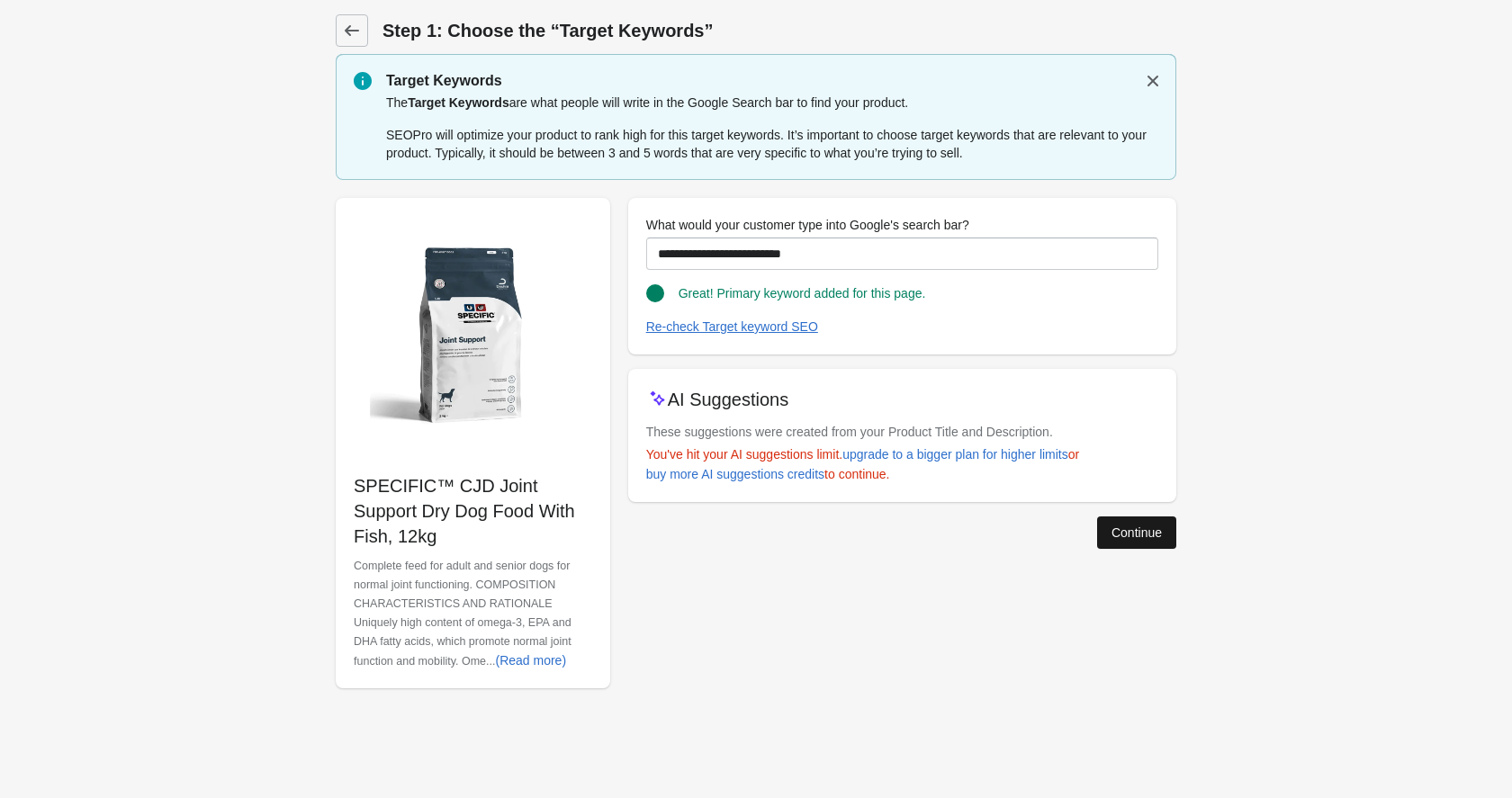 click on "Continue" at bounding box center [1137, 533] 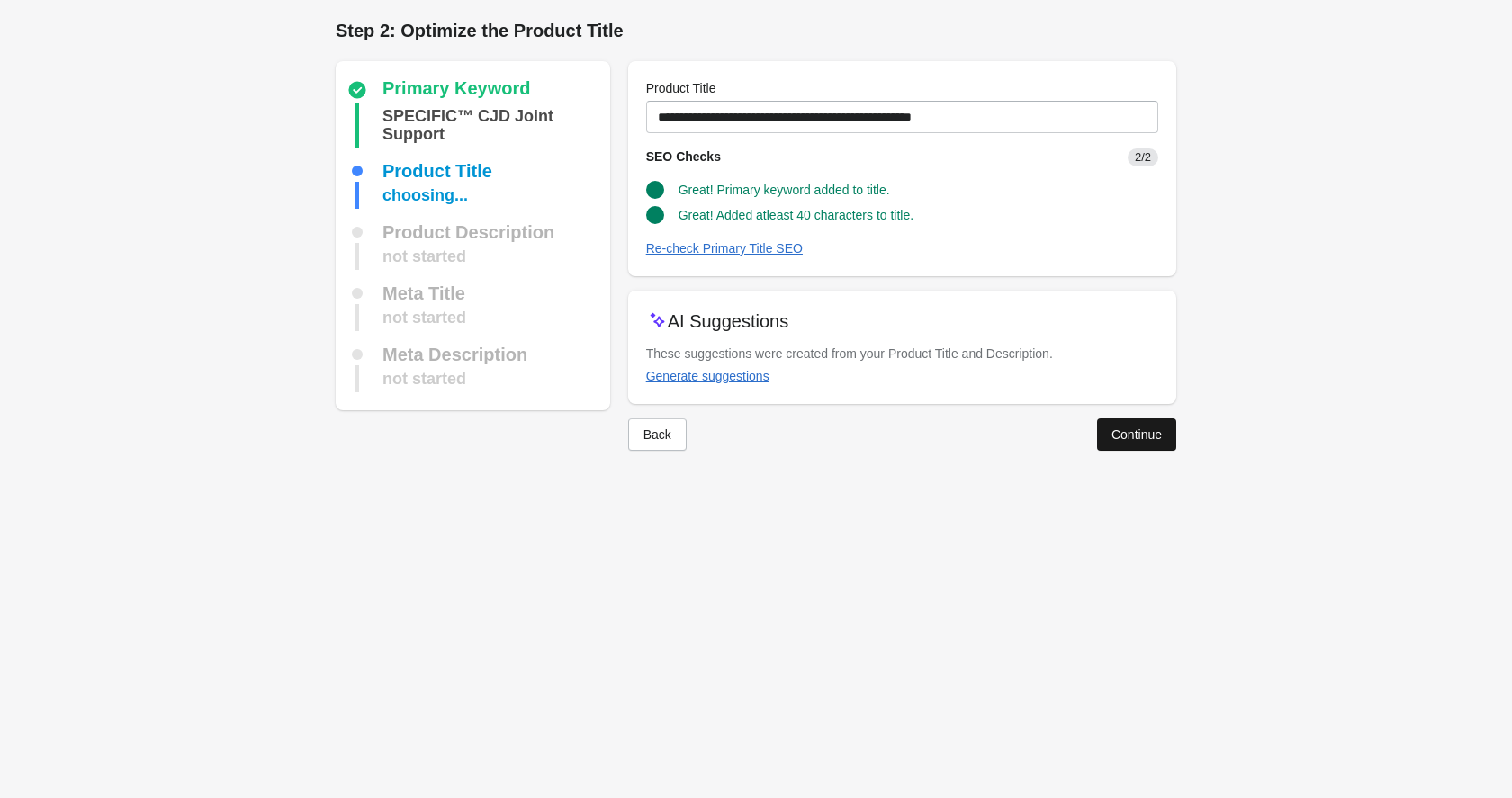 click on "Continue" at bounding box center (1137, 435) 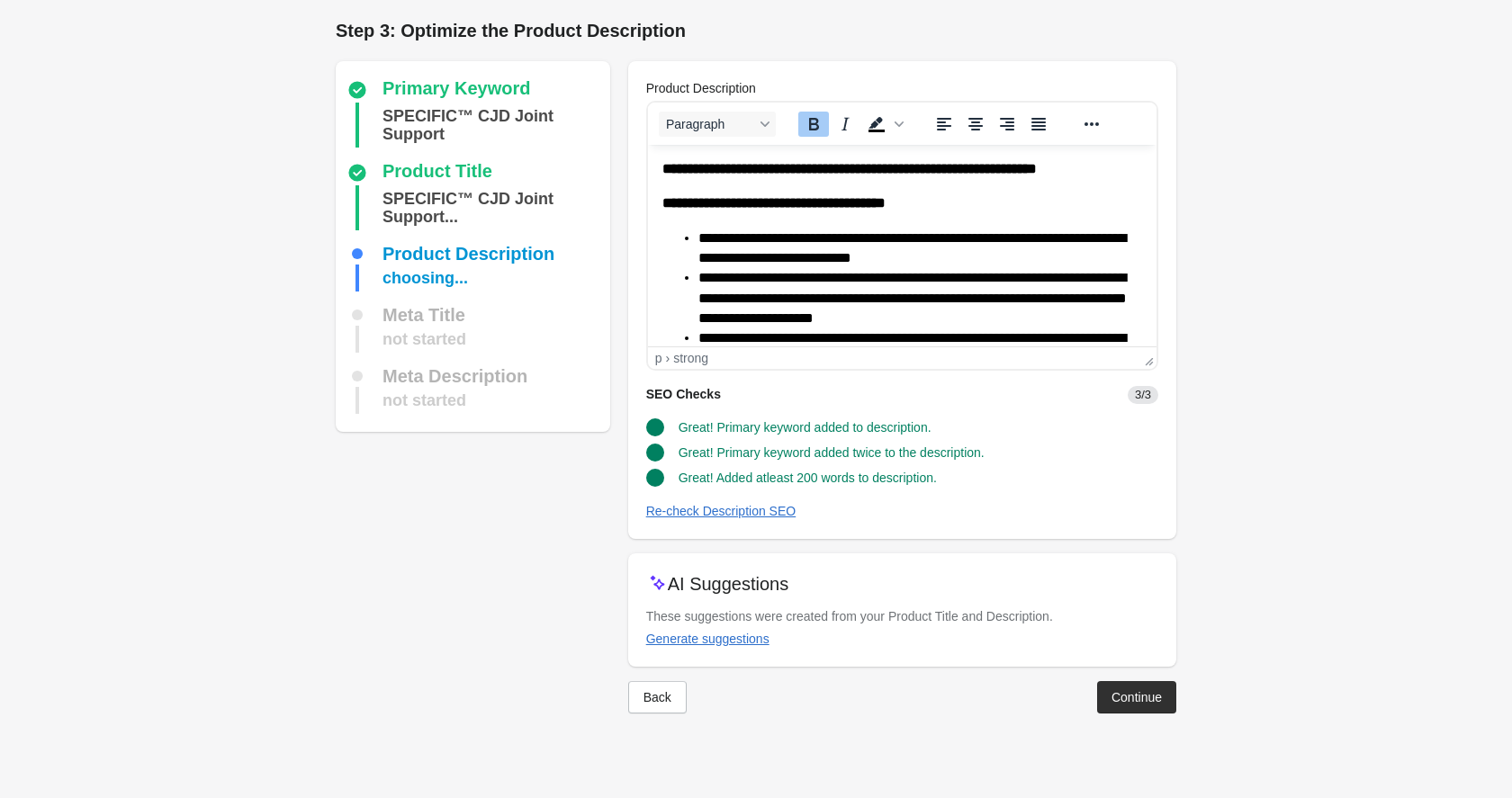 click on "**********" at bounding box center [901, 674] 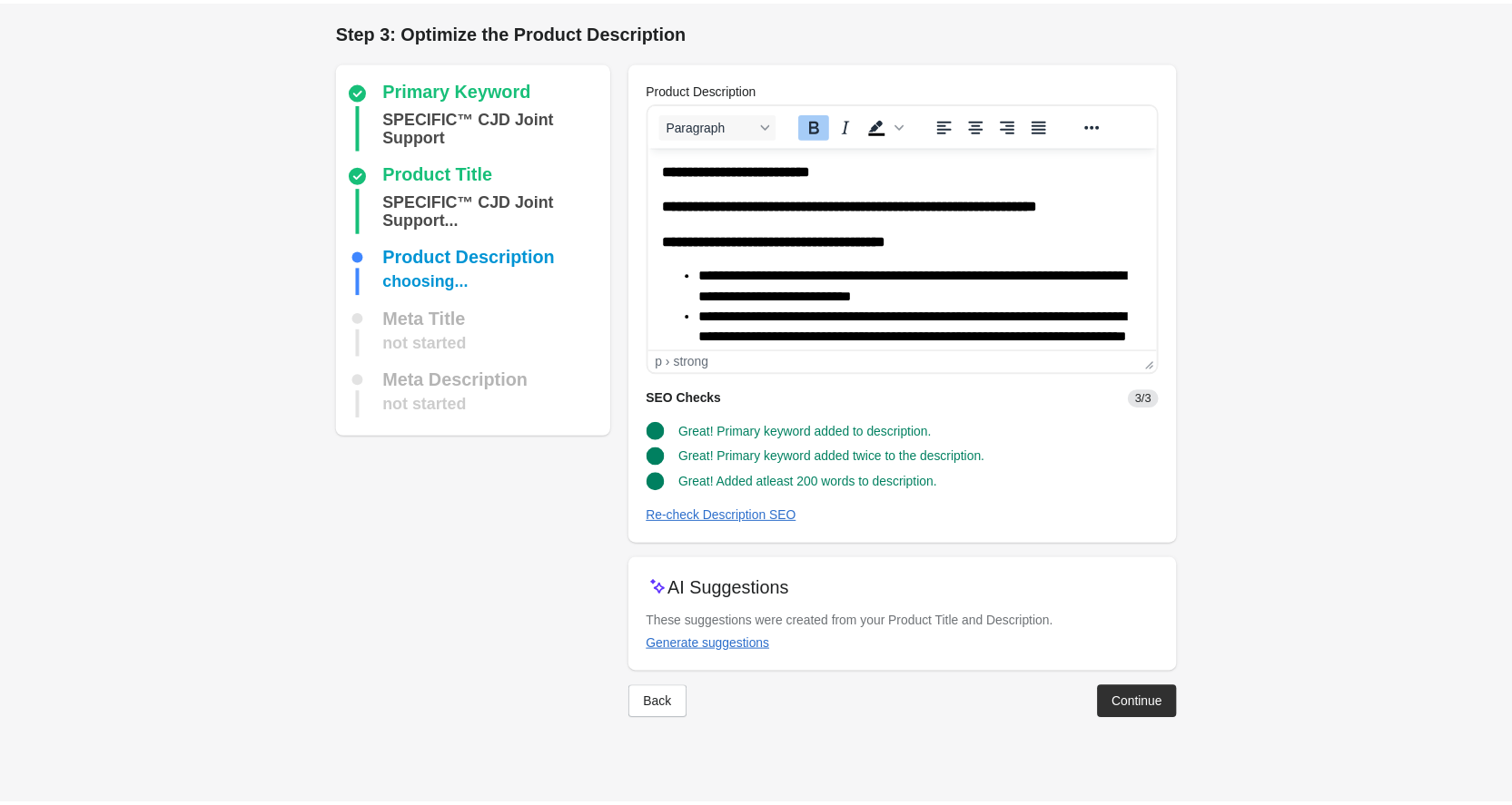 scroll, scrollTop: 937, scrollLeft: 0, axis: vertical 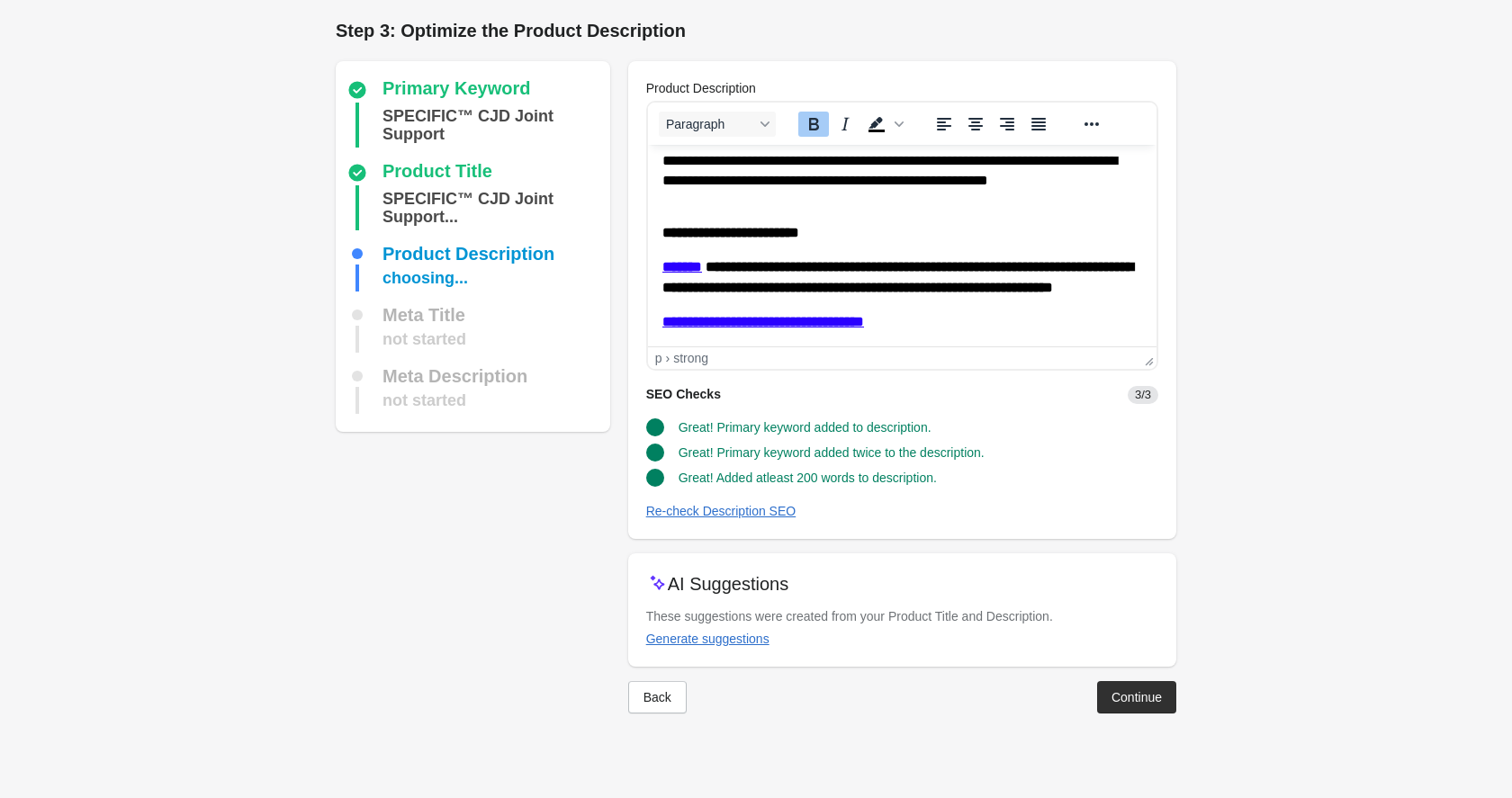 click on "**********" at bounding box center (895, 130) 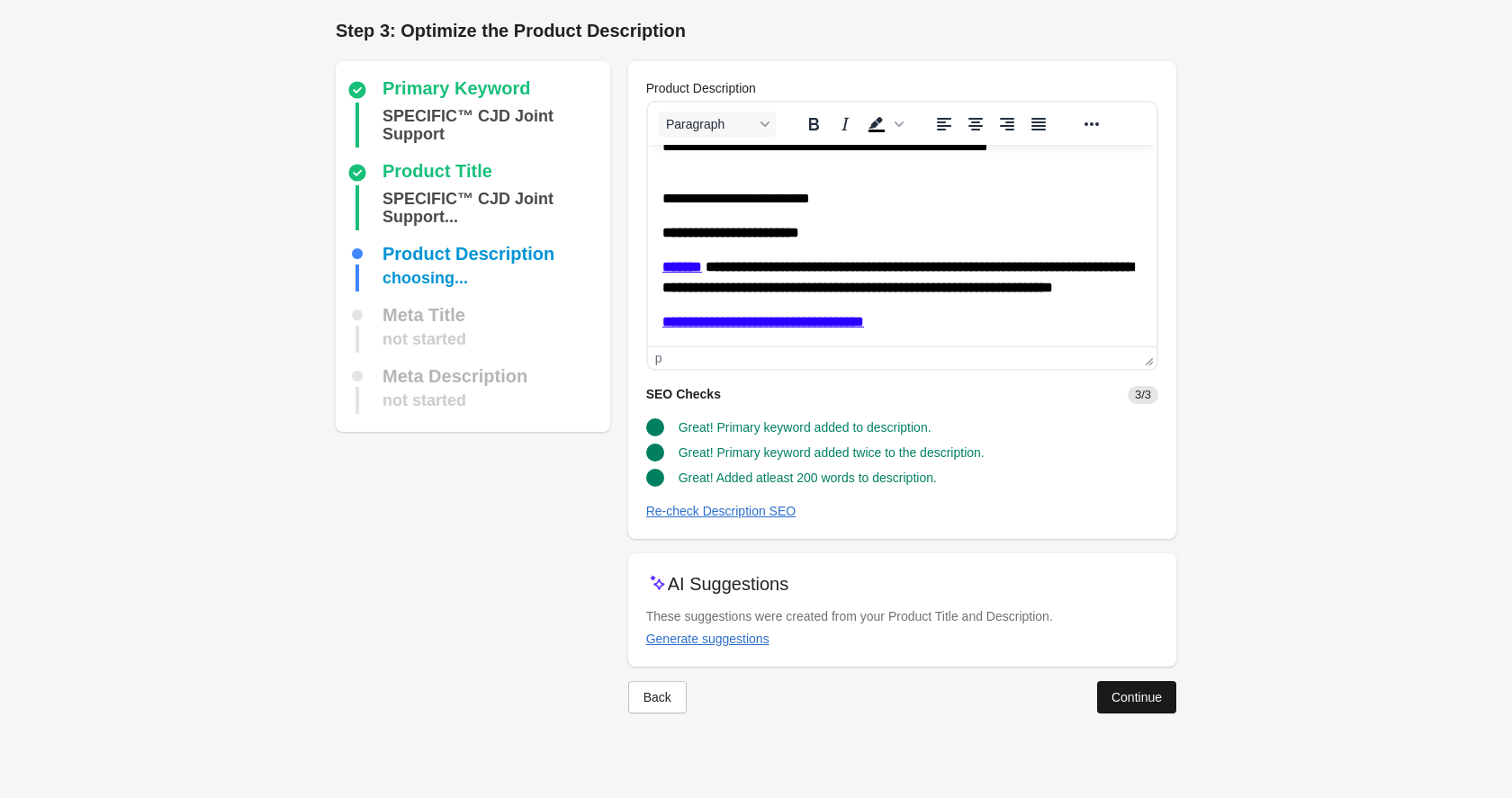click on "Continue" at bounding box center [1137, 697] 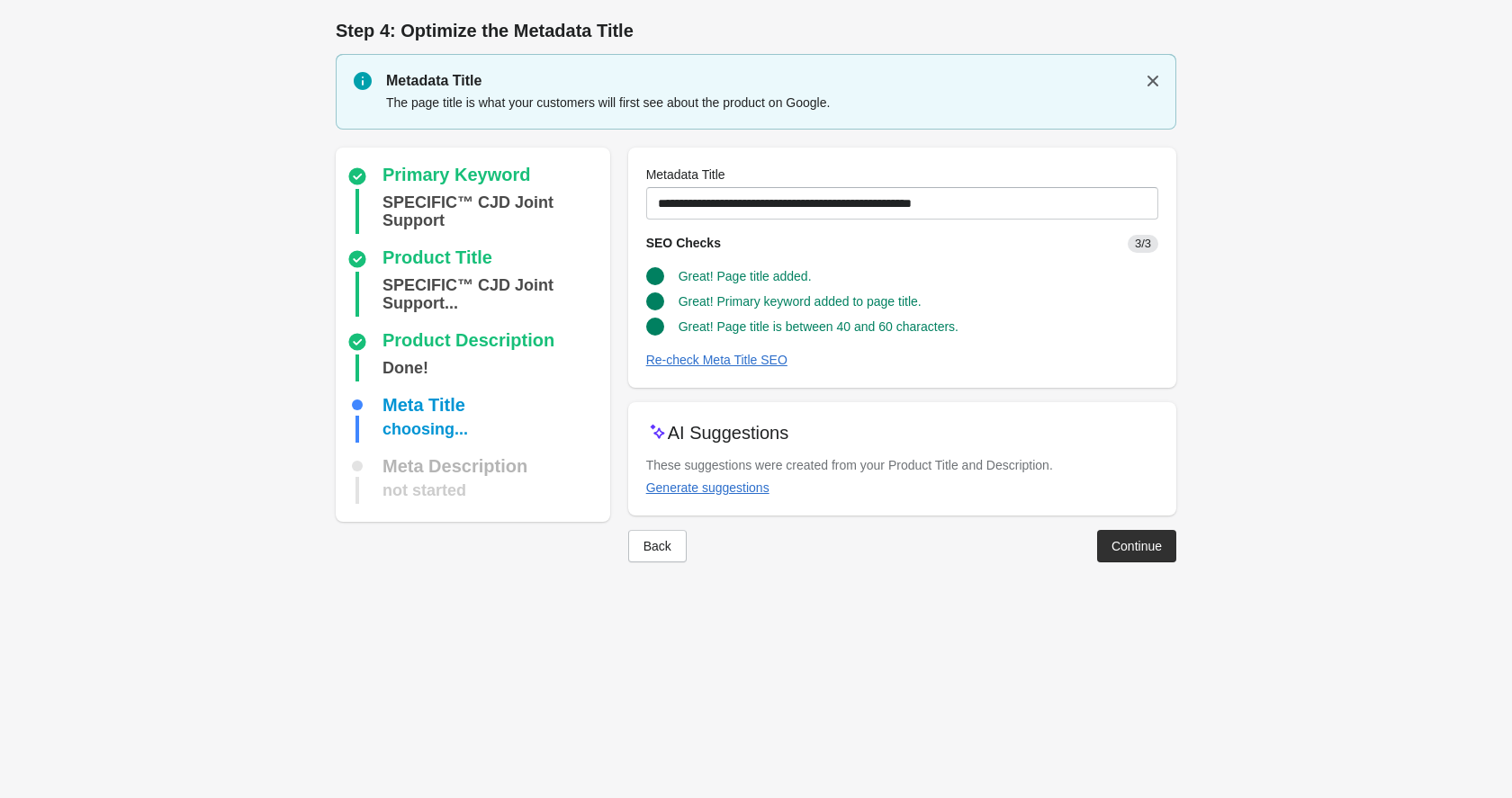 drag, startPoint x: 1131, startPoint y: 559, endPoint x: 1111, endPoint y: 537, distance: 29.73214 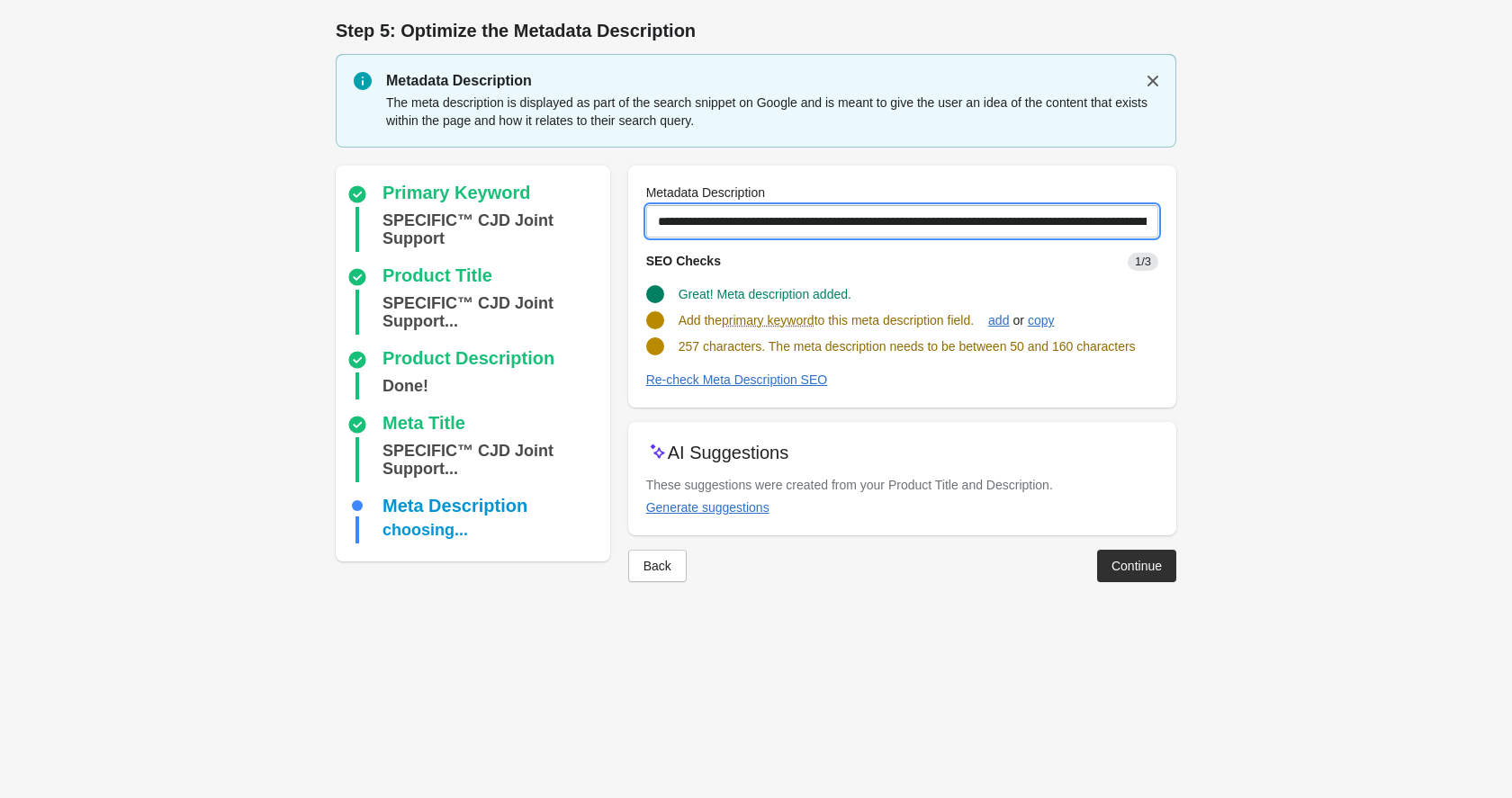 drag, startPoint x: 986, startPoint y: 220, endPoint x: 900, endPoint y: 224, distance: 86.092973 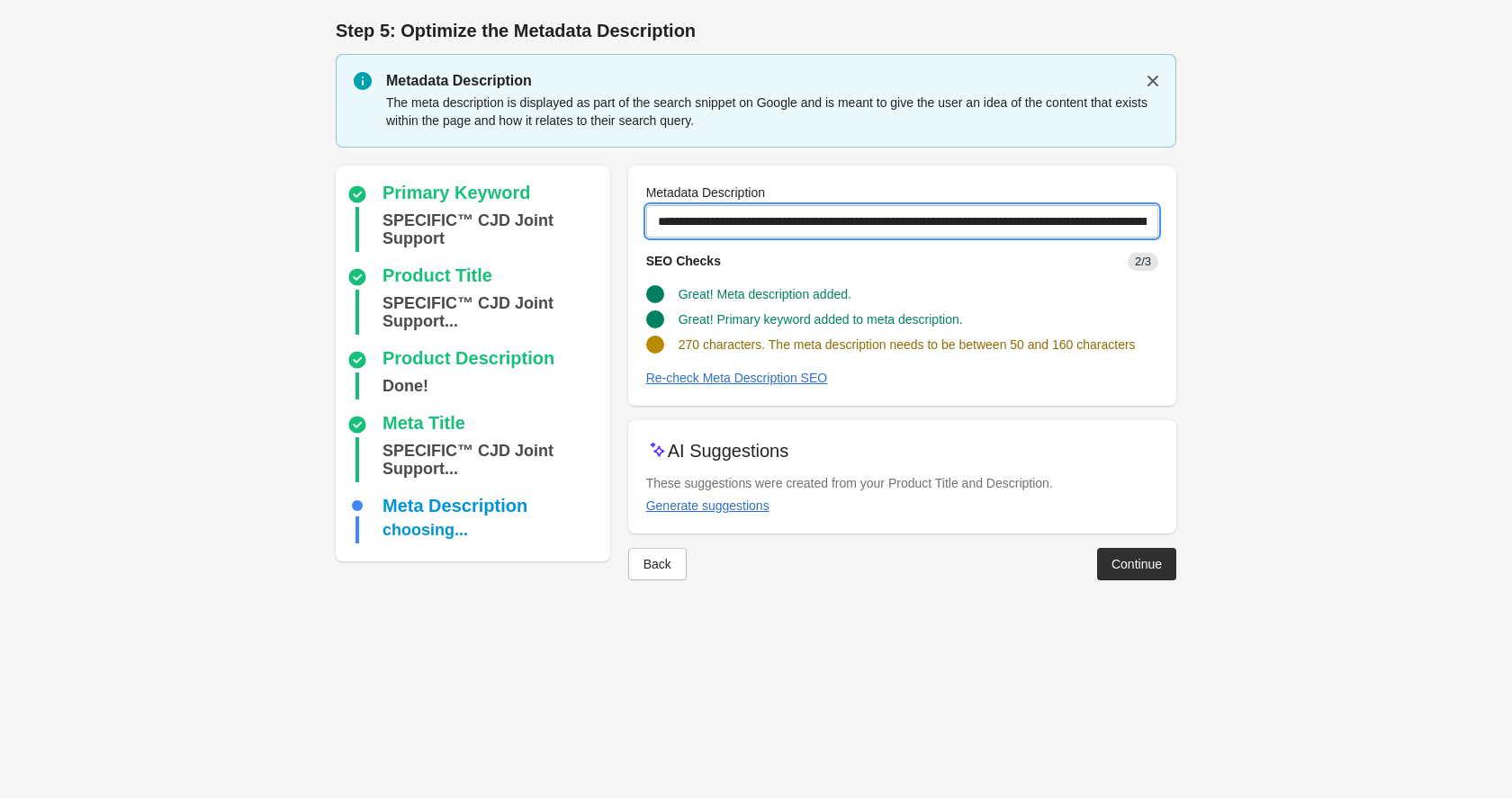 drag, startPoint x: 1078, startPoint y: 222, endPoint x: 1199, endPoint y: 227, distance: 121.10326 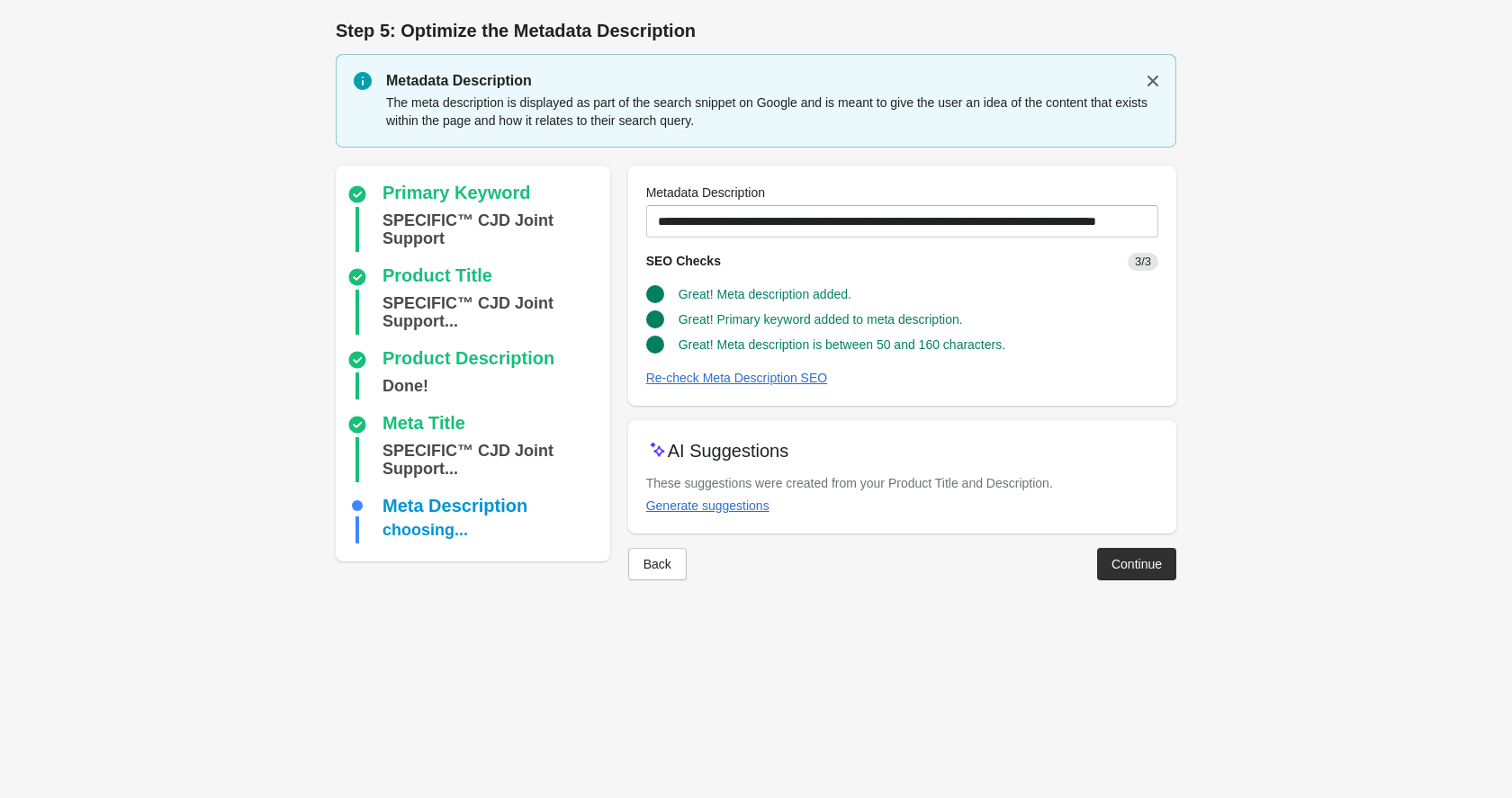 click on "Continue" at bounding box center (1137, 564) 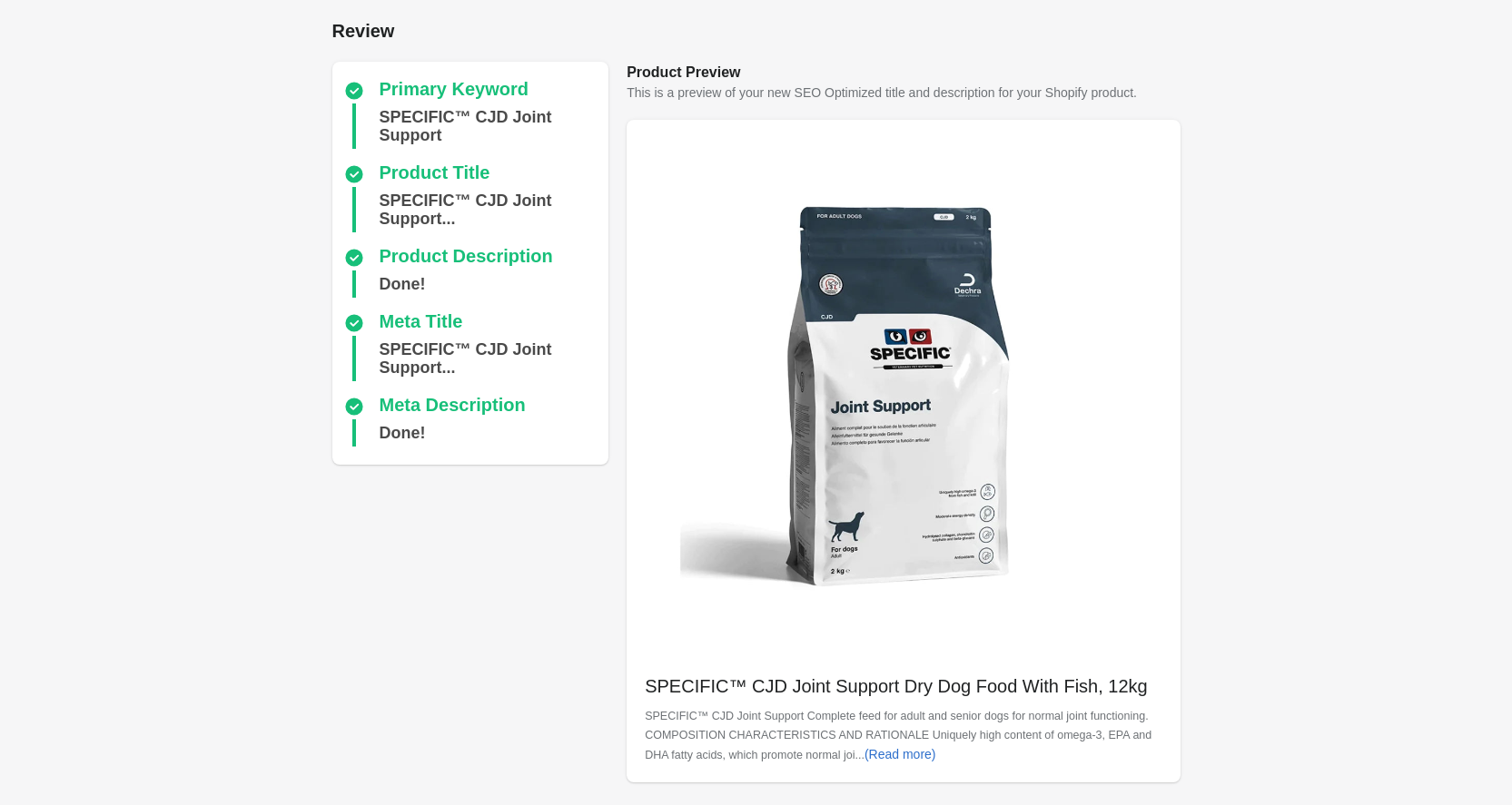 scroll, scrollTop: 437, scrollLeft: 0, axis: vertical 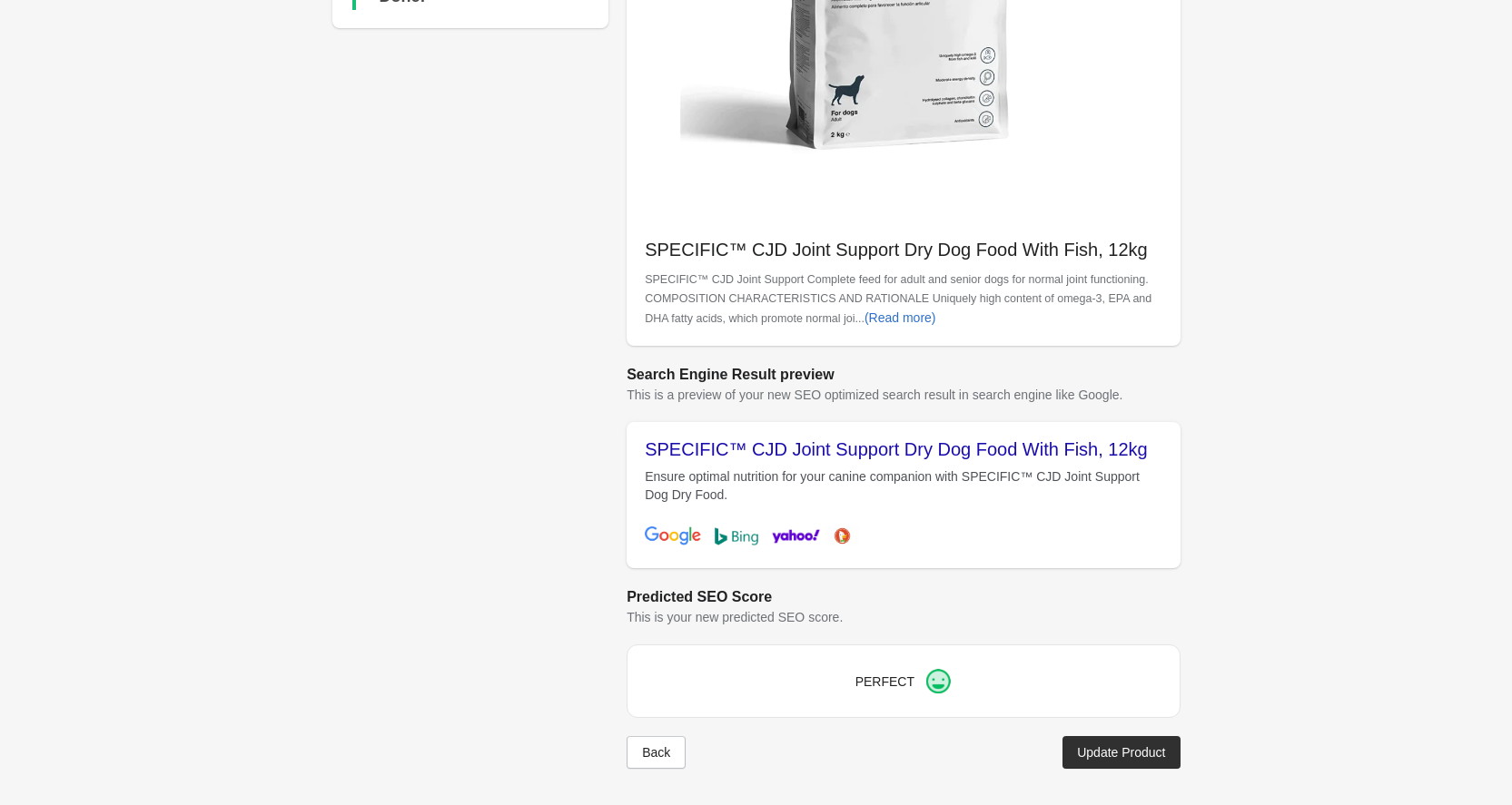 click at bounding box center (756, 783) 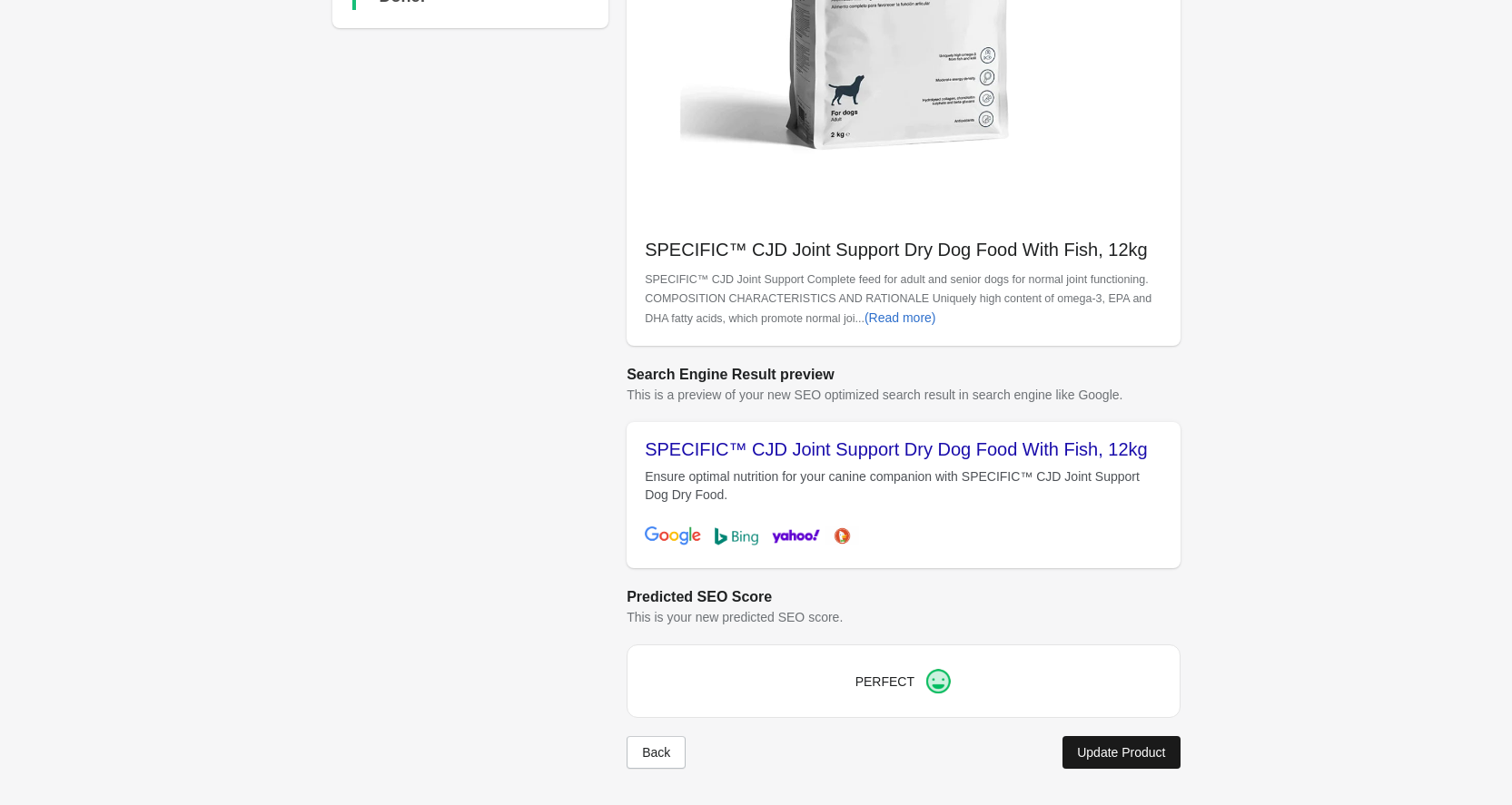 click on "Update Product" at bounding box center (1121, 752) 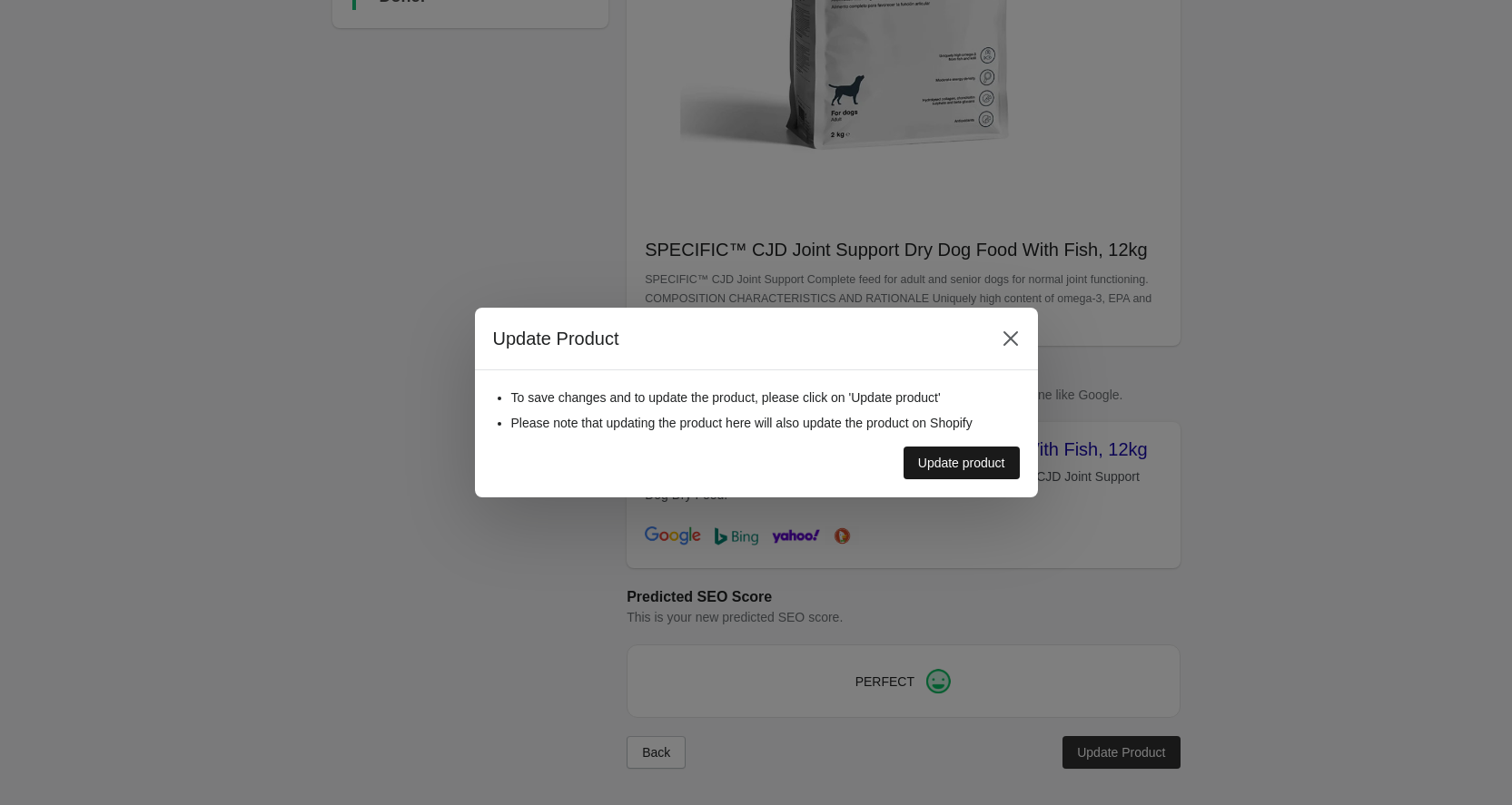 click on "Update product" at bounding box center [962, 463] 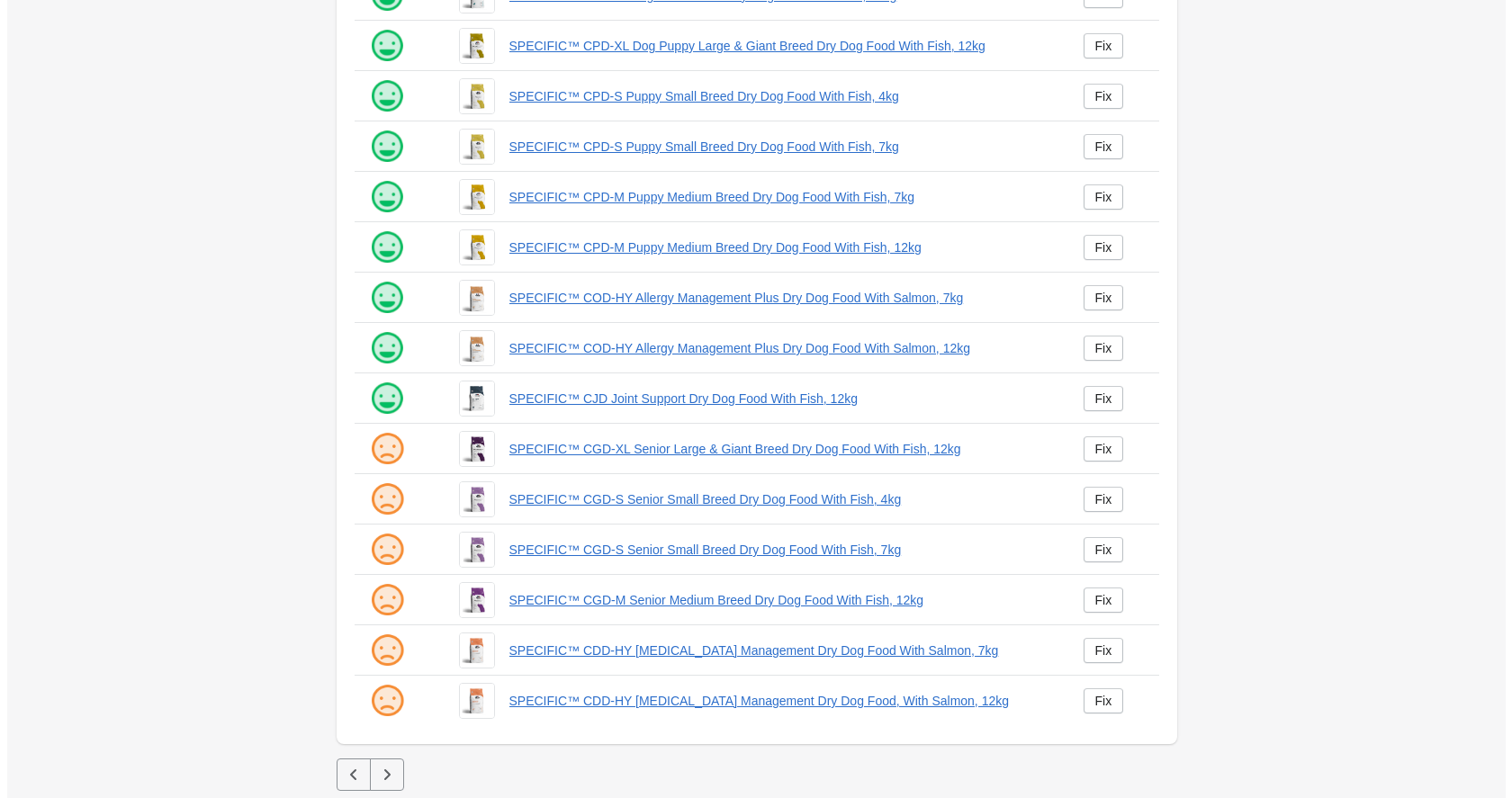 scroll, scrollTop: 0, scrollLeft: 0, axis: both 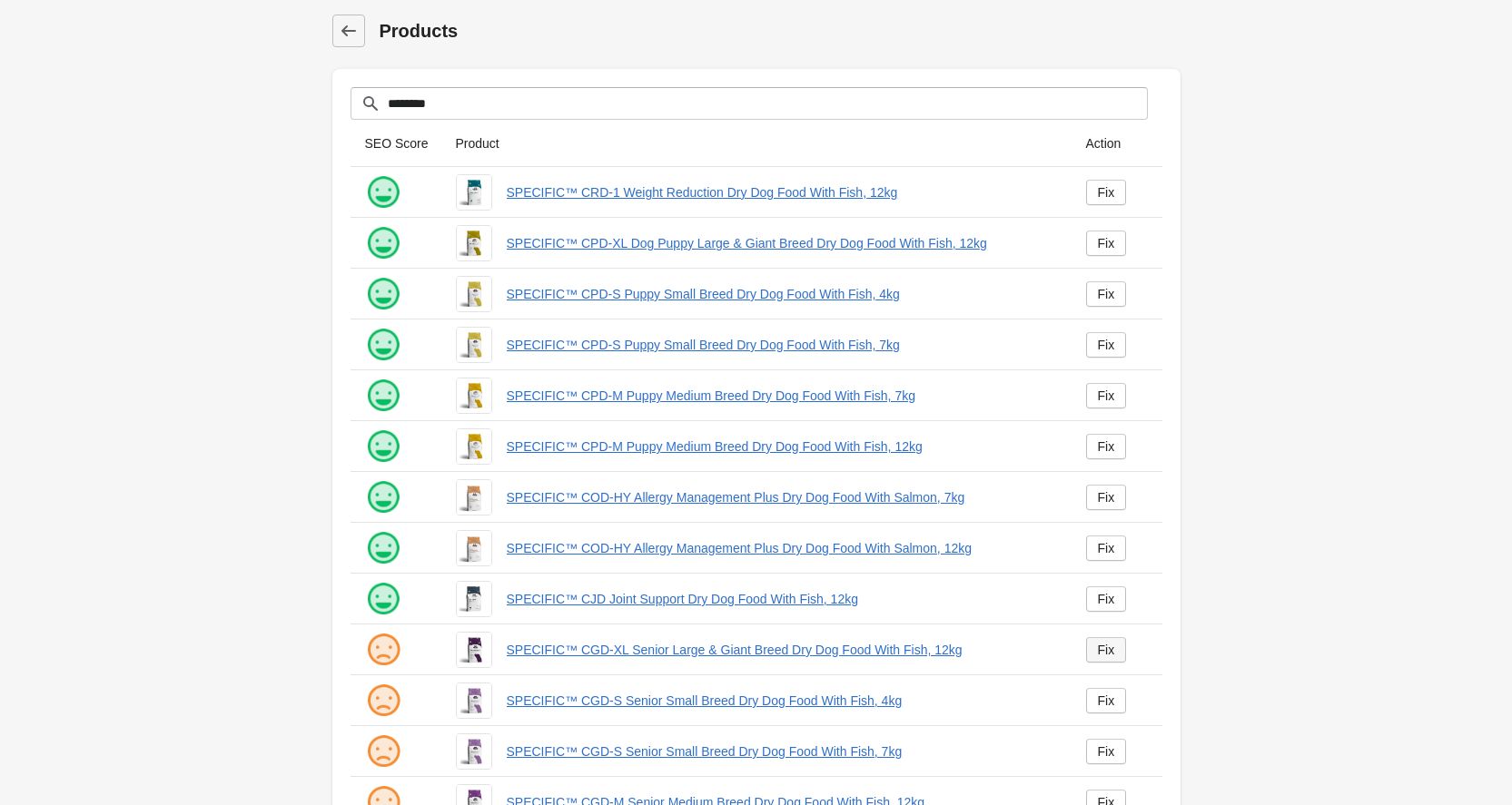 click on "Fix" at bounding box center (1106, 650) 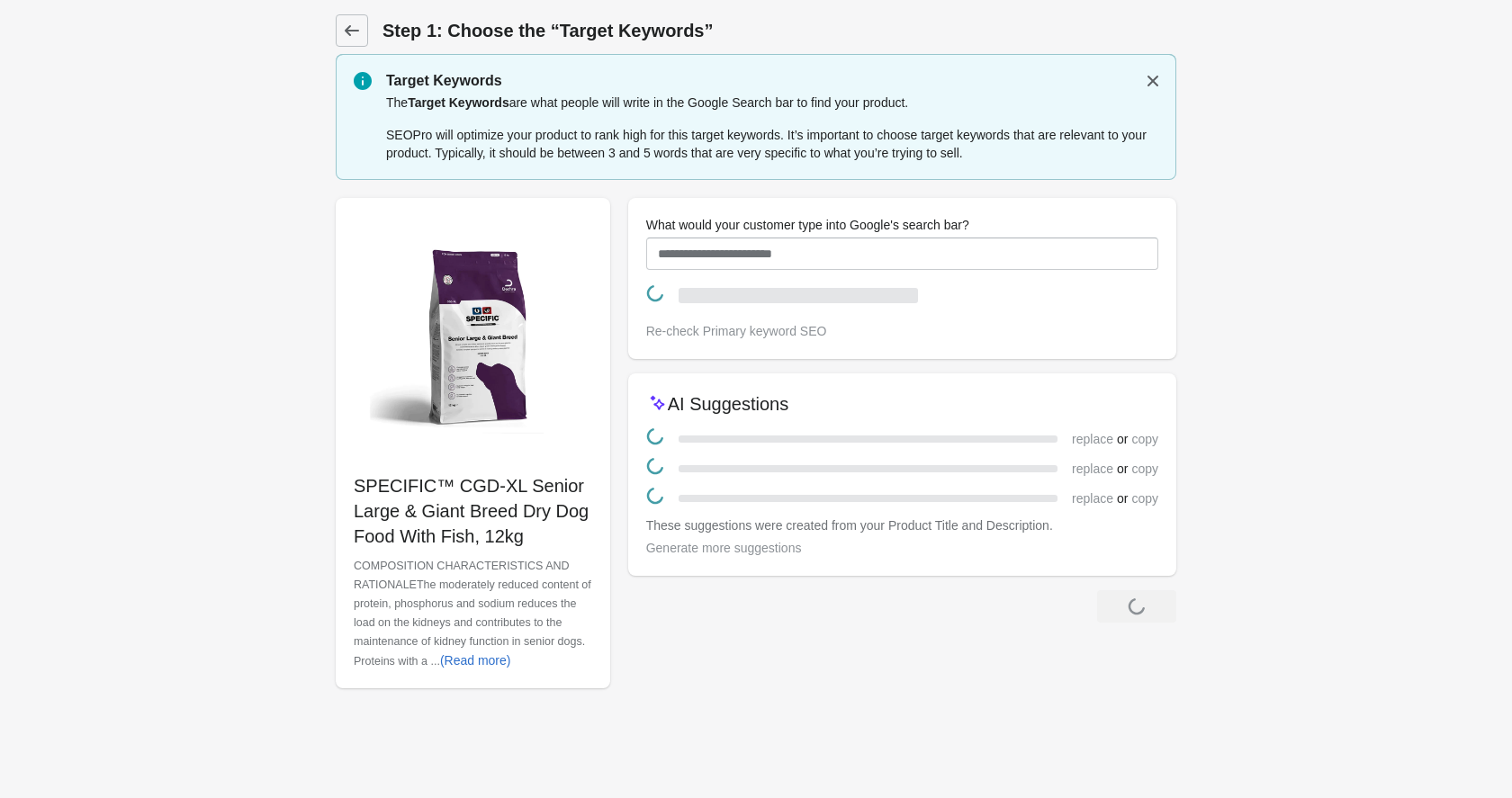 scroll, scrollTop: 0, scrollLeft: 0, axis: both 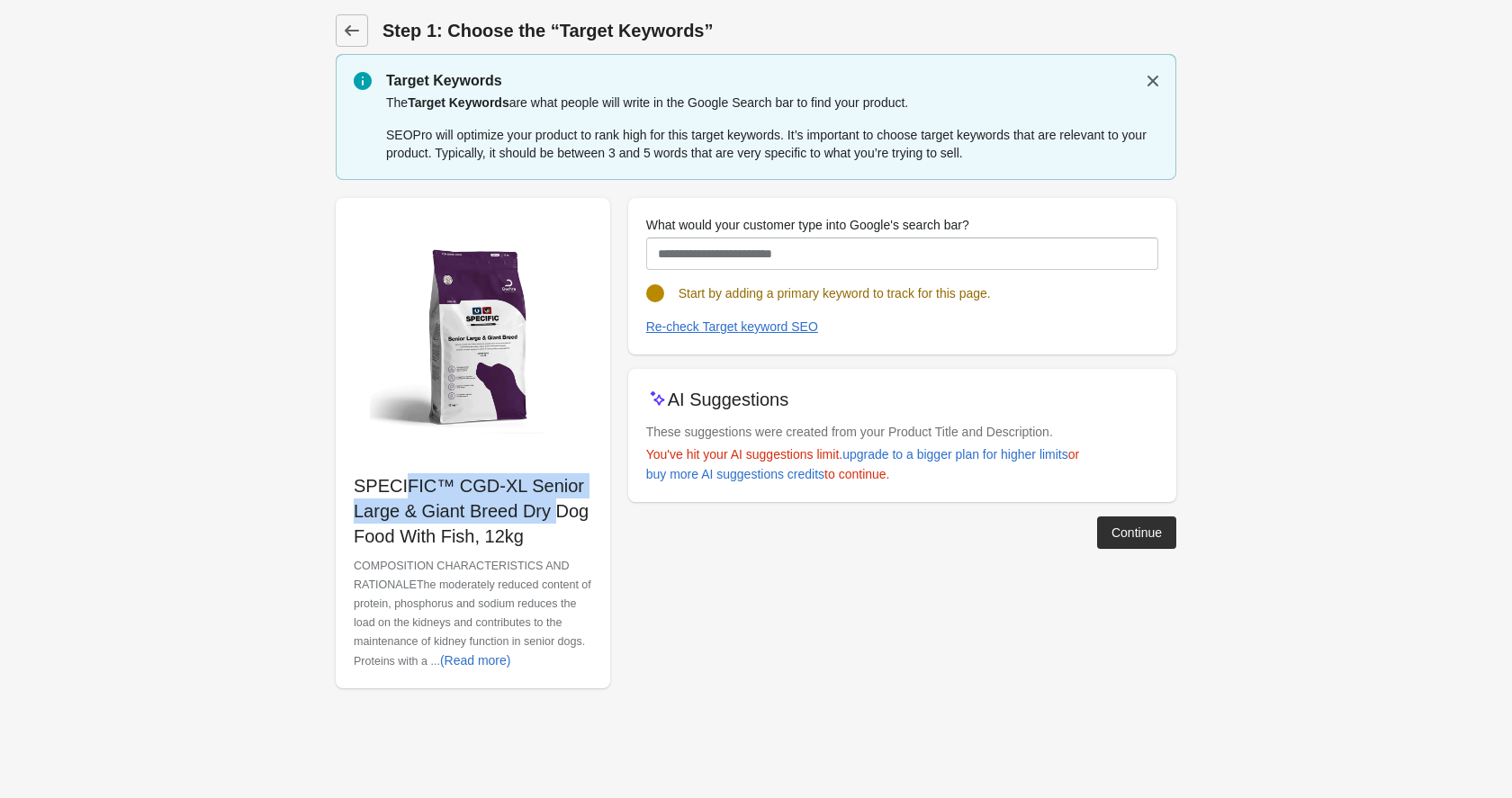 drag, startPoint x: 512, startPoint y: 510, endPoint x: 356, endPoint y: 481, distance: 158.67262 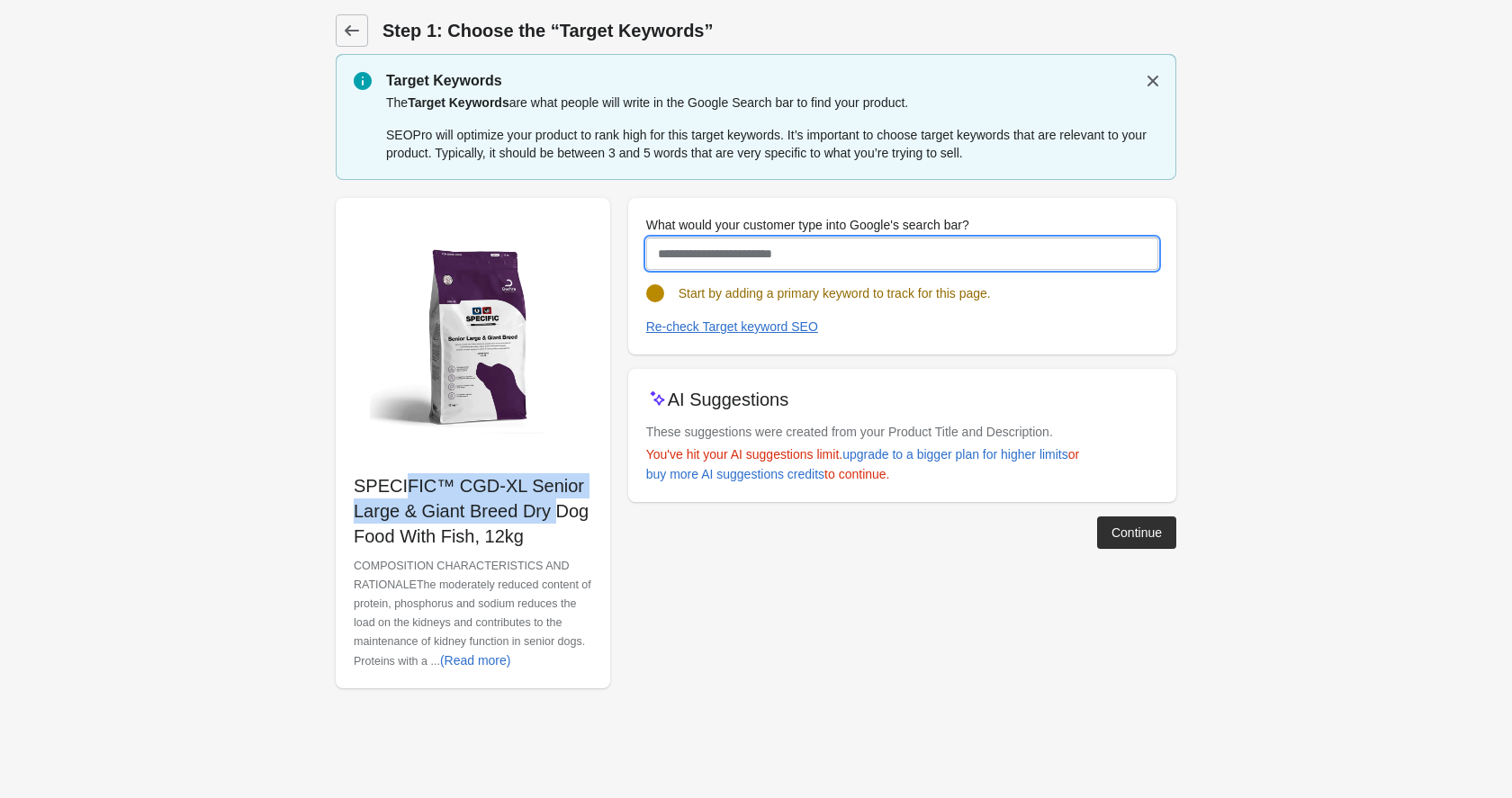 click on "What would your customer type into Google's search bar?" at bounding box center [902, 254] 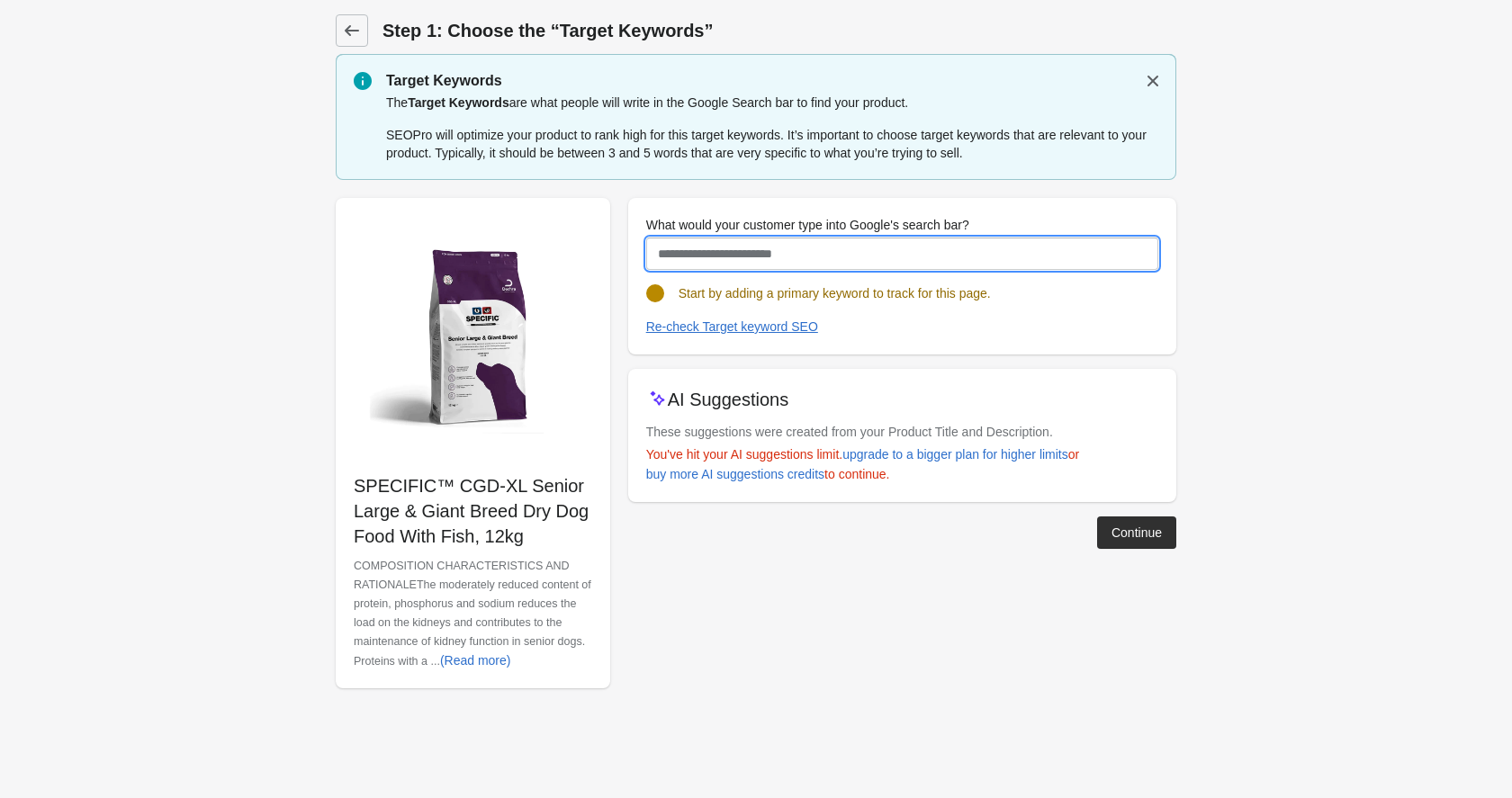 paste on "**********" 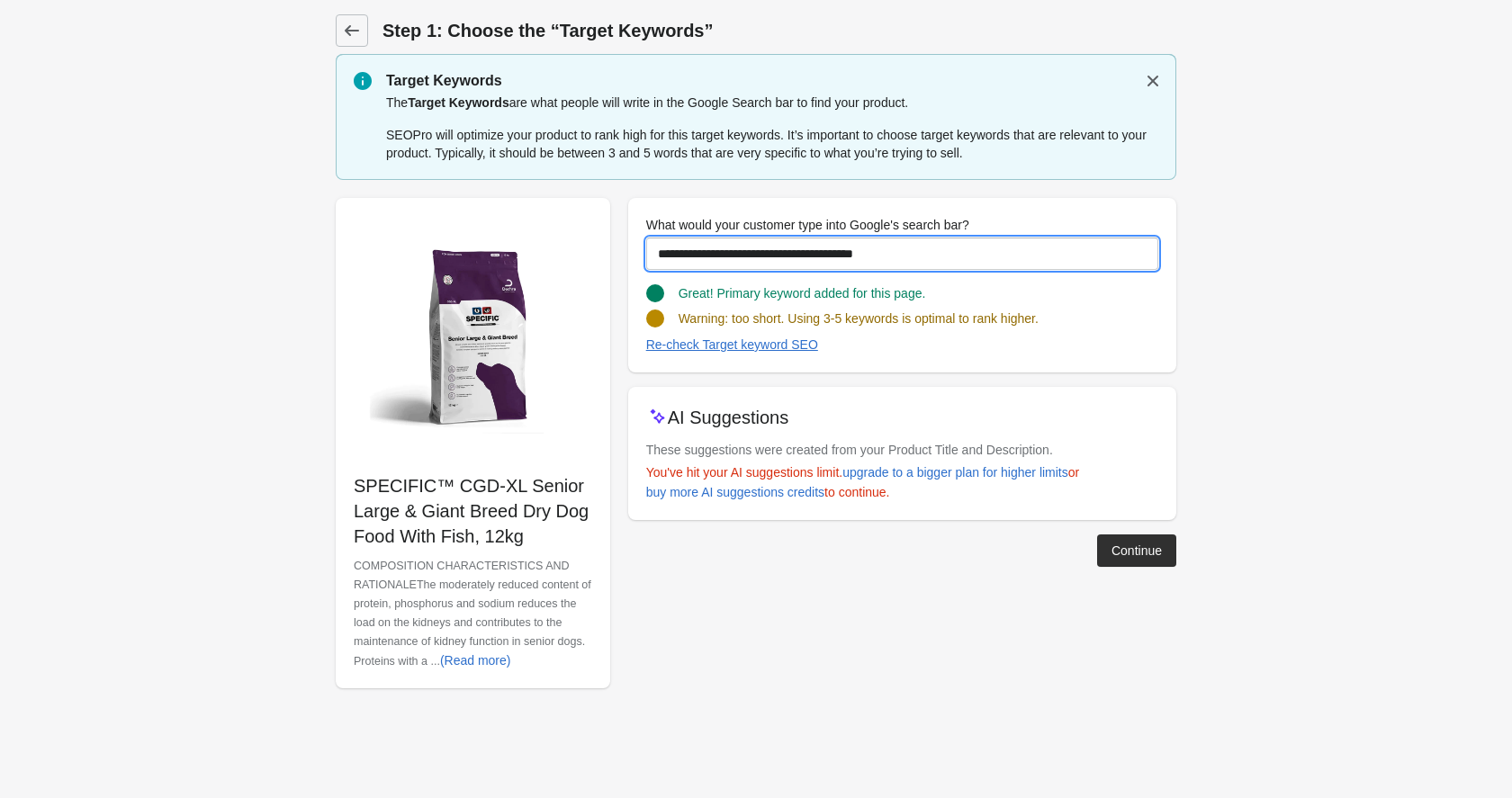 type on "**********" 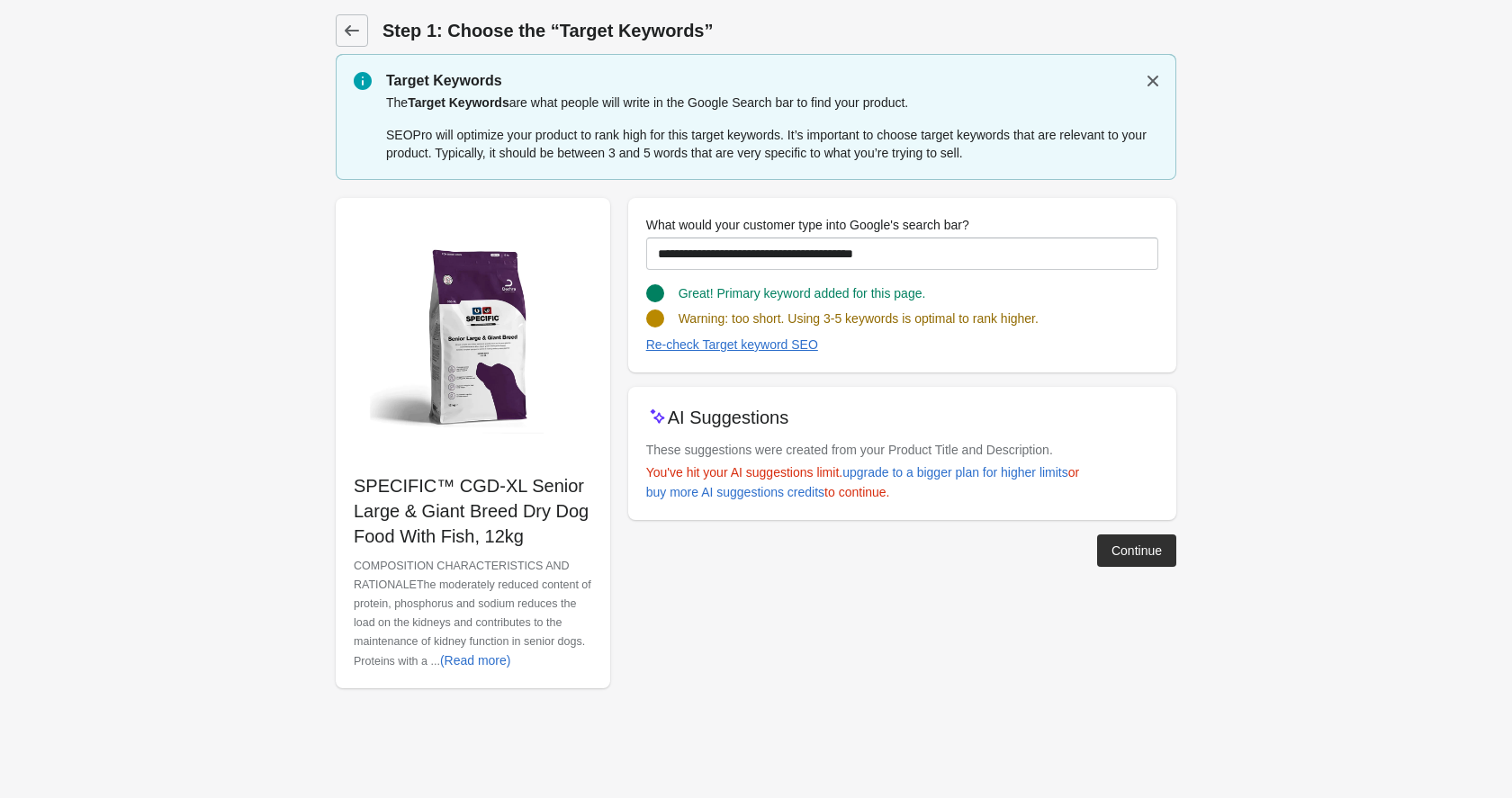 click on "Continue" at bounding box center [1137, 551] 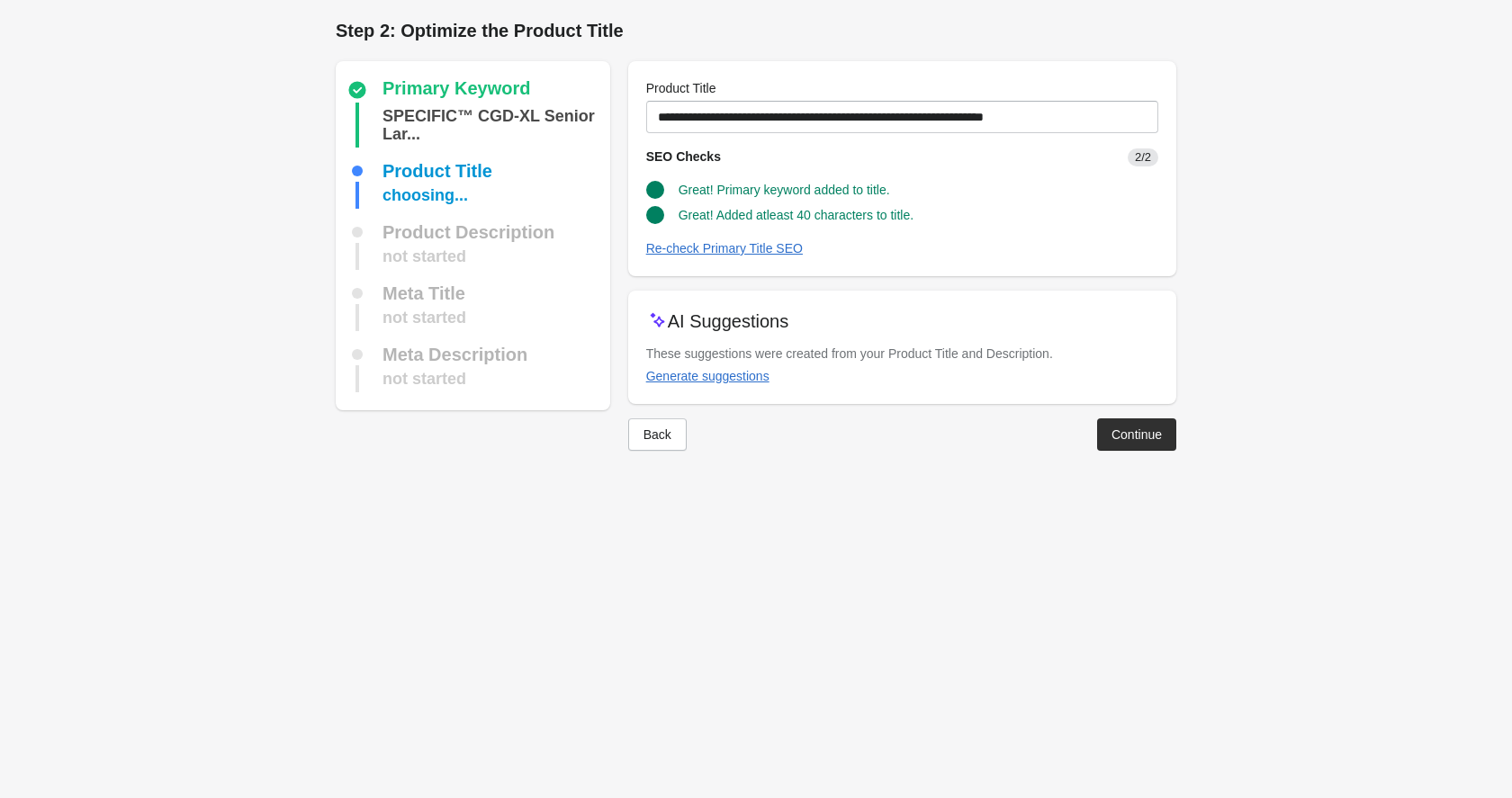 click on "Back
Continue" at bounding box center (895, 427) 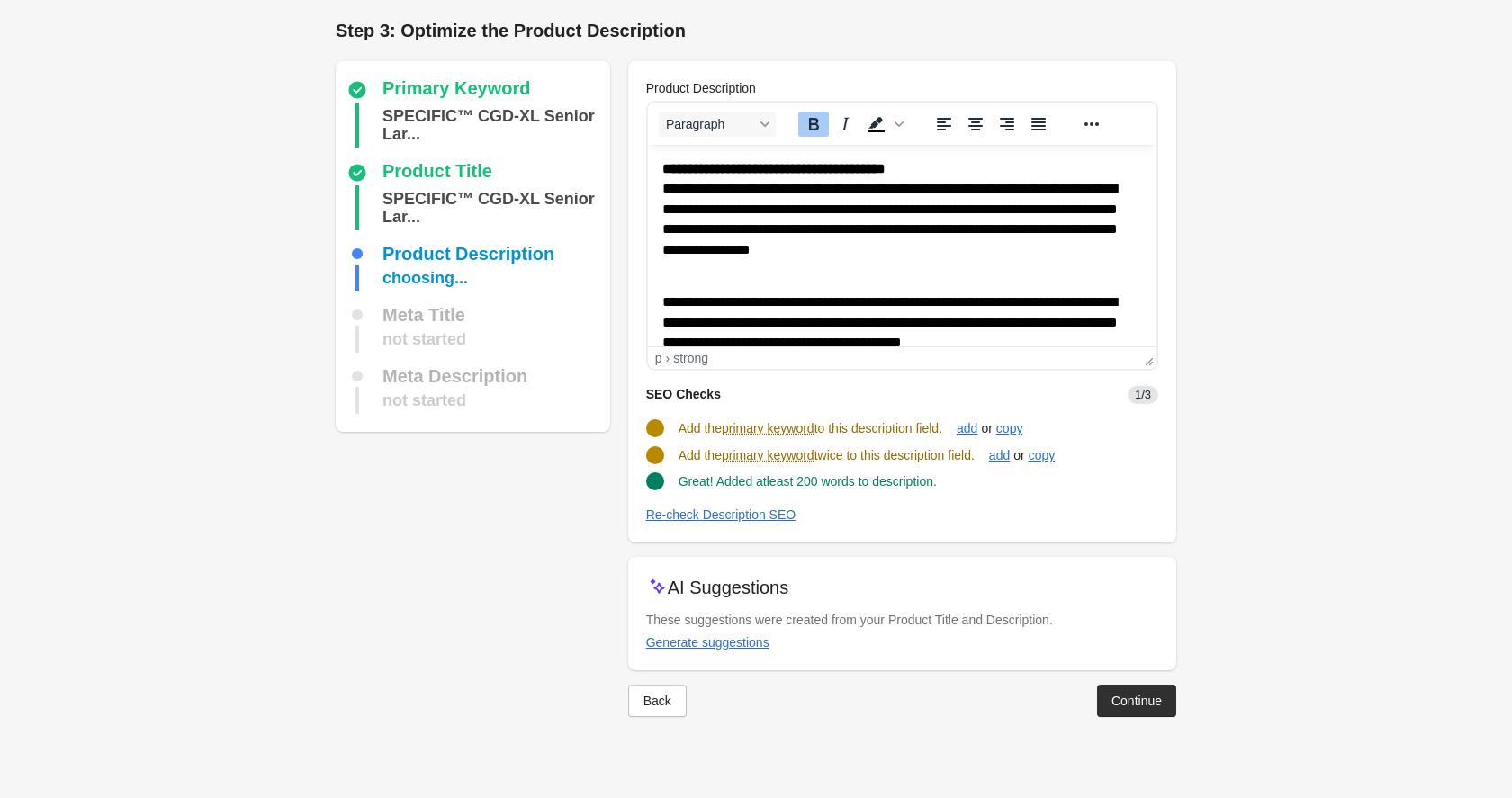 click on "**********" at bounding box center (901, 673) 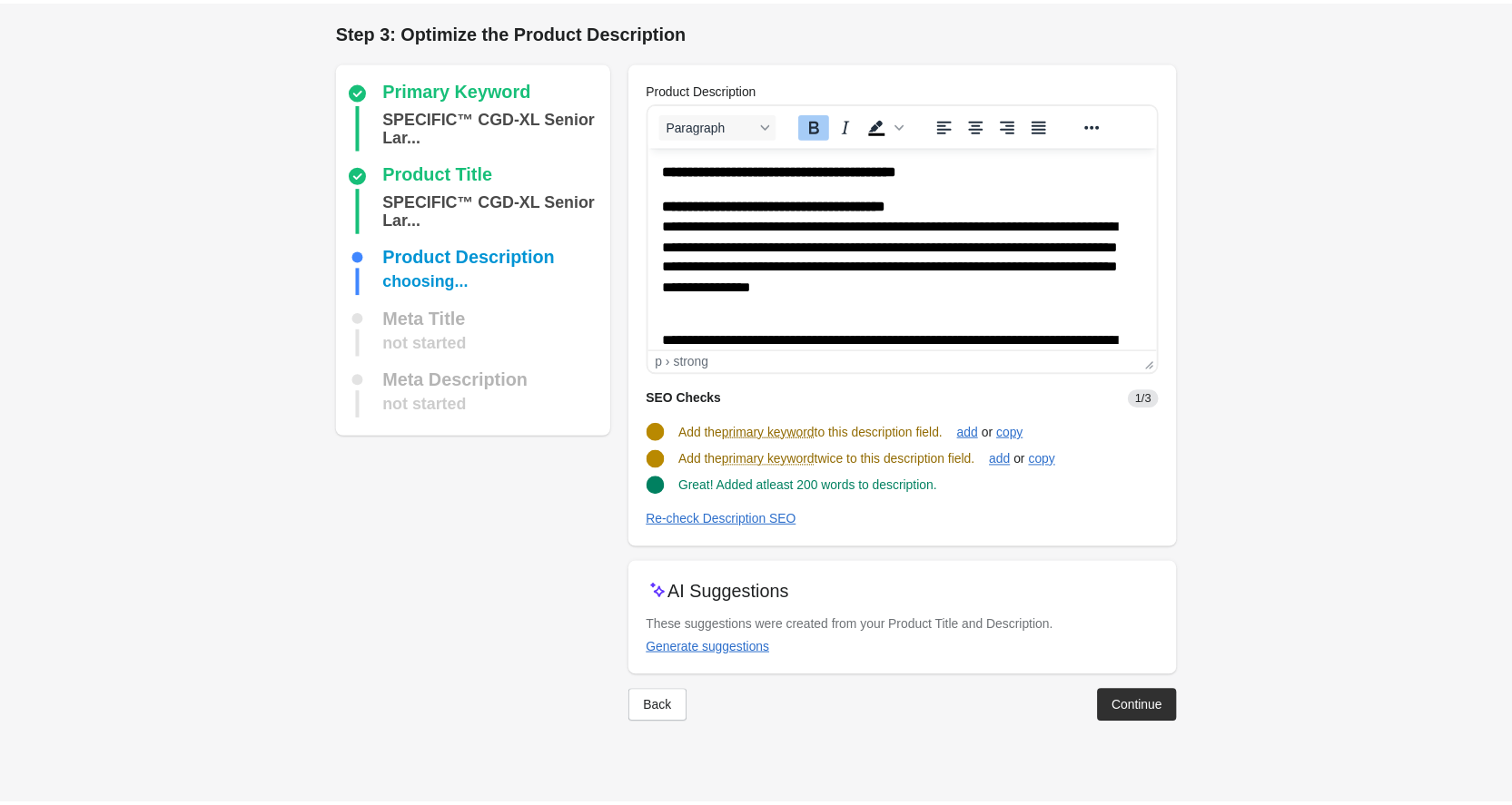 scroll, scrollTop: 915, scrollLeft: 0, axis: vertical 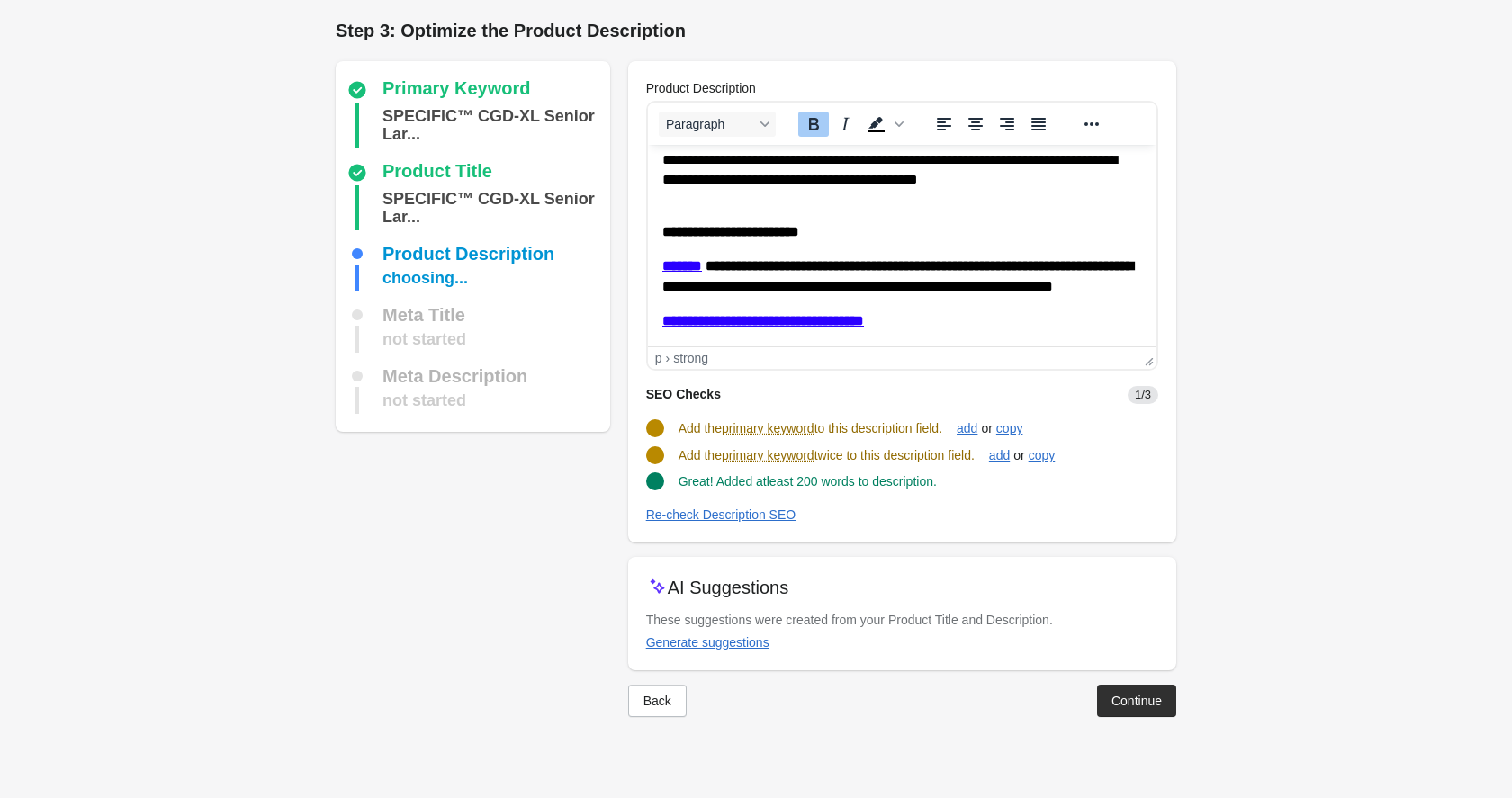 click on "**********" at bounding box center [895, 139] 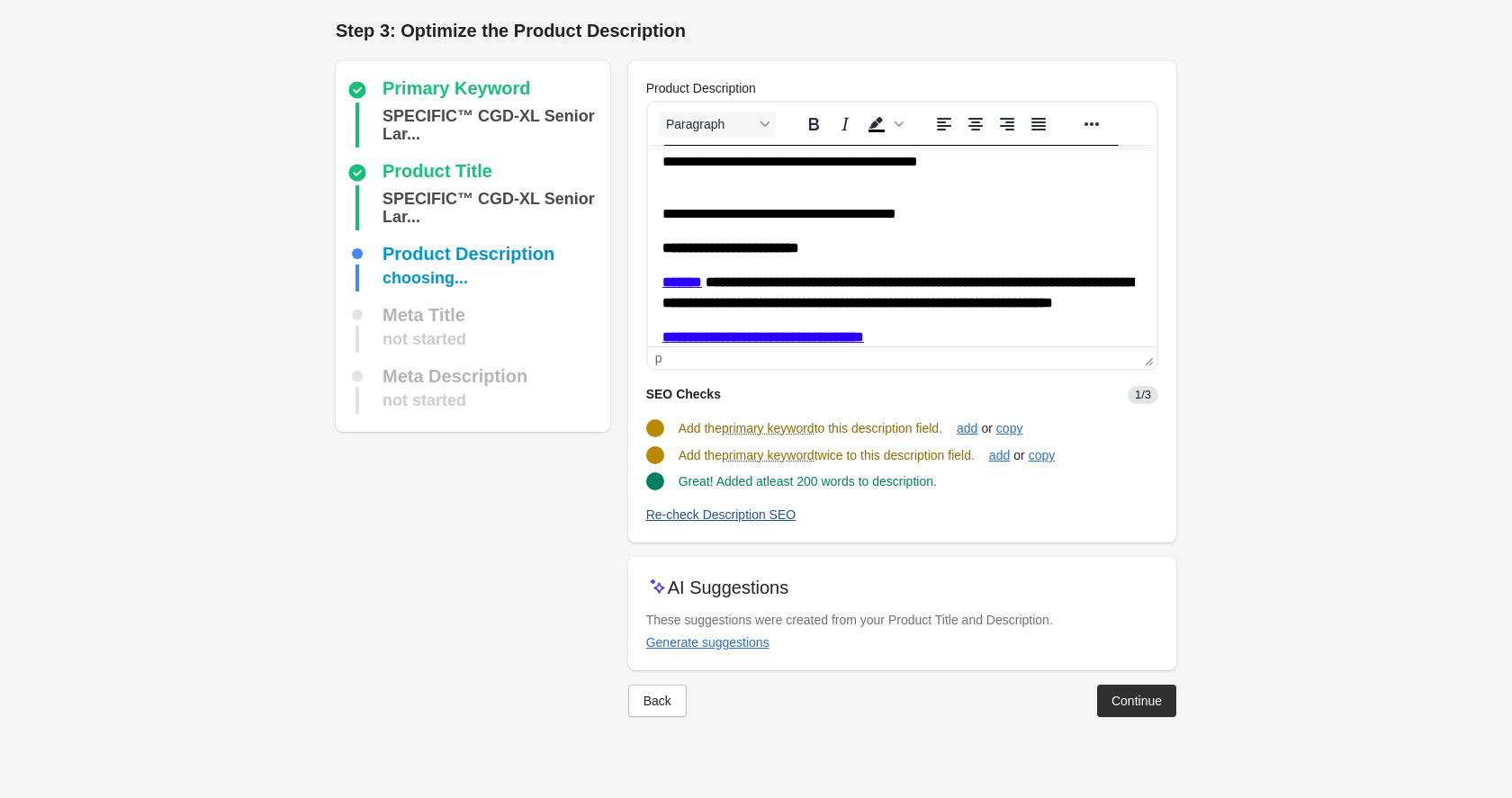 click on "Re-check Description SEO" at bounding box center (721, 515) 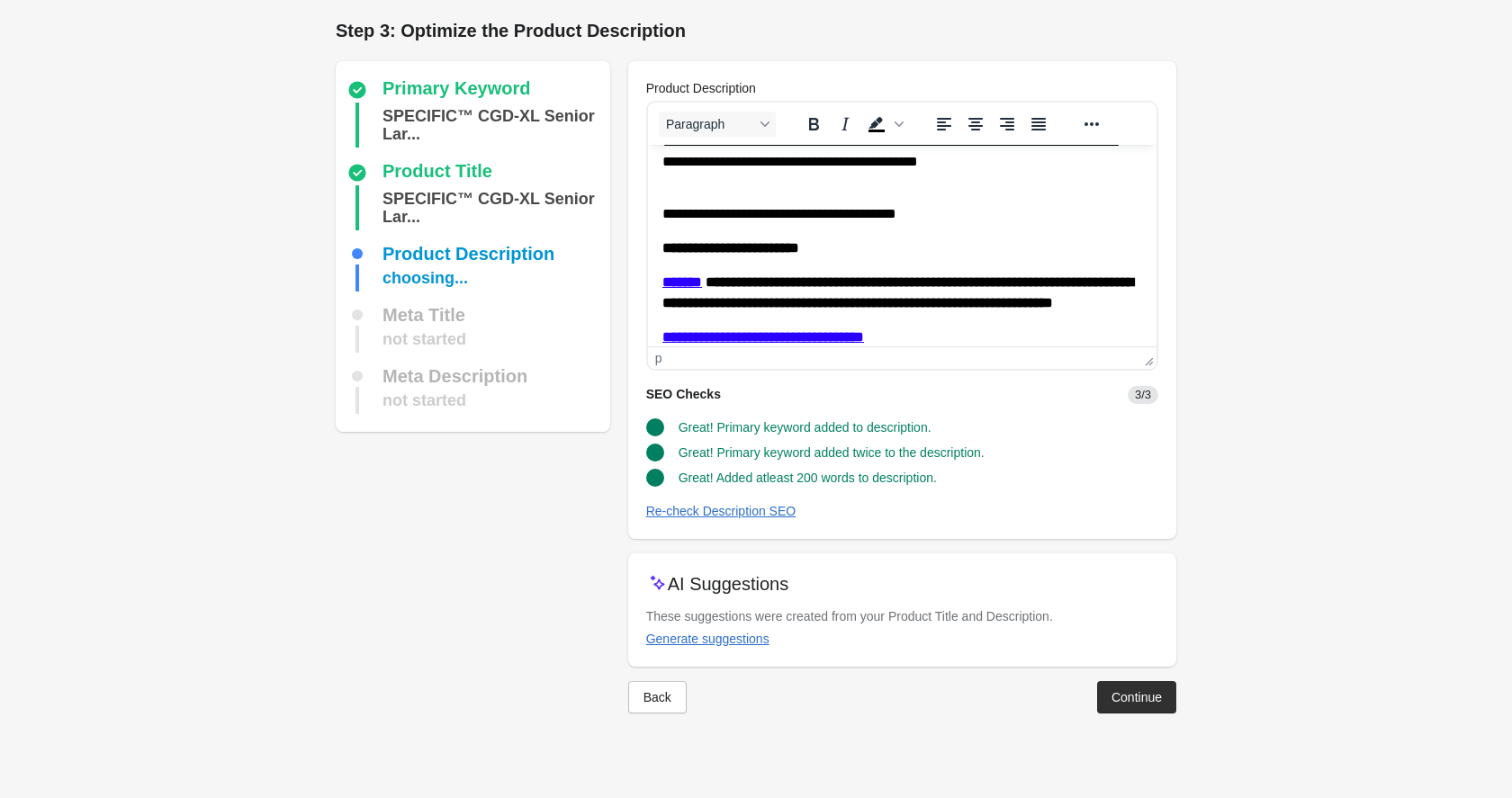 drag, startPoint x: 1134, startPoint y: 709, endPoint x: 1098, endPoint y: 604, distance: 111 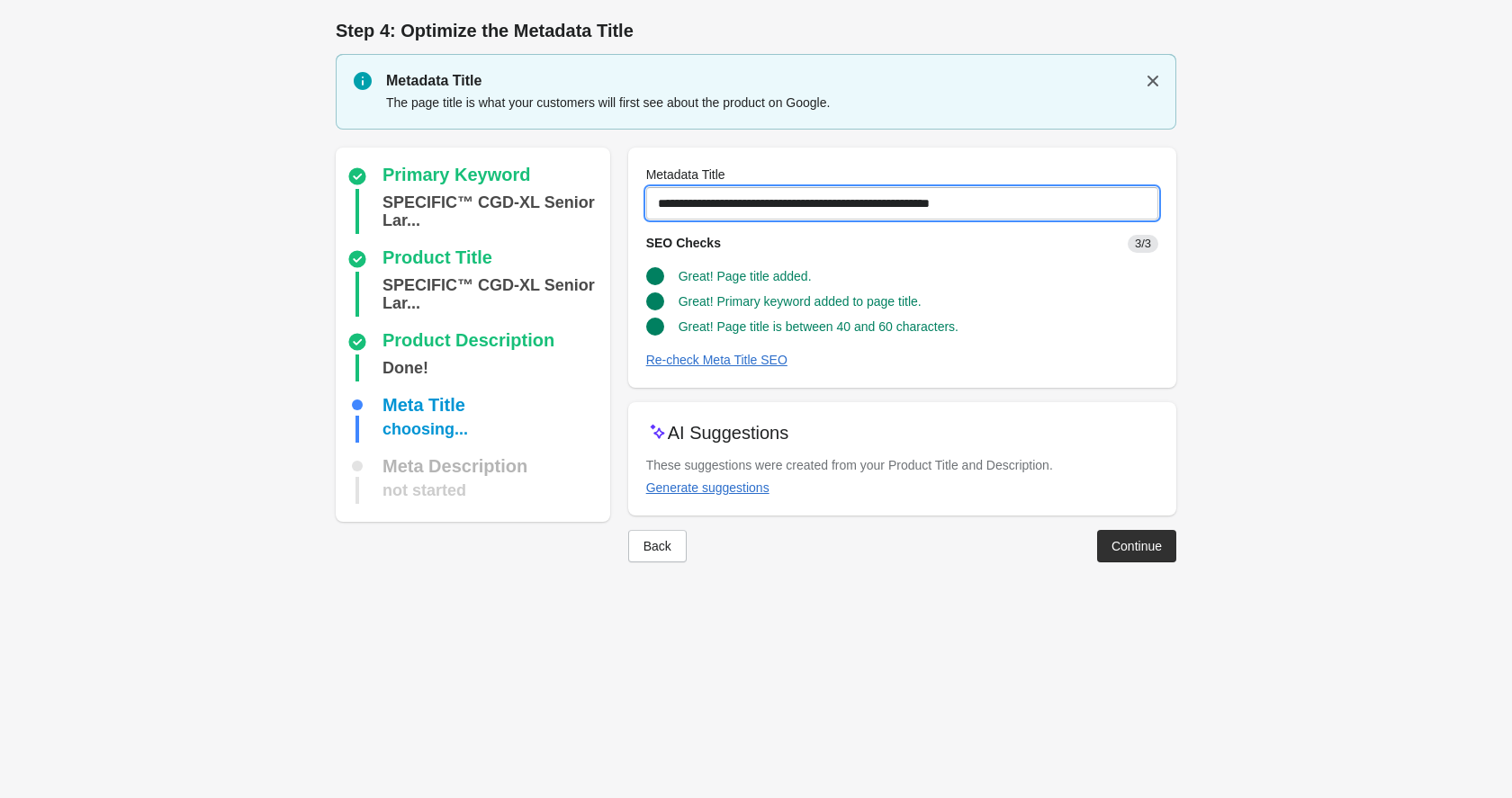 click on "**********" at bounding box center [902, 203] 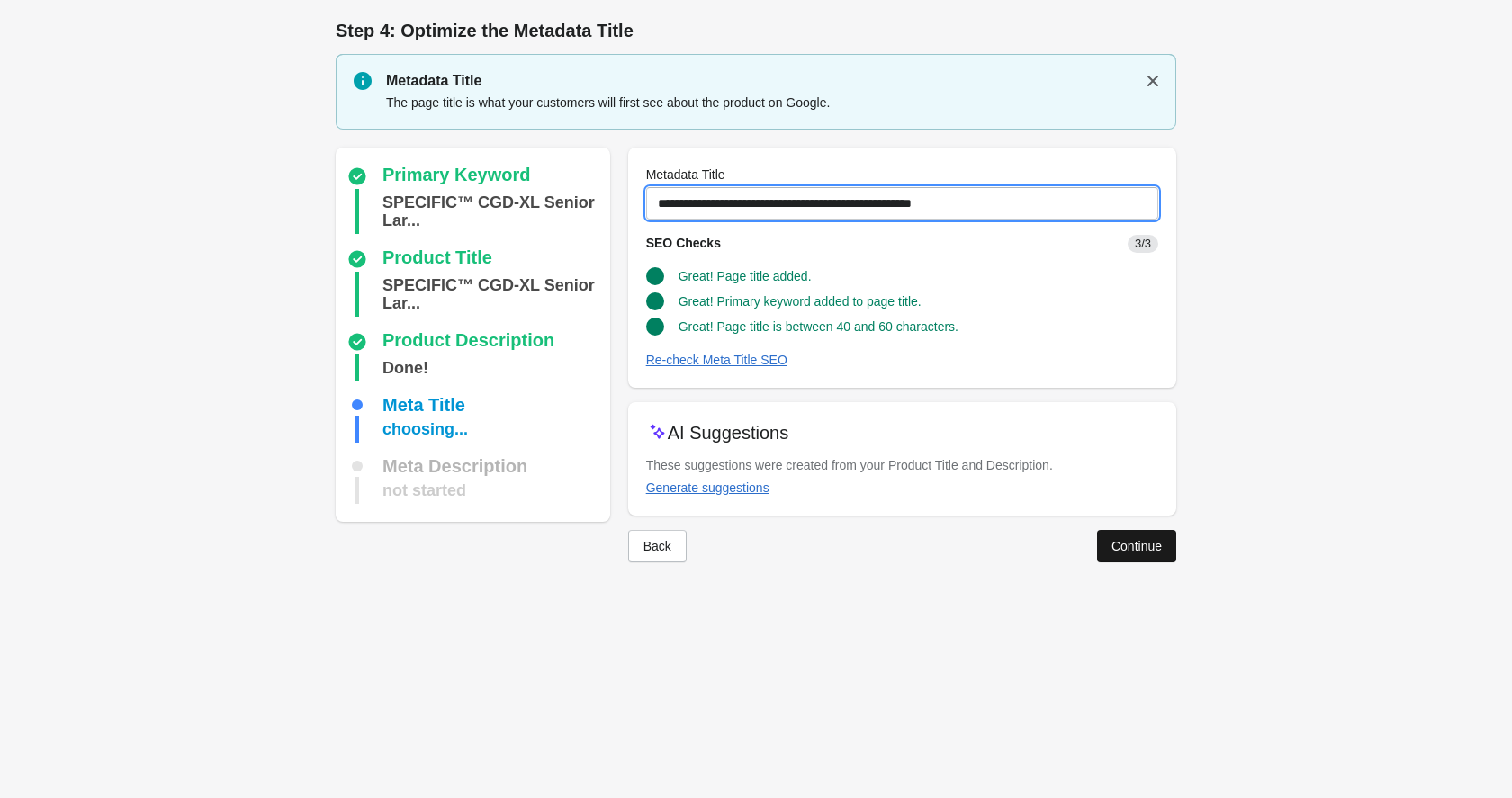 type on "**********" 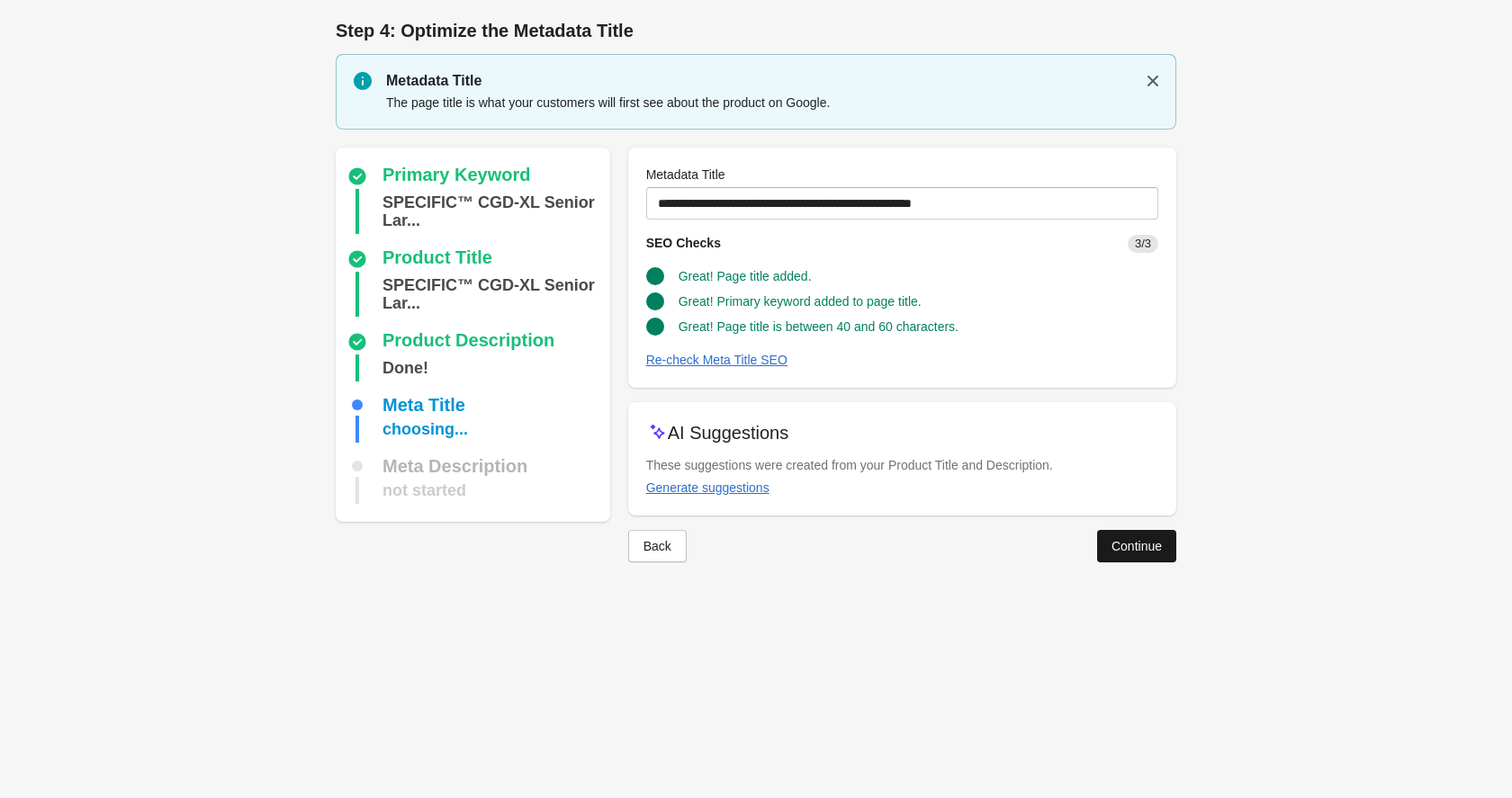 click on "Continue" at bounding box center [1137, 546] 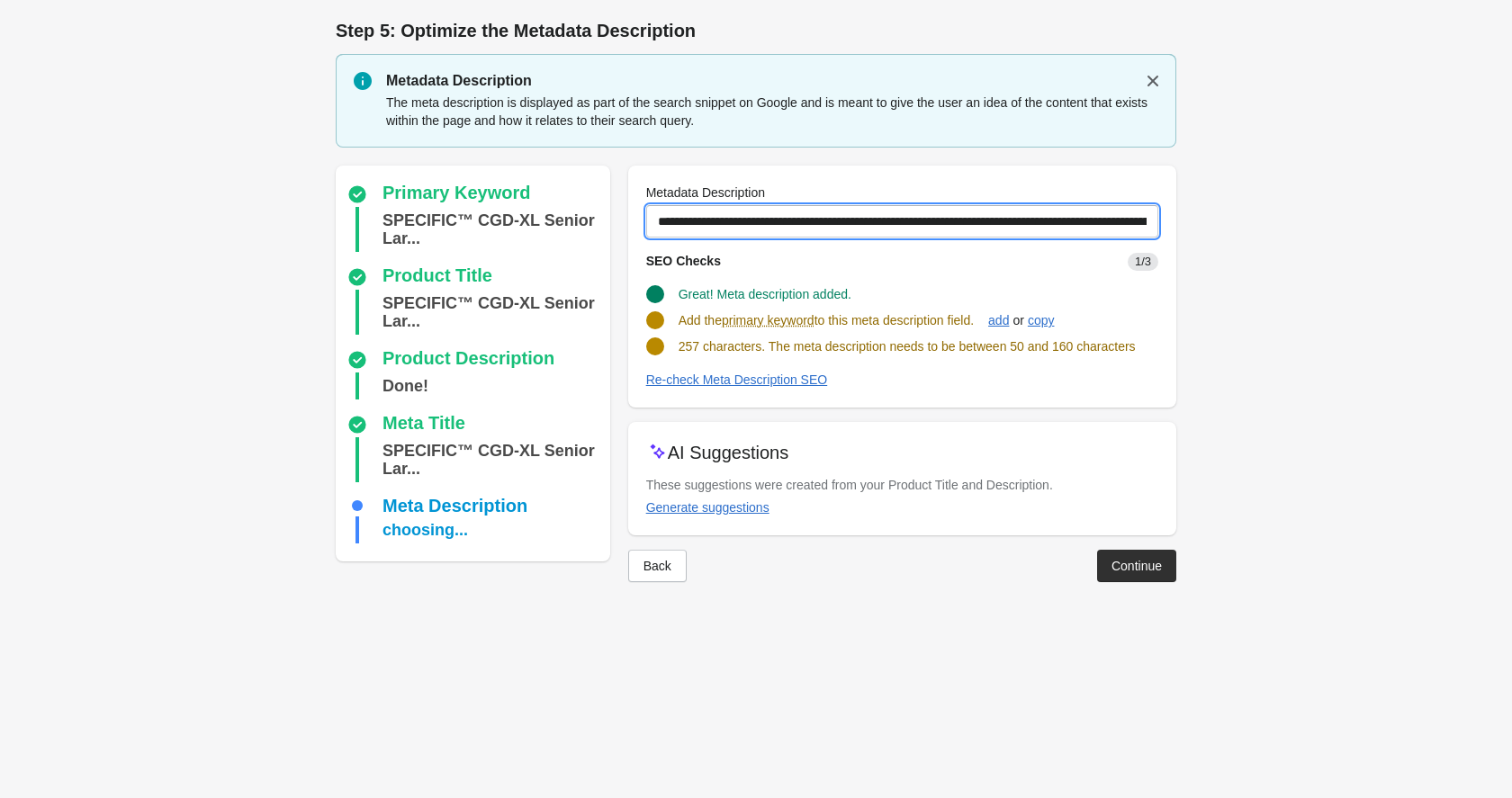 click on "**********" at bounding box center (902, 221) 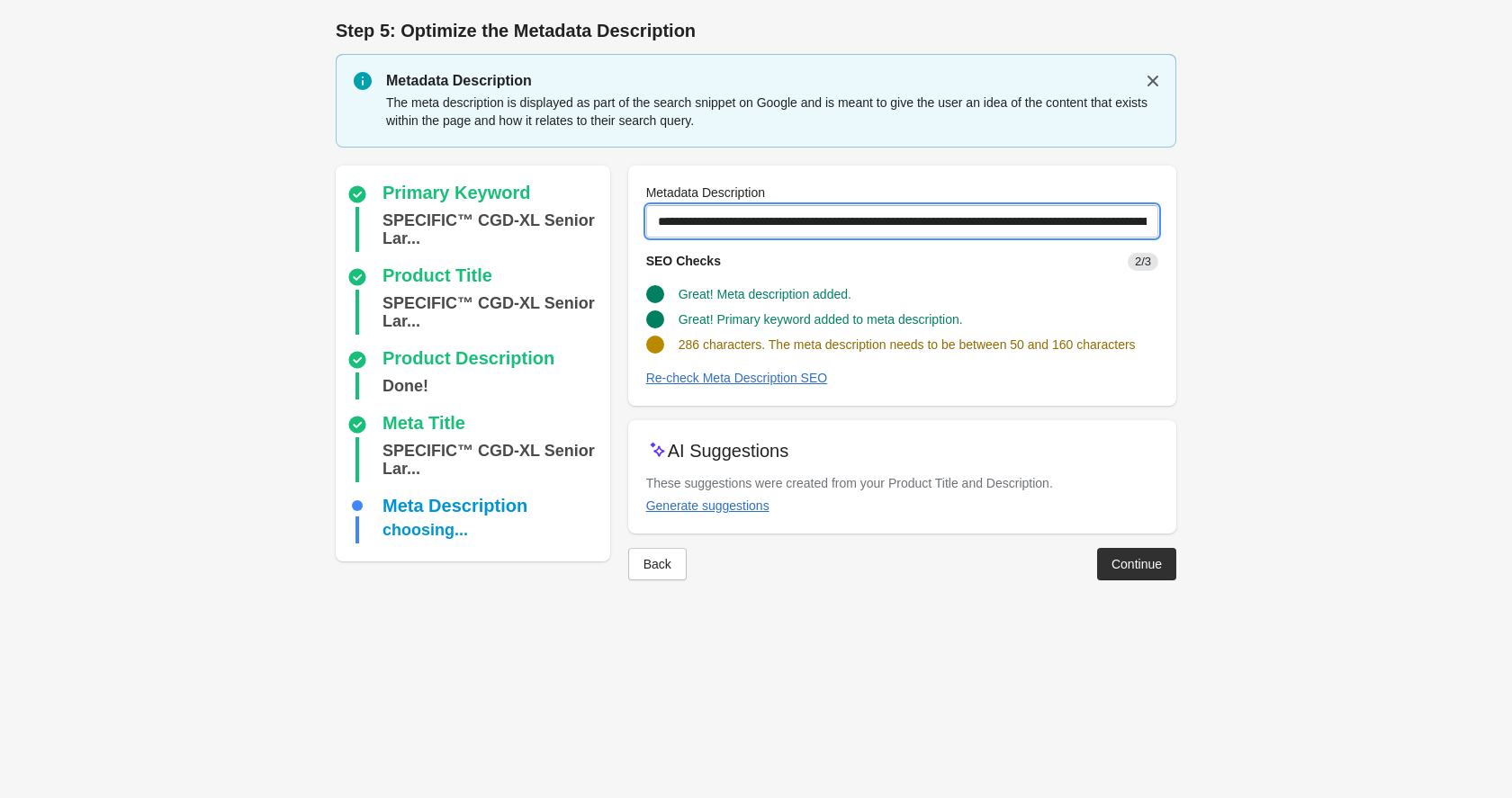 drag, startPoint x: 987, startPoint y: 225, endPoint x: 1309, endPoint y: 213, distance: 322.2235 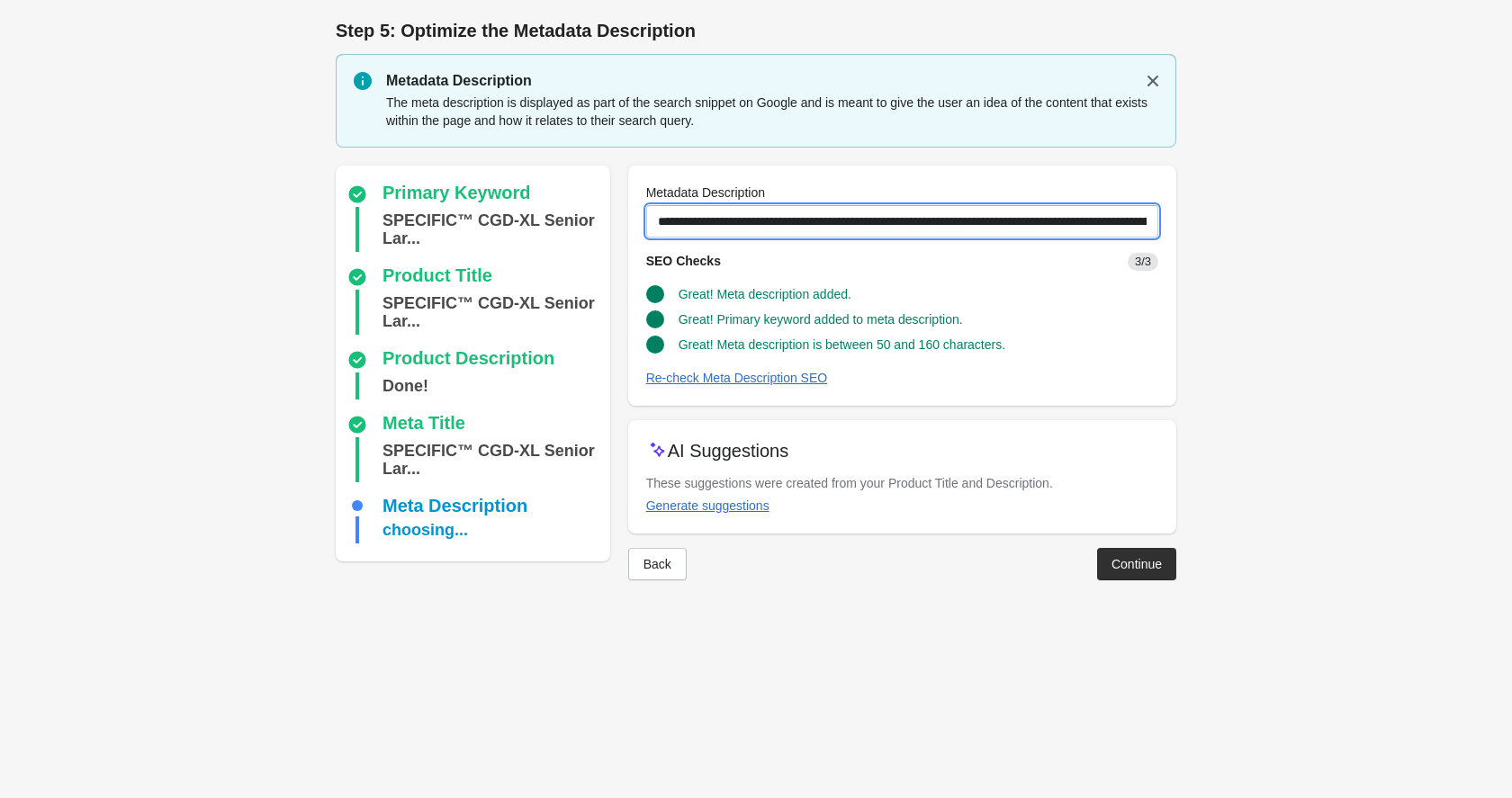 type on "**********" 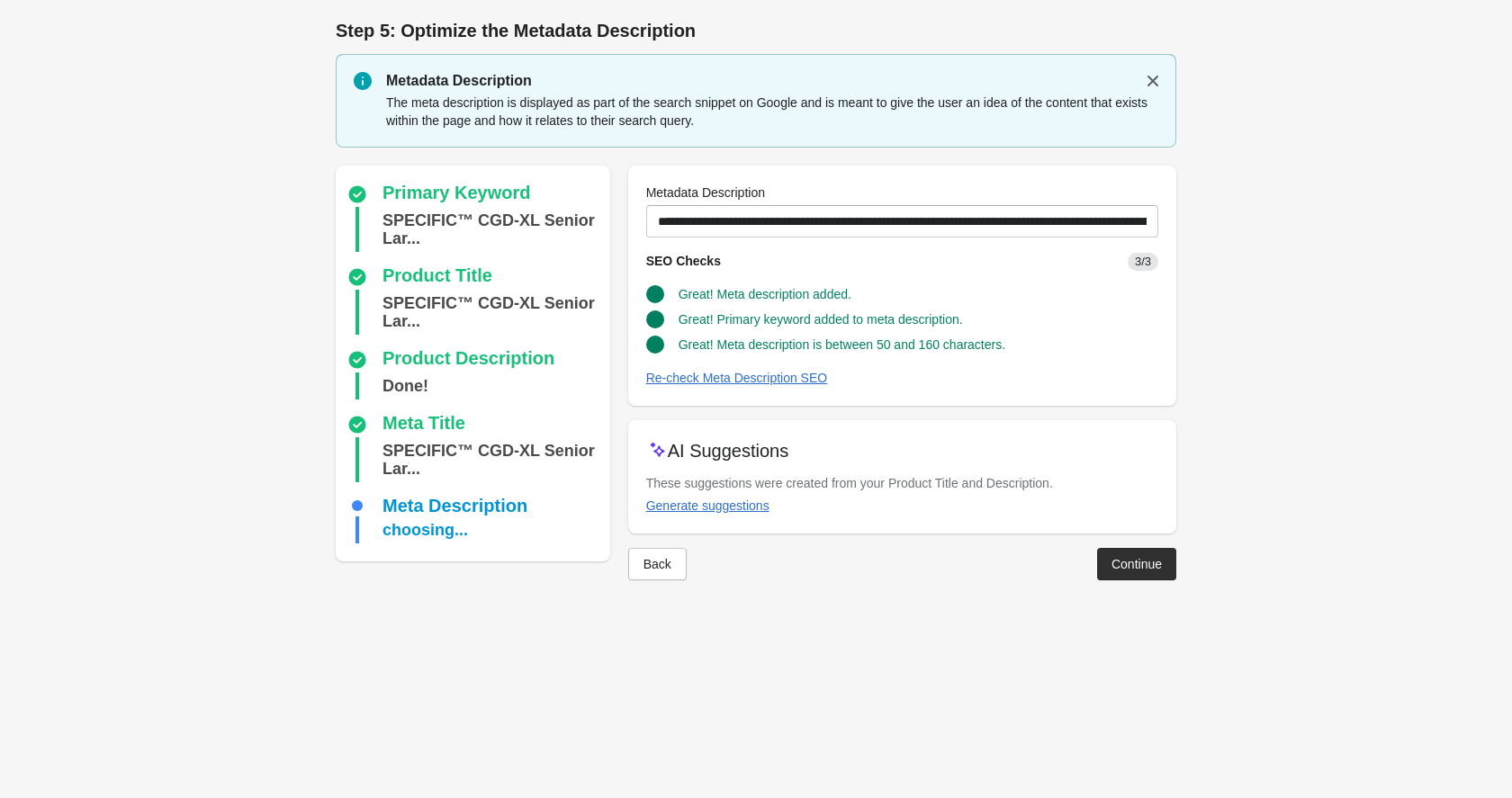 click on "Continue" at bounding box center [1137, 564] 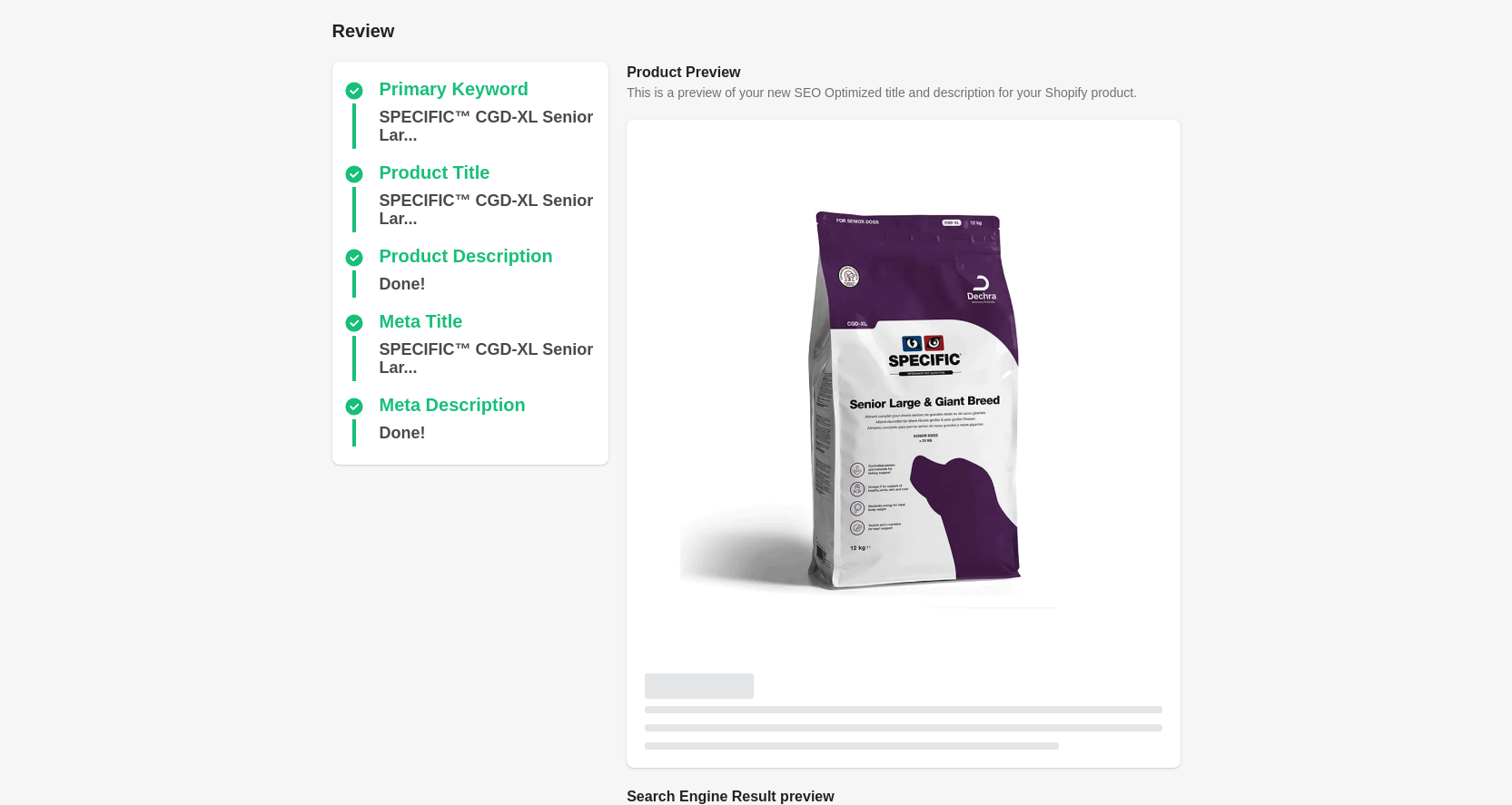 scroll, scrollTop: 418, scrollLeft: 0, axis: vertical 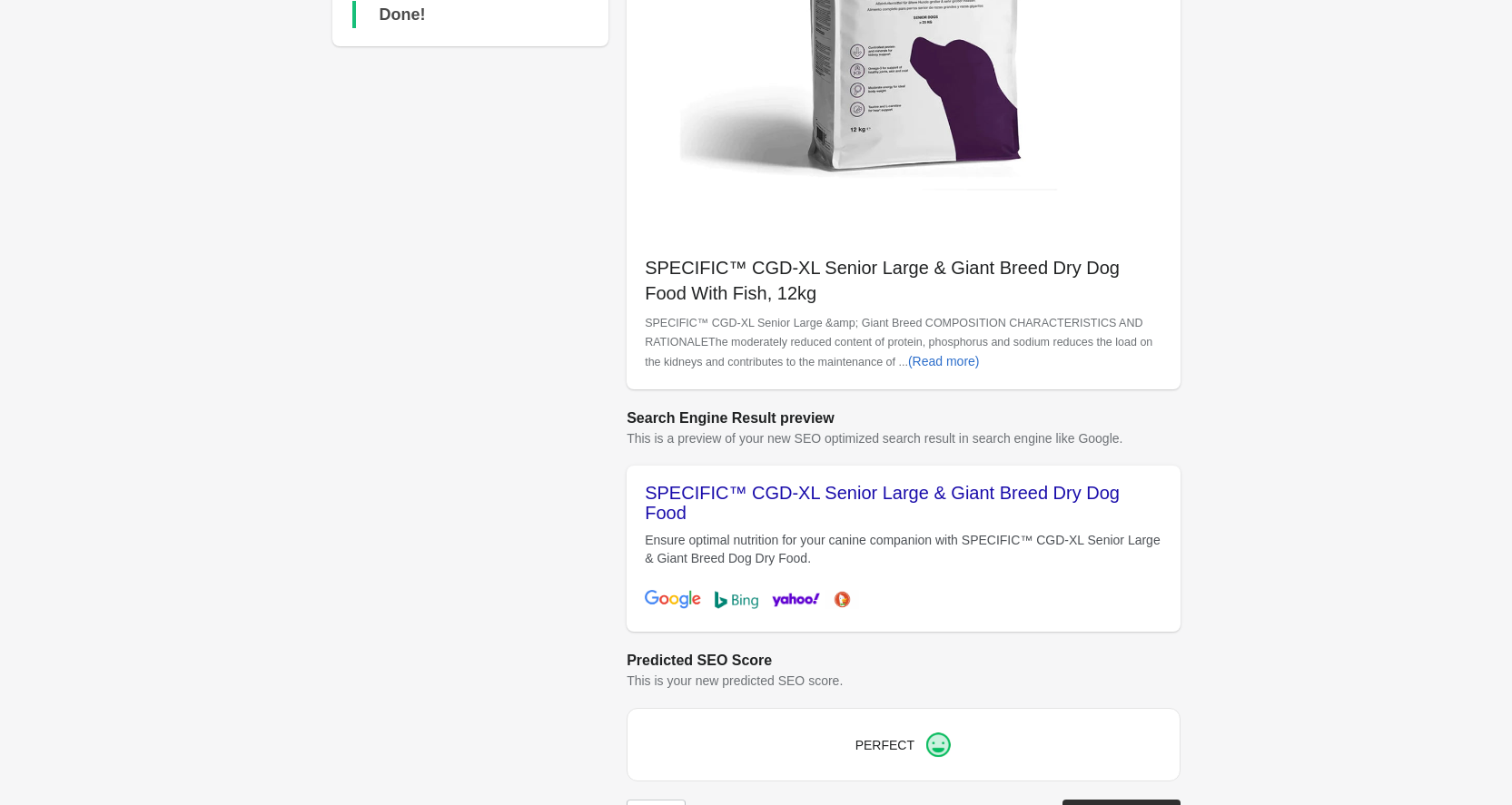 click on "Back
Update Product" at bounding box center (895, 809) 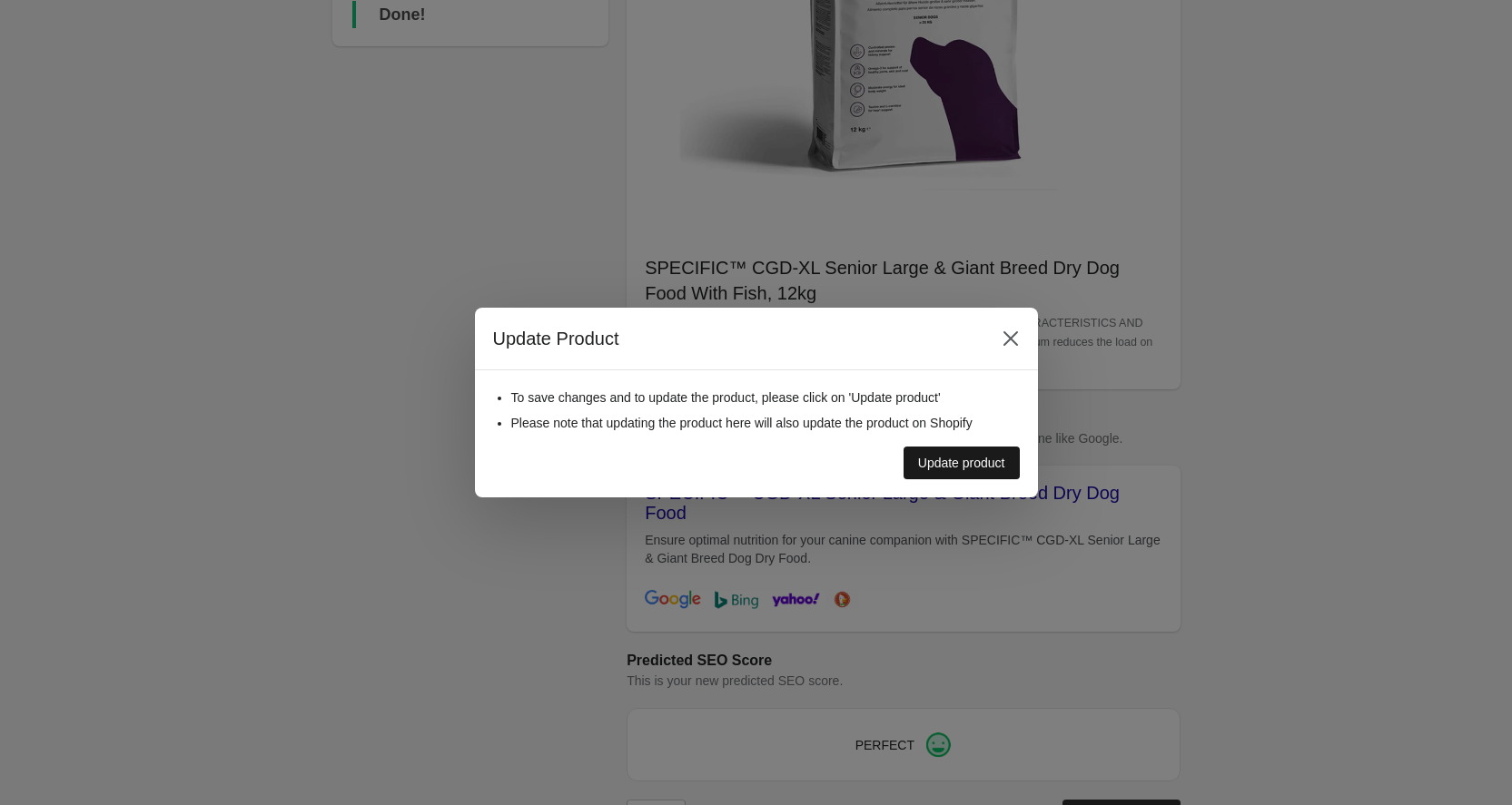 click on "Update product" at bounding box center (962, 463) 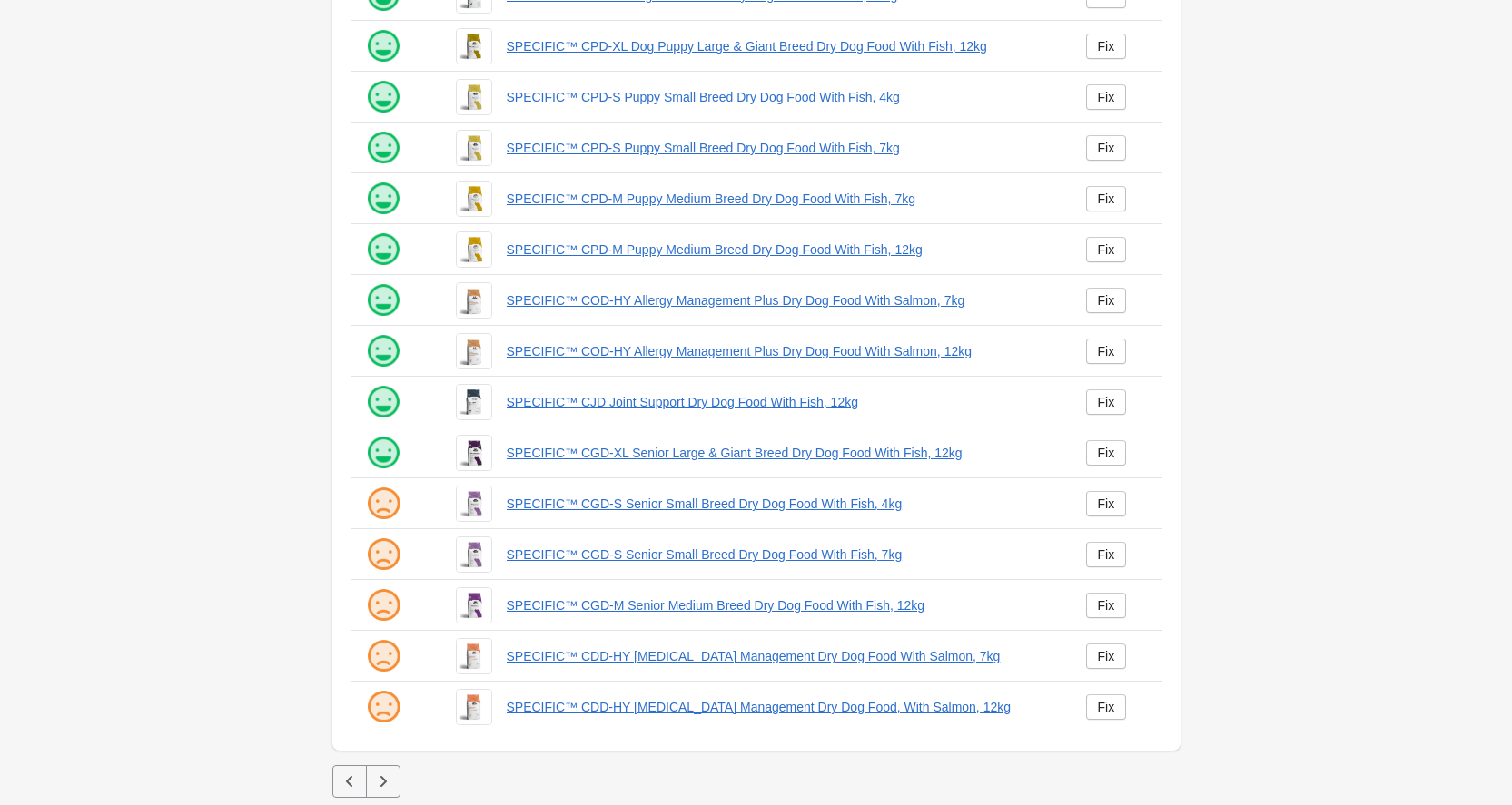 scroll, scrollTop: 197, scrollLeft: 0, axis: vertical 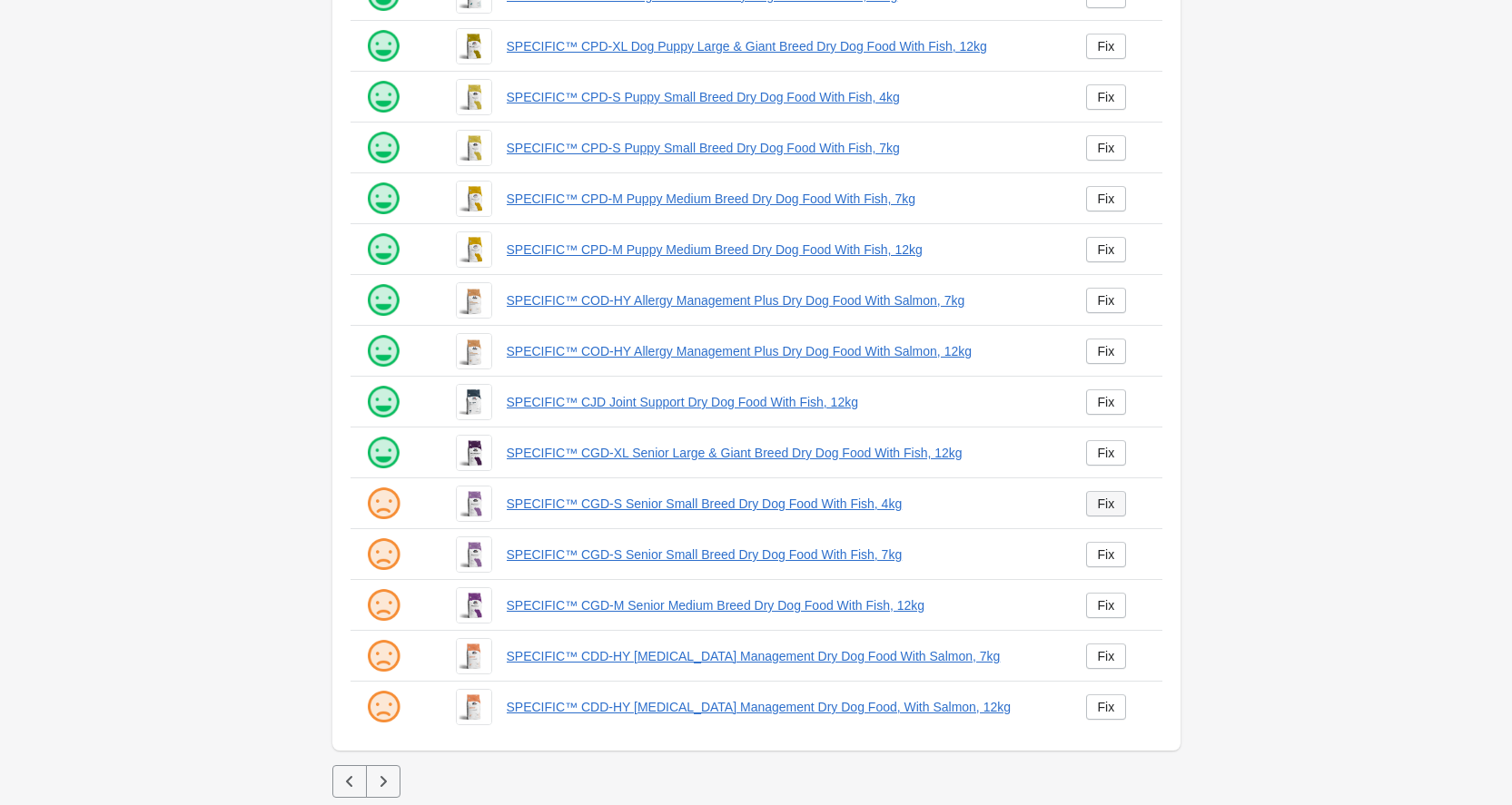 click on "Fix" at bounding box center (1106, 504) 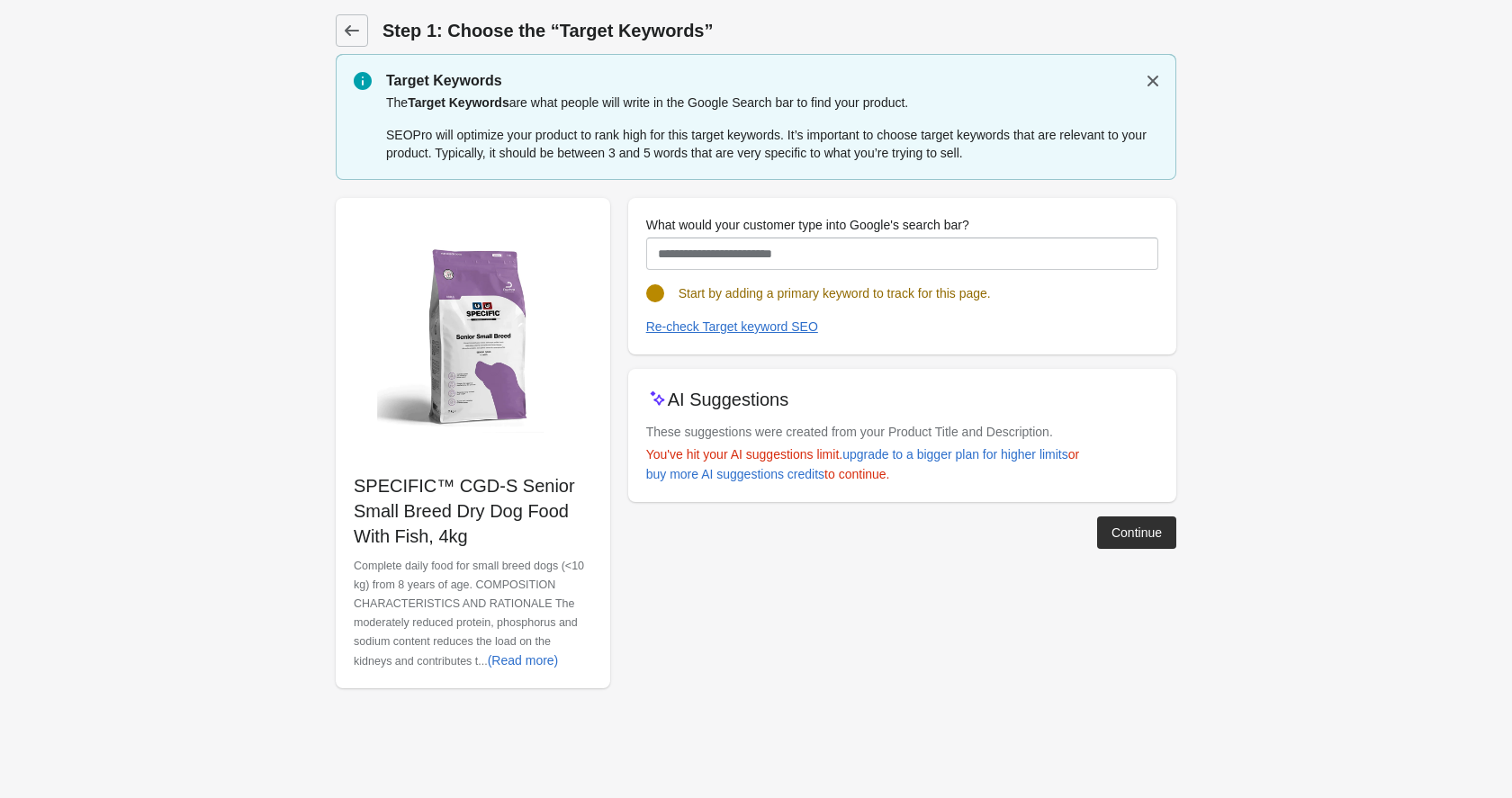 scroll, scrollTop: 0, scrollLeft: 0, axis: both 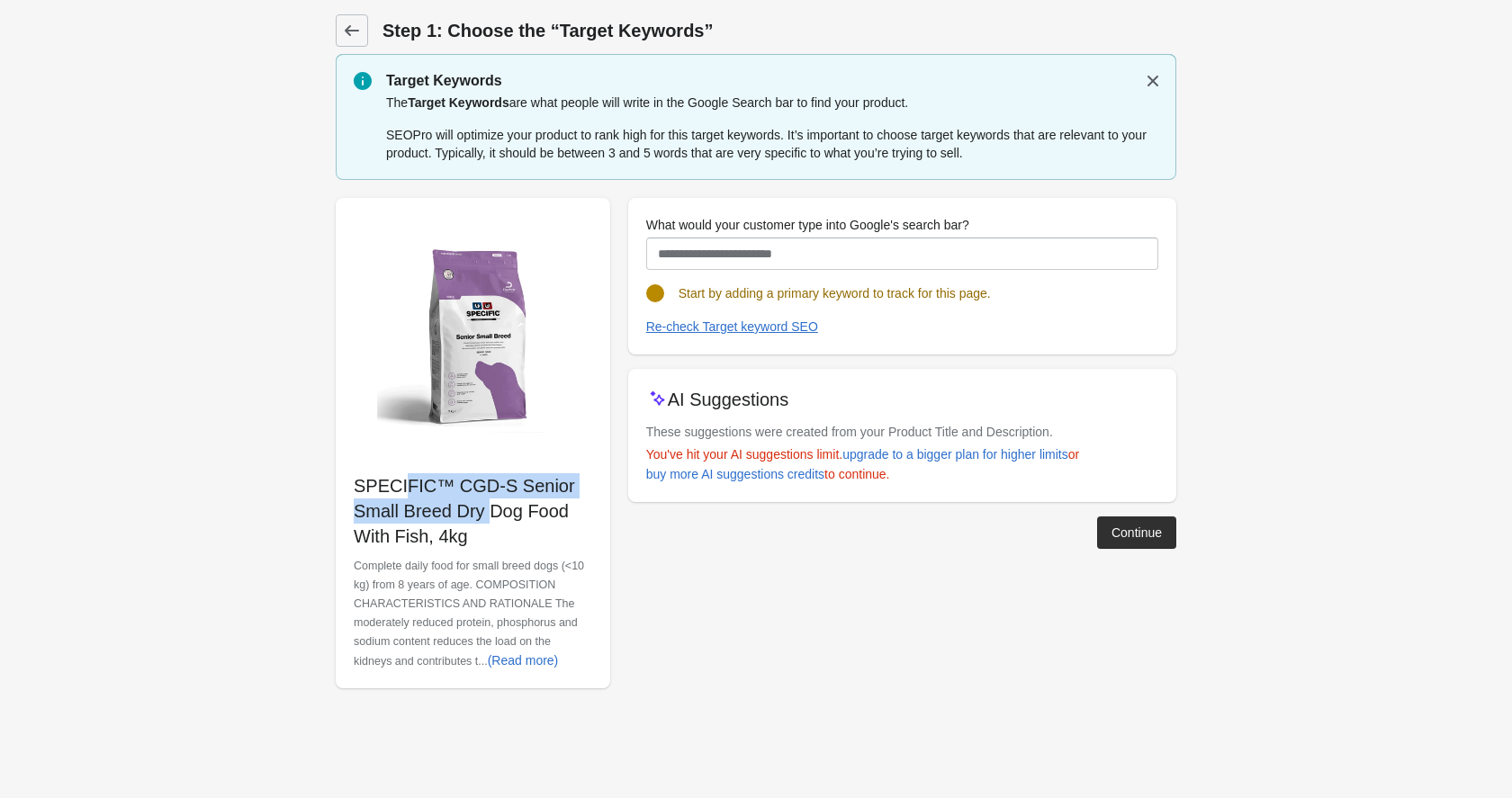 drag, startPoint x: 449, startPoint y: 515, endPoint x: 351, endPoint y: 487, distance: 101.92154 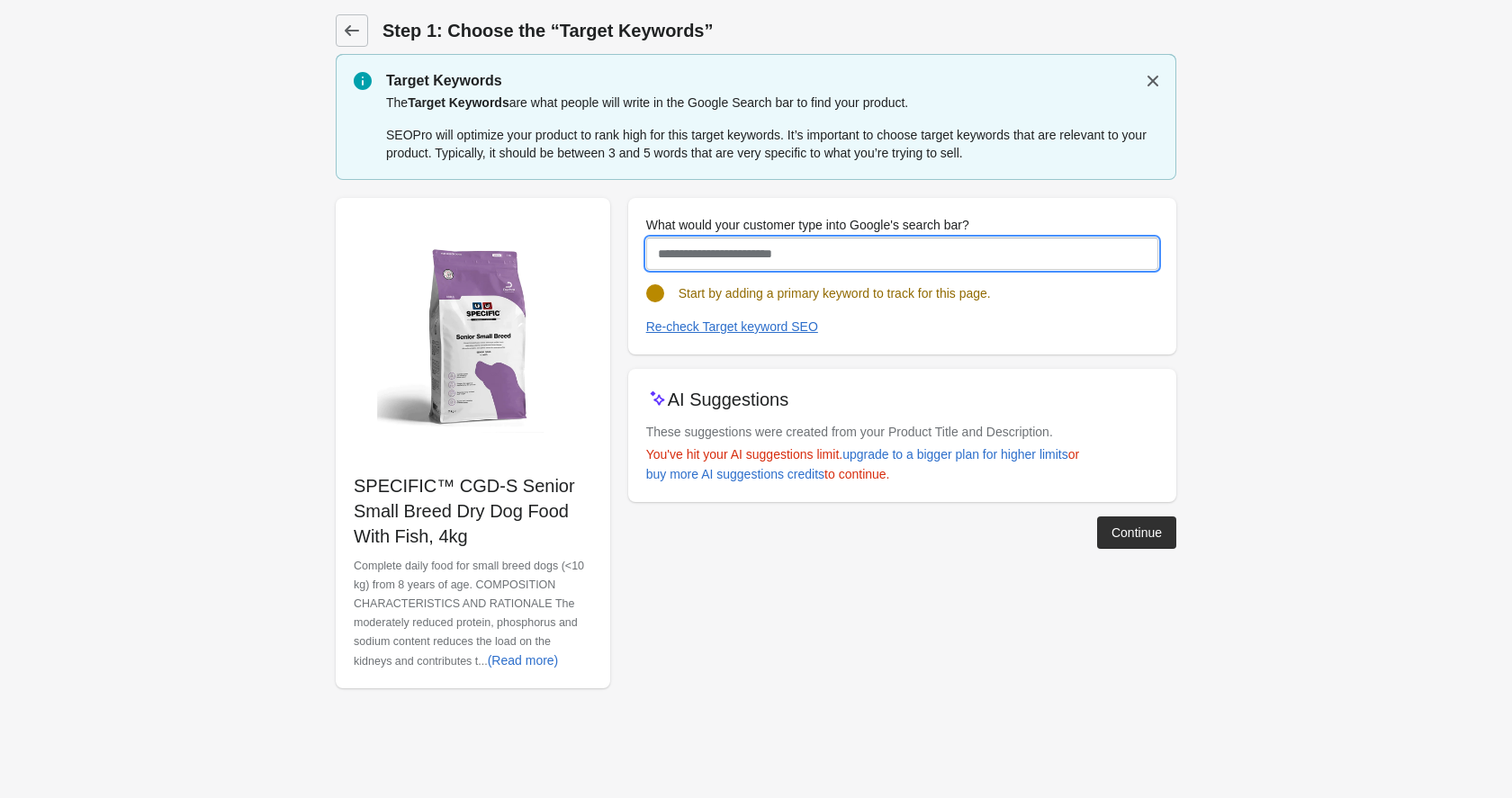 click on "What would your customer type into Google's search bar?" at bounding box center (902, 254) 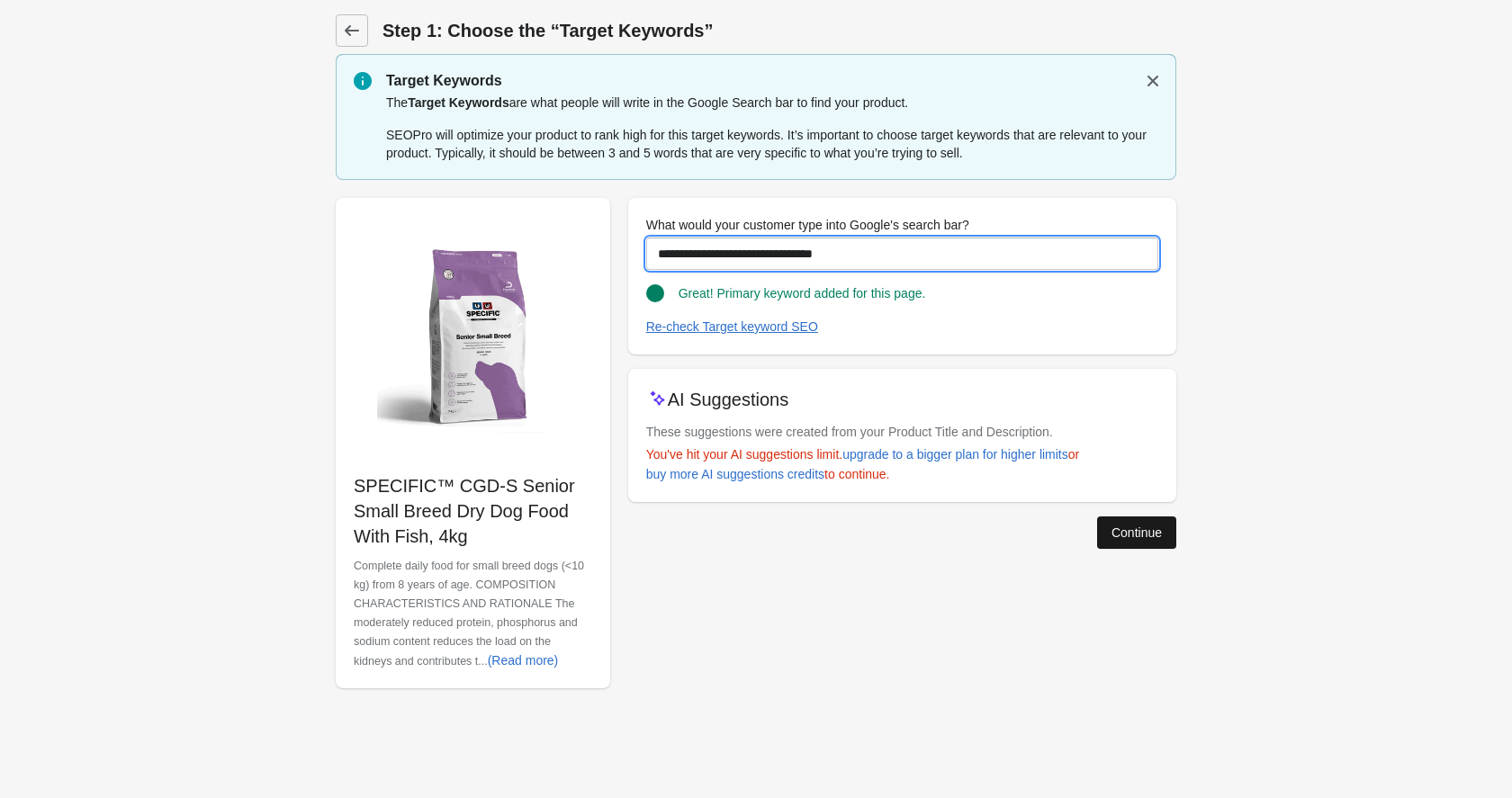 type on "**********" 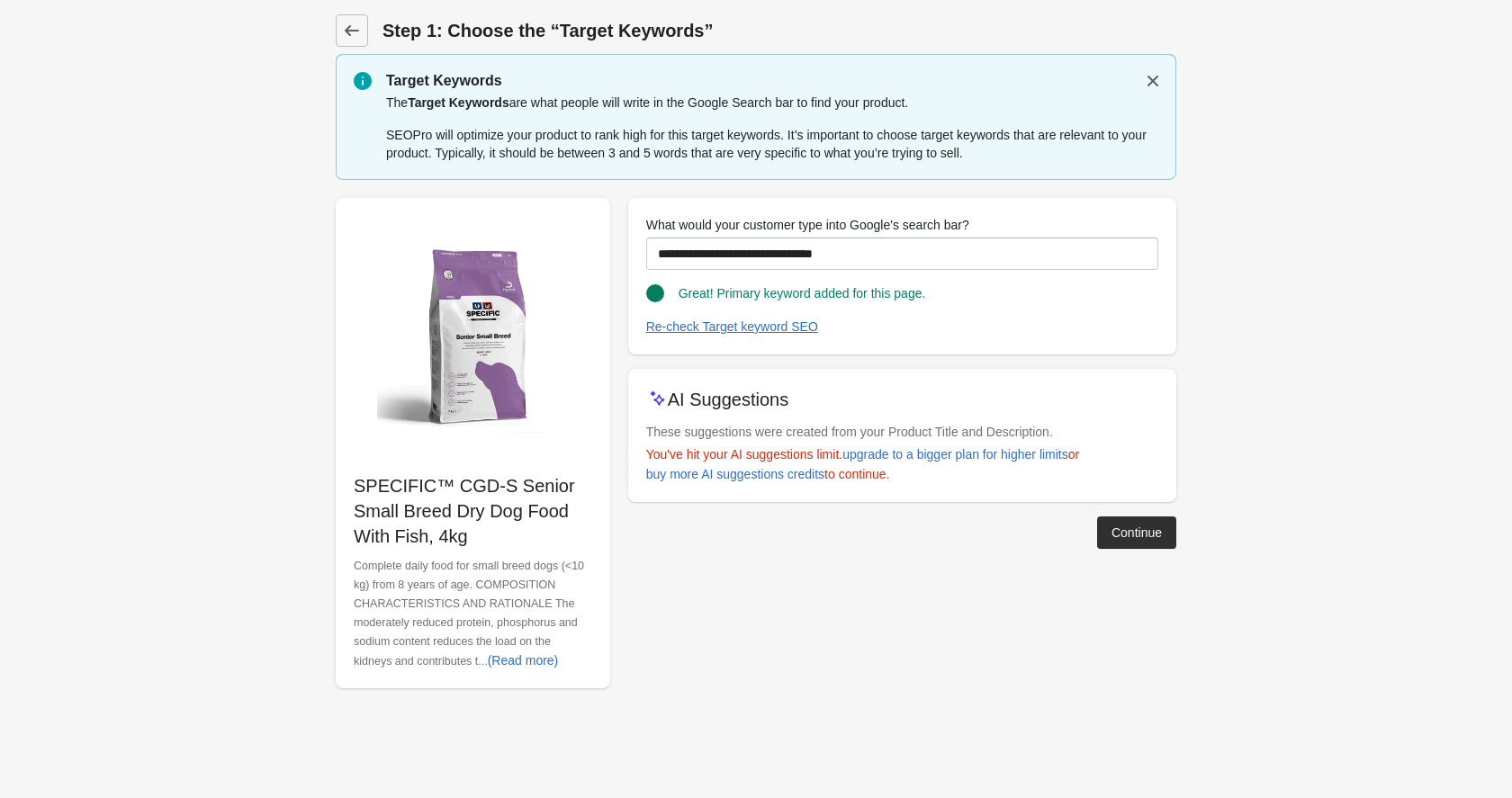 click on "Continue" at bounding box center [1137, 533] 